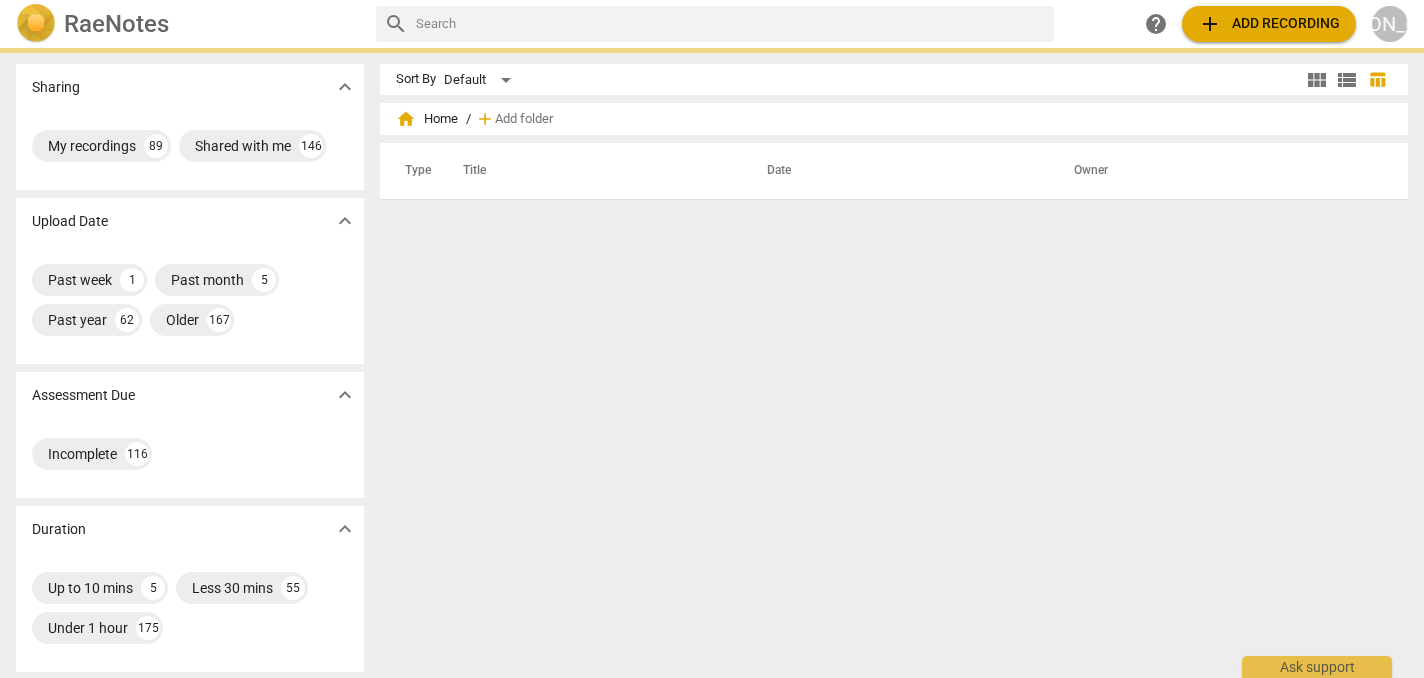 scroll, scrollTop: 0, scrollLeft: 0, axis: both 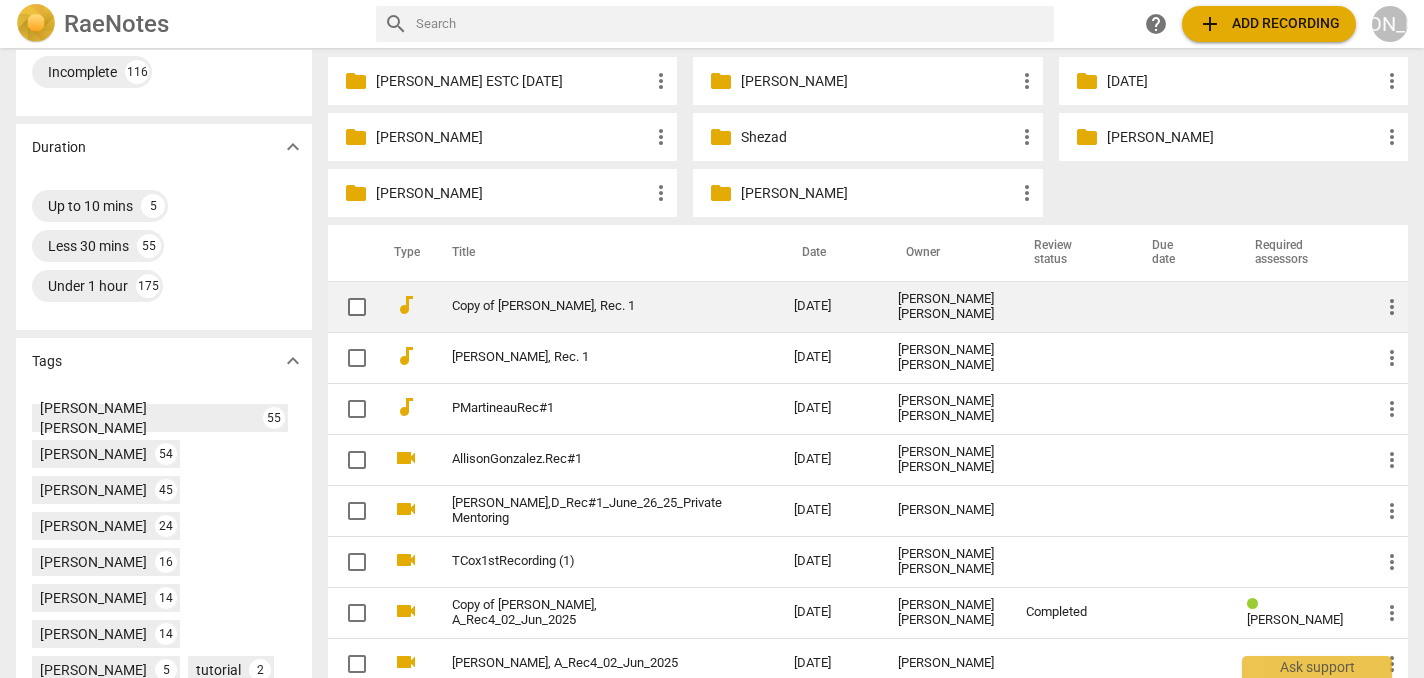 click on "Copy of [PERSON_NAME], Rec. 1" at bounding box center [587, 306] 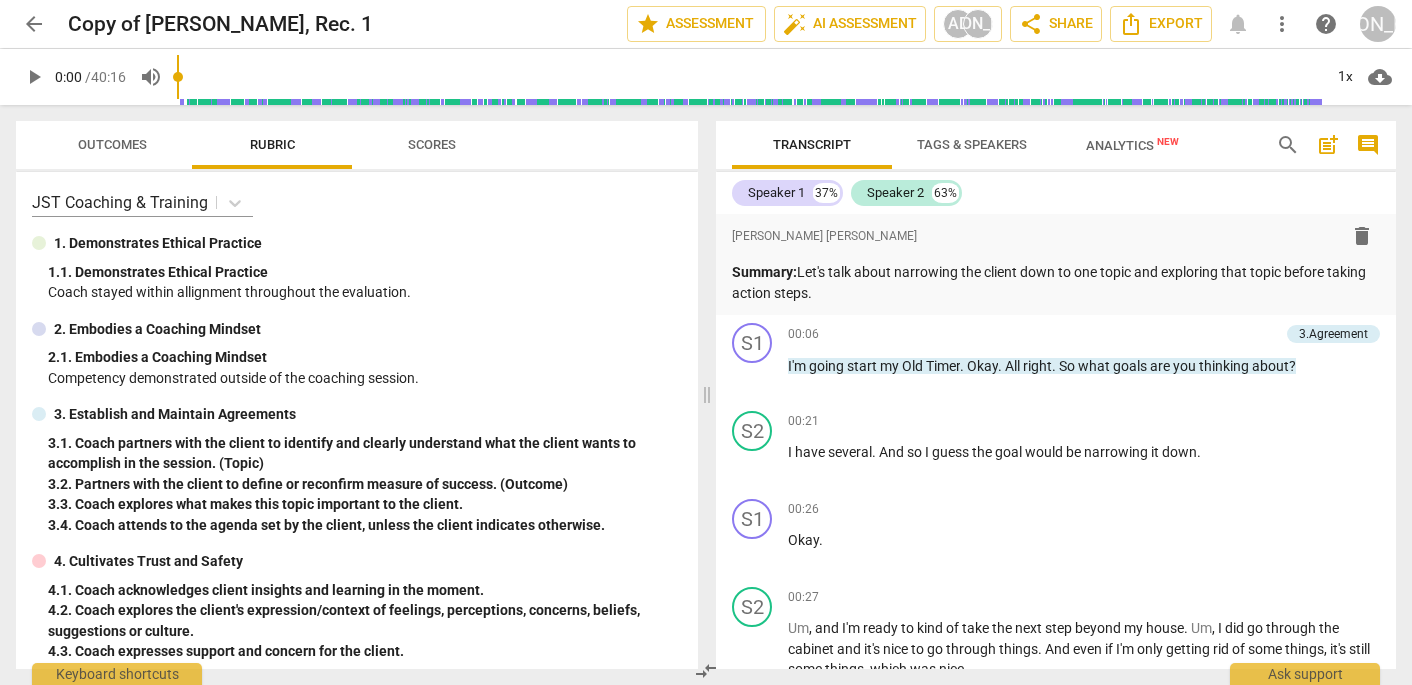 scroll, scrollTop: 0, scrollLeft: 0, axis: both 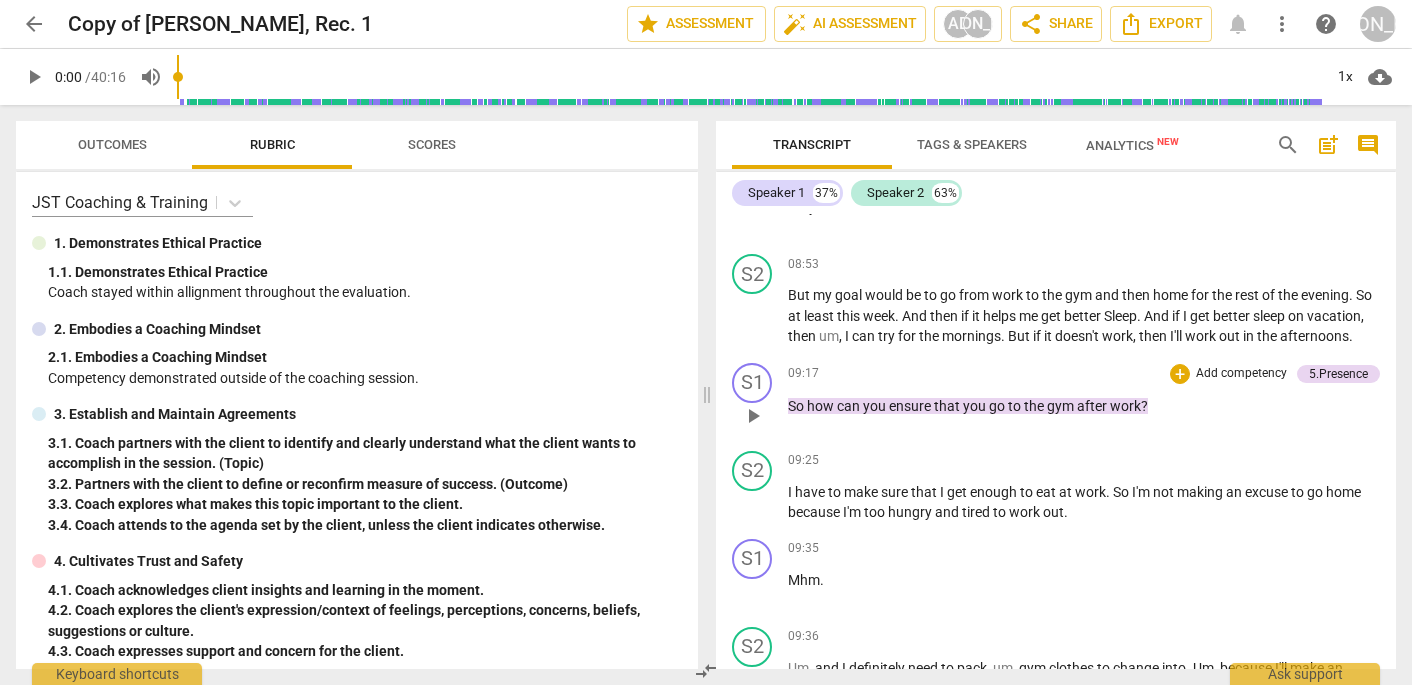 click on "09:17 + Add competency 5.Presence keyboard_arrow_right" at bounding box center (1084, 374) 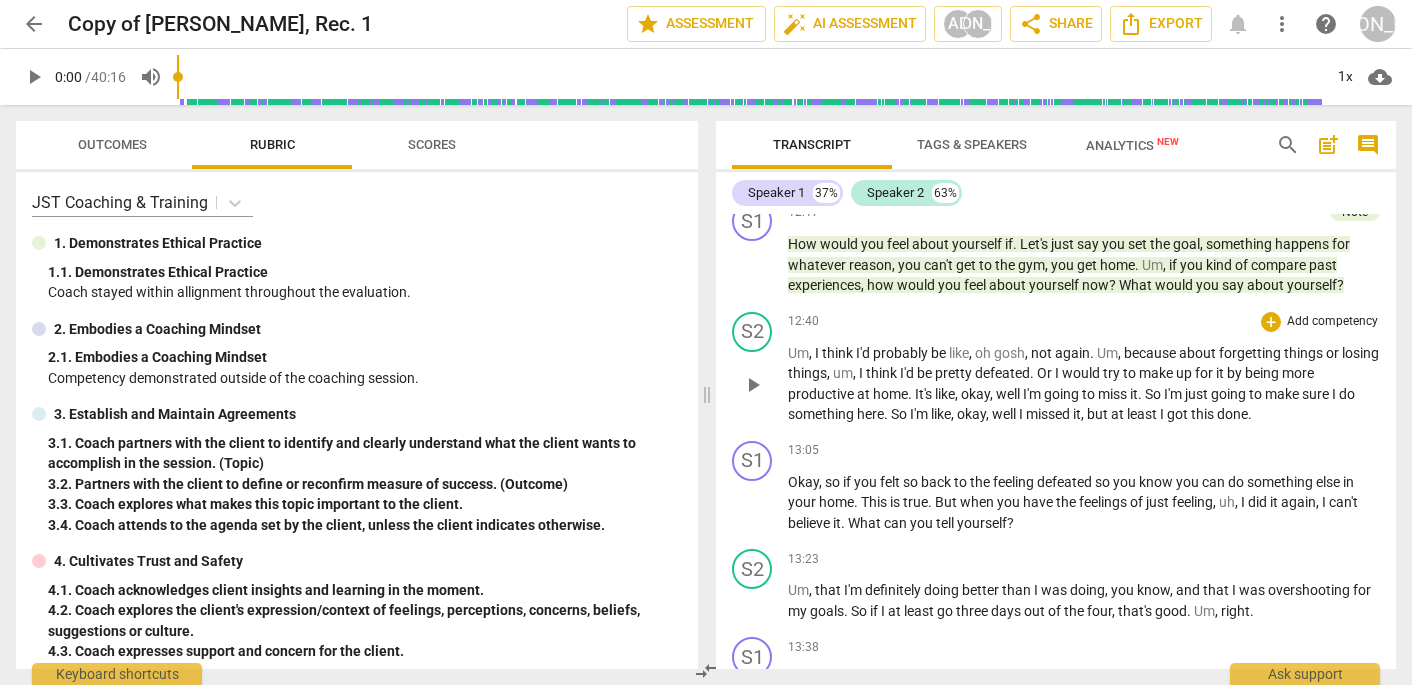 scroll, scrollTop: 6742, scrollLeft: 0, axis: vertical 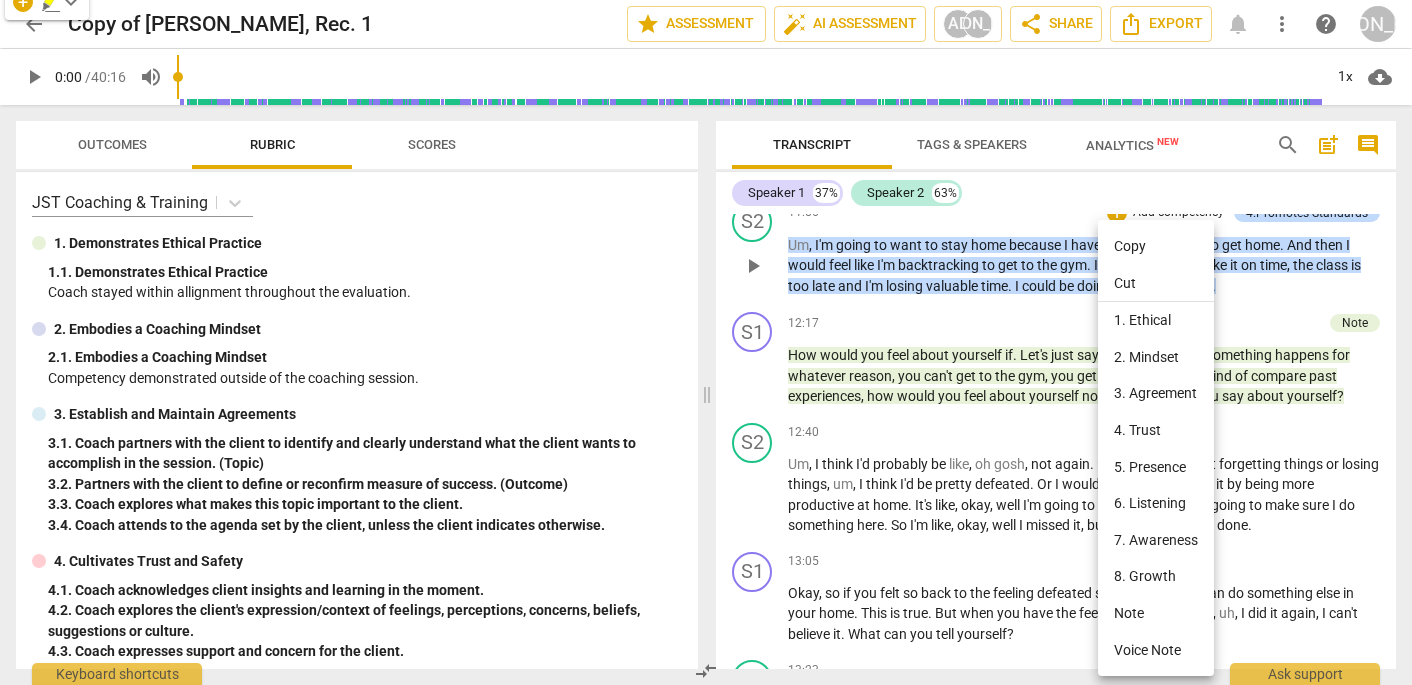 click at bounding box center [706, 342] 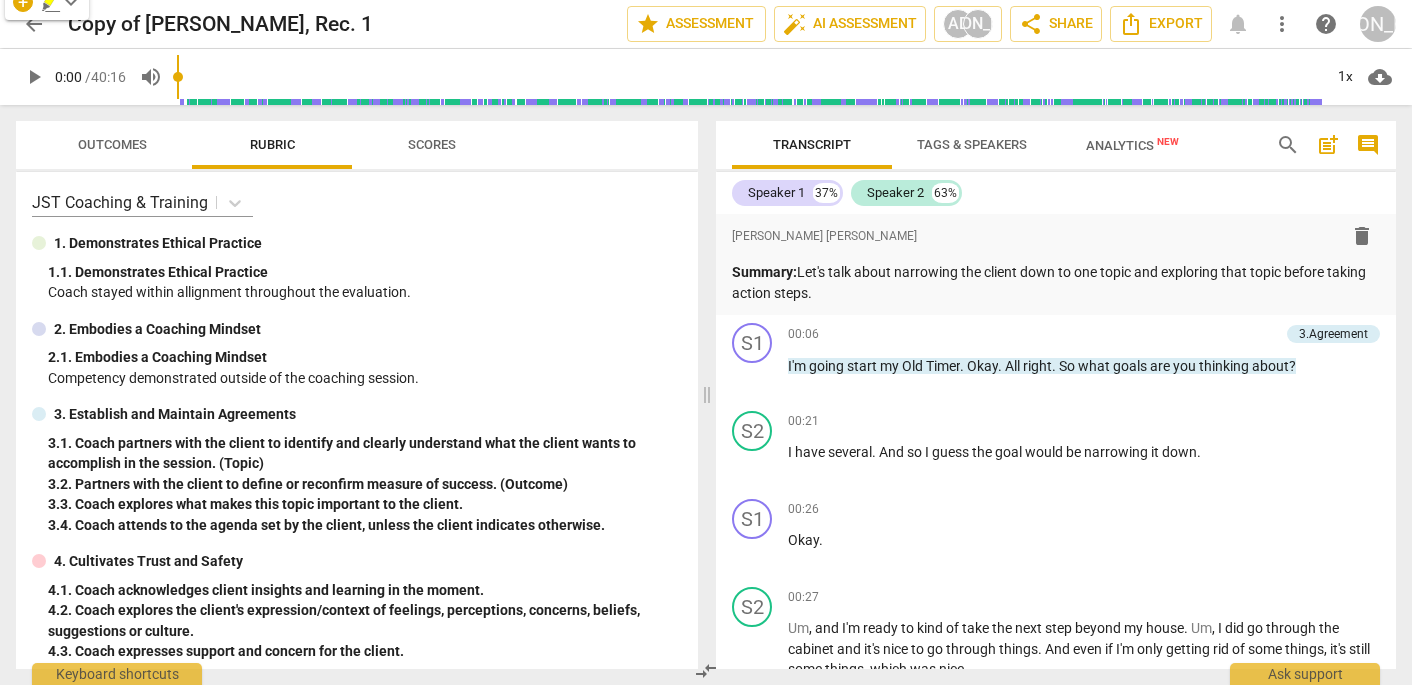 scroll, scrollTop: 0, scrollLeft: 0, axis: both 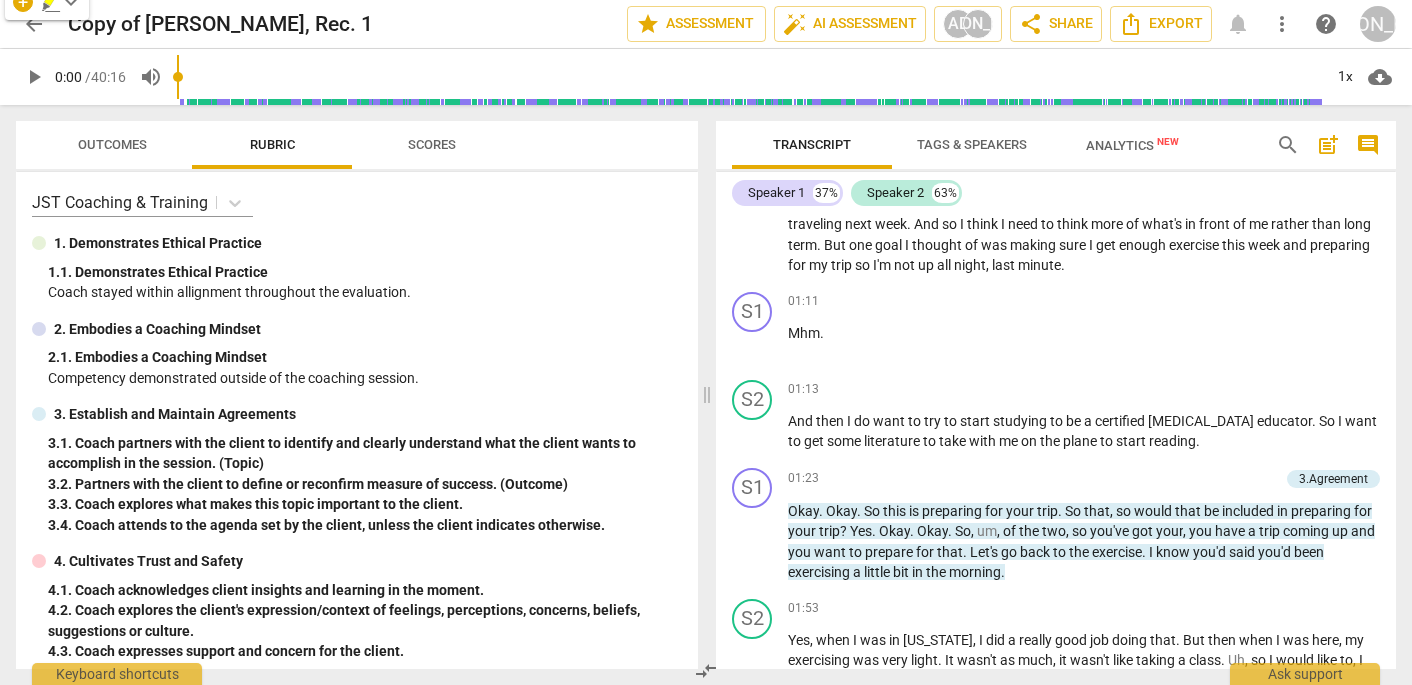 click on "arrow_back" at bounding box center [34, 24] 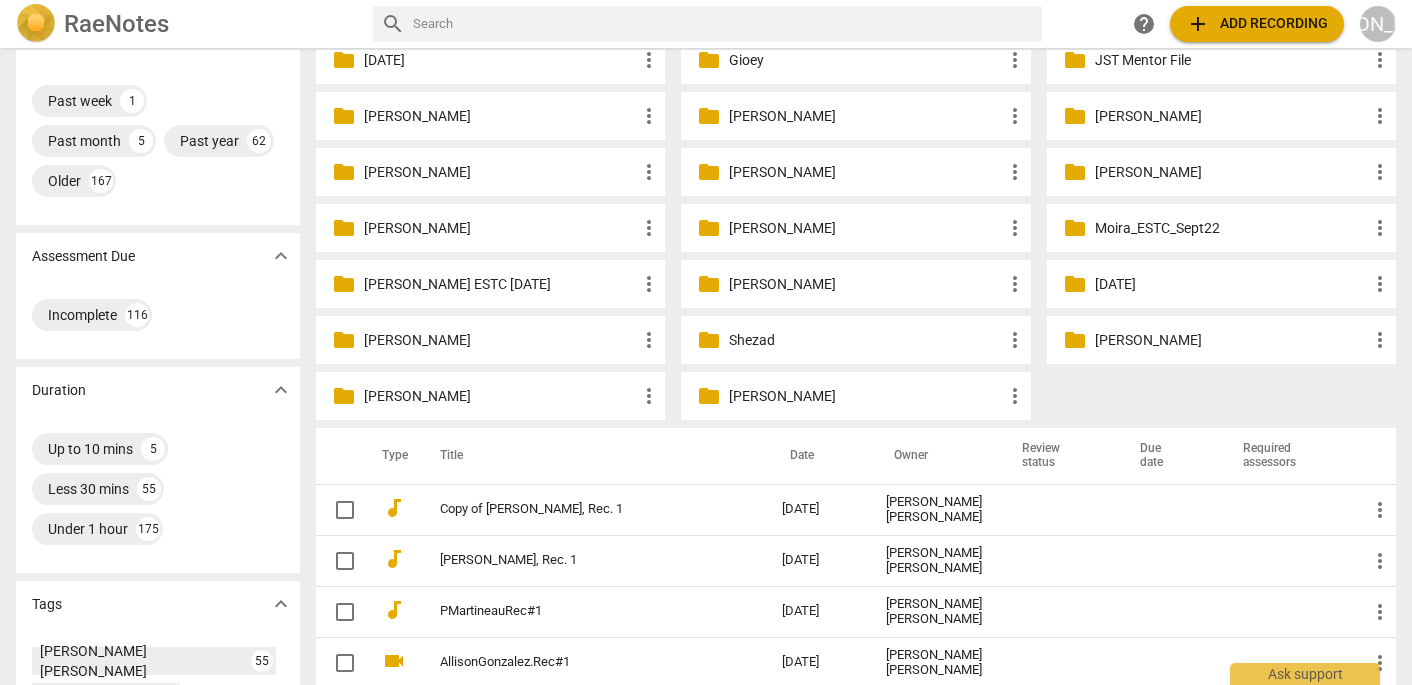 scroll, scrollTop: 304, scrollLeft: 0, axis: vertical 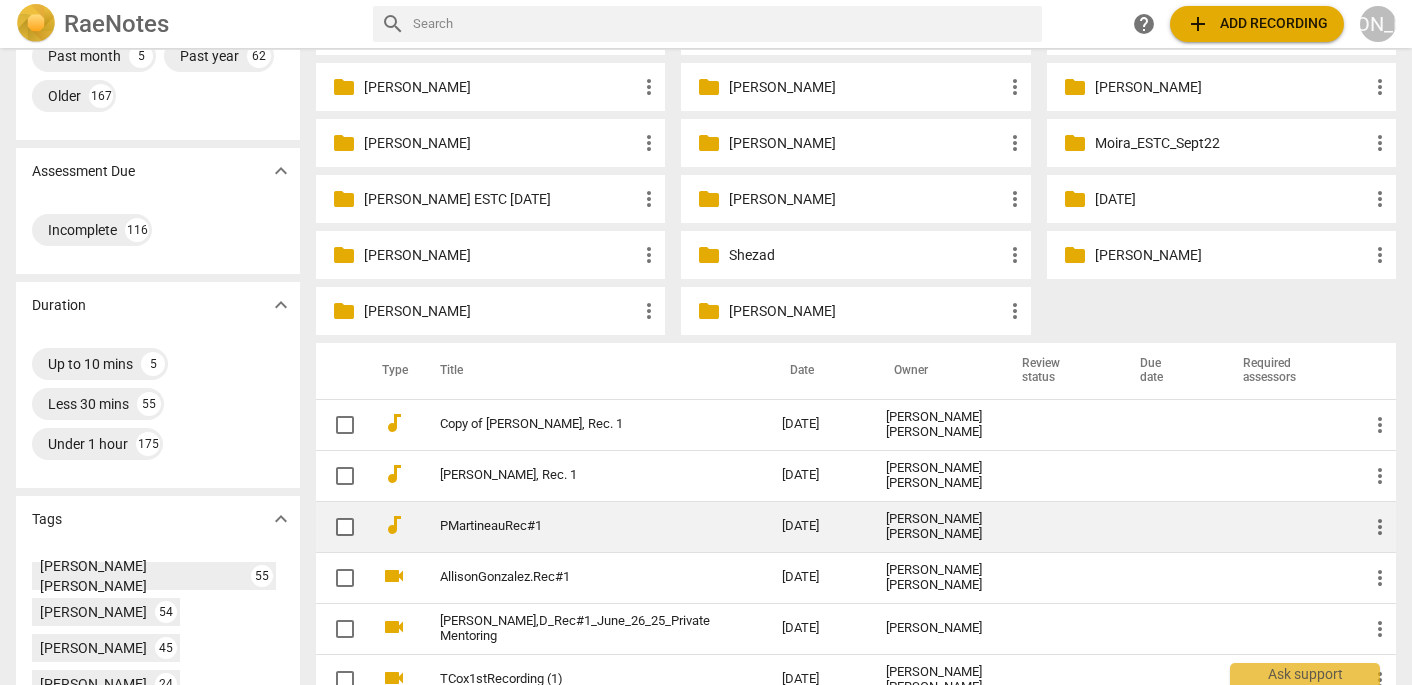click on "PMartineauRec#1" at bounding box center (575, 526) 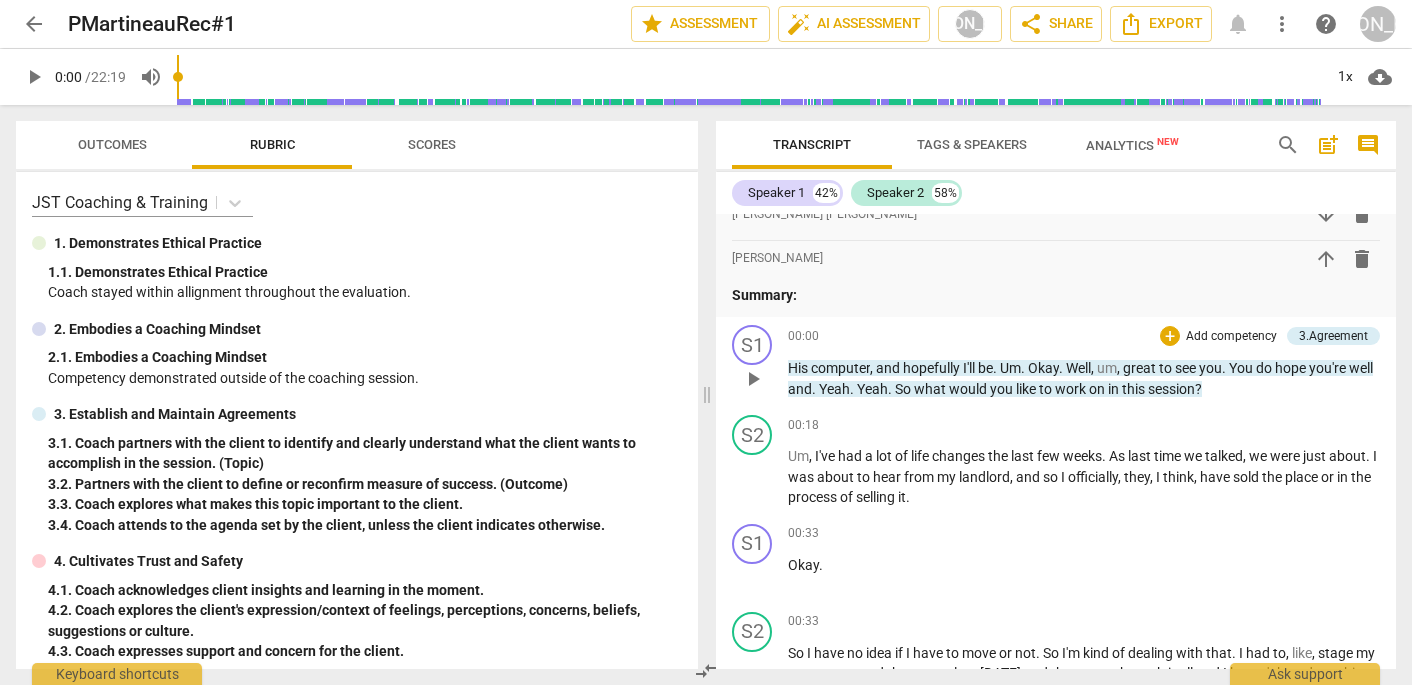 scroll, scrollTop: 75, scrollLeft: 0, axis: vertical 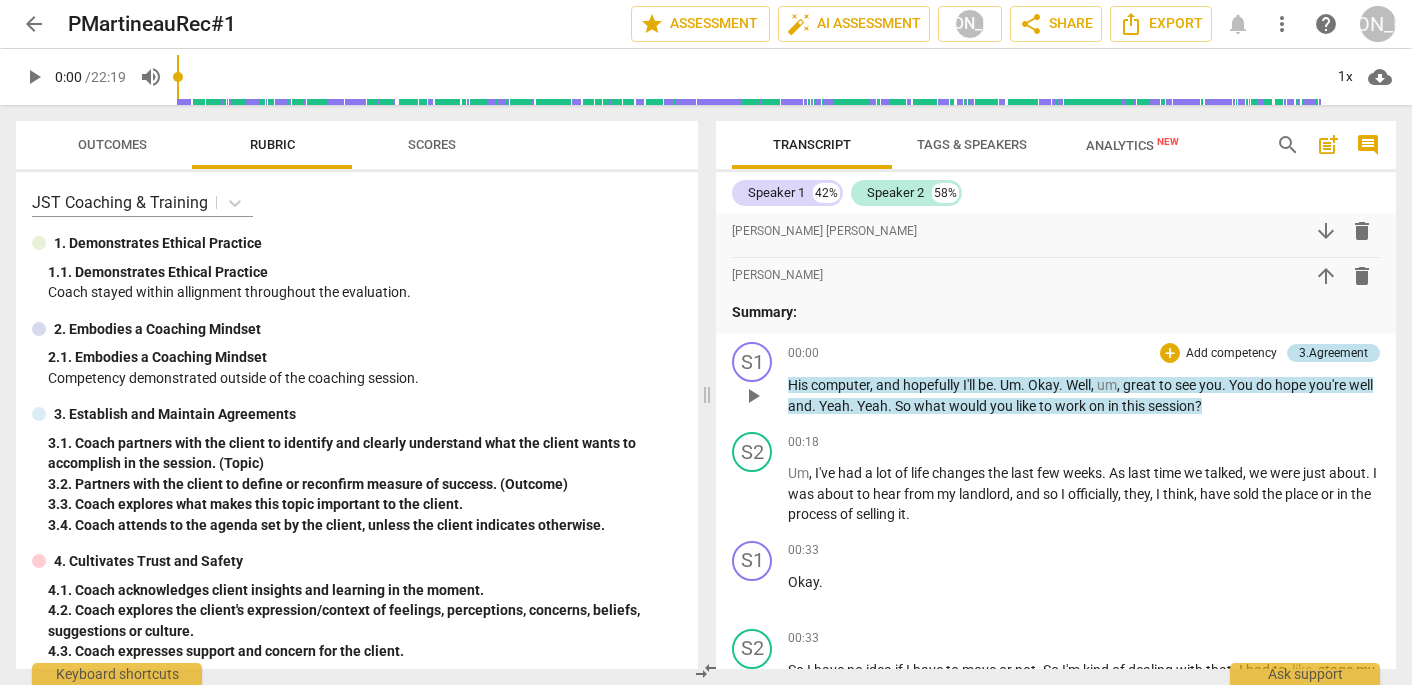 click on "3.Agreement" at bounding box center (1333, 353) 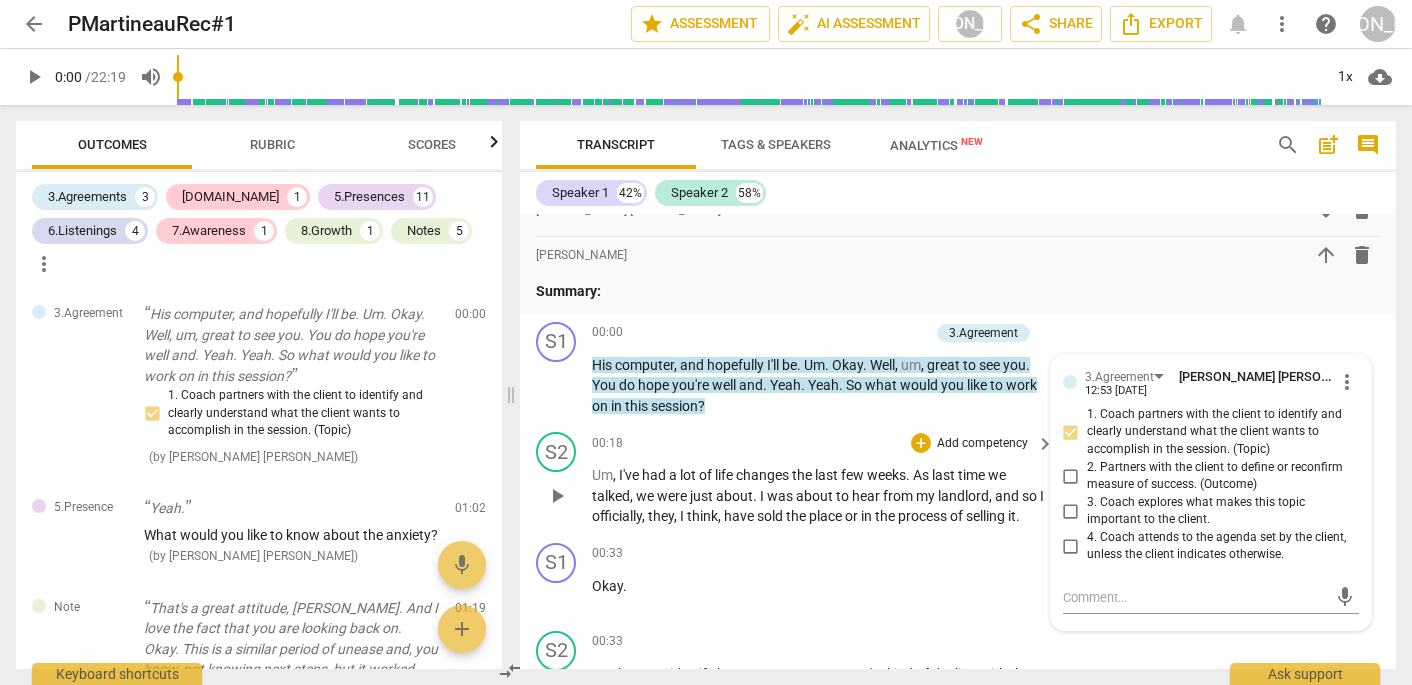 click on "00:18 + Add competency keyboard_arrow_right" at bounding box center [824, 443] 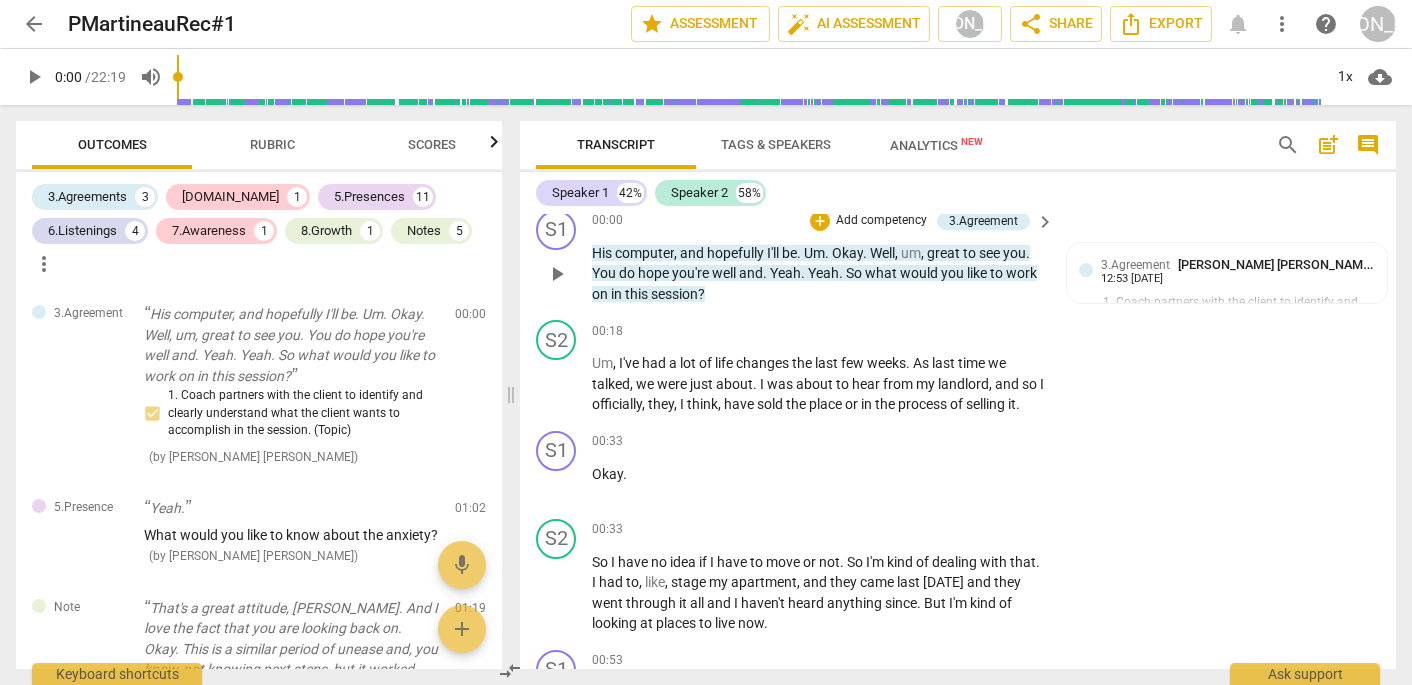 scroll, scrollTop: 188, scrollLeft: 0, axis: vertical 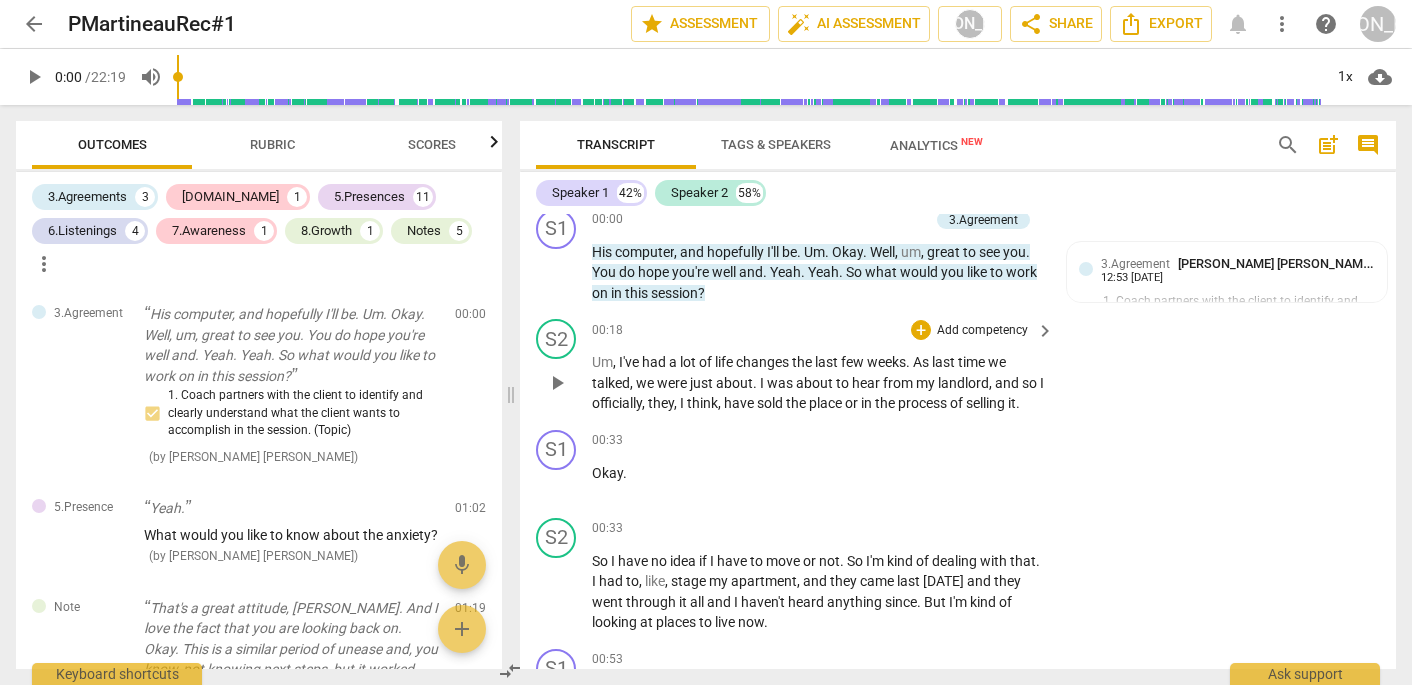 click on "play_arrow" at bounding box center (557, 383) 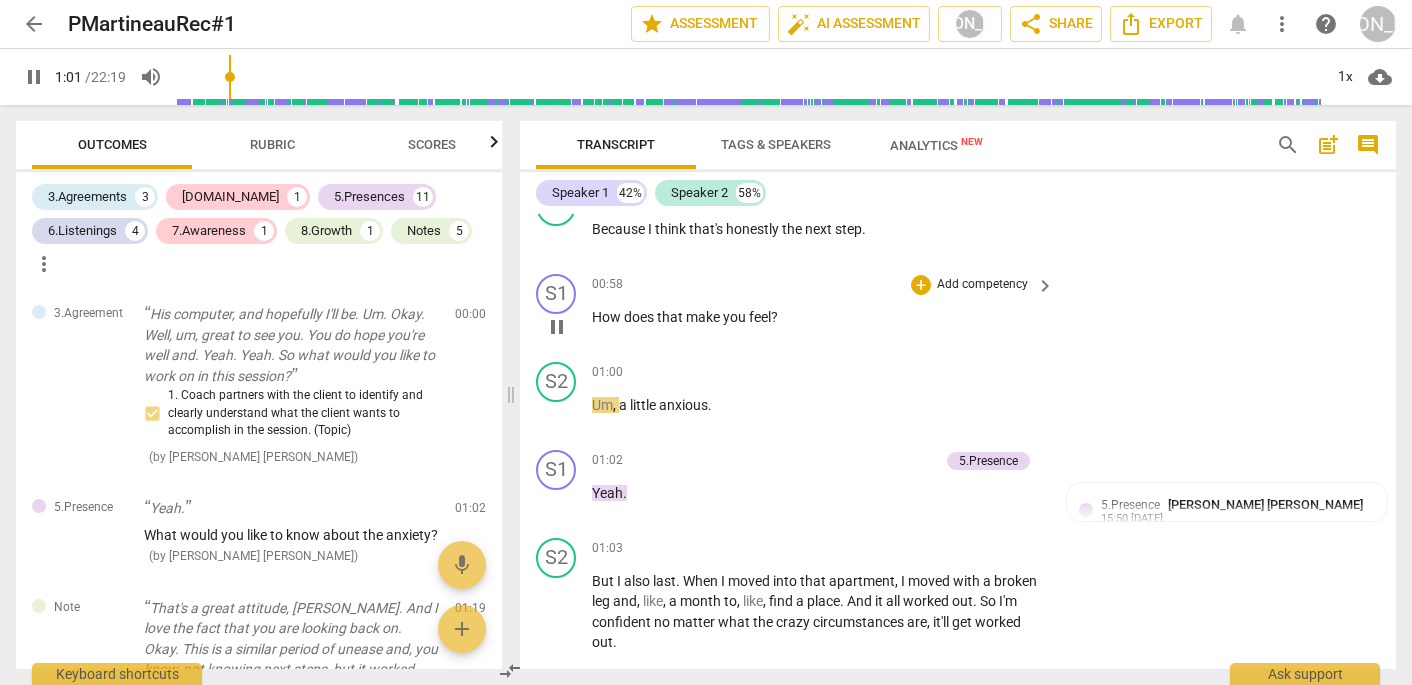 scroll, scrollTop: 741, scrollLeft: 0, axis: vertical 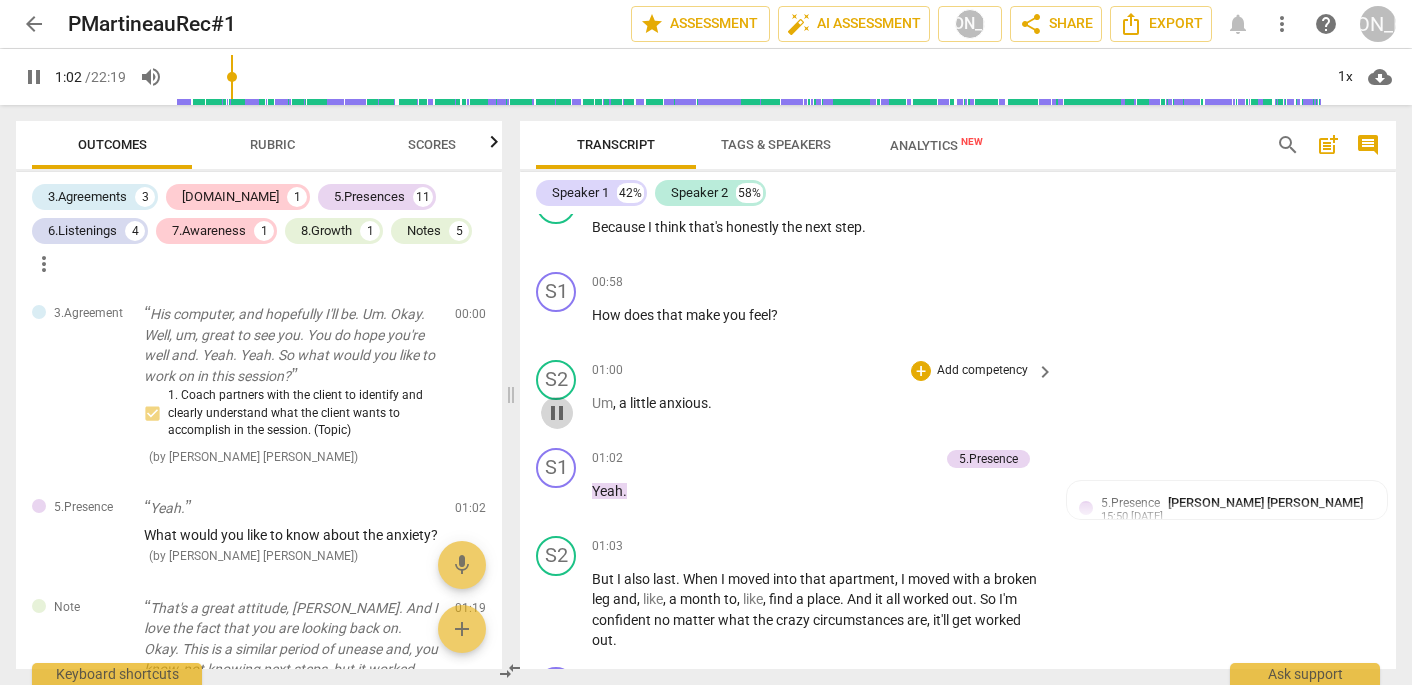 click on "pause" at bounding box center [557, 413] 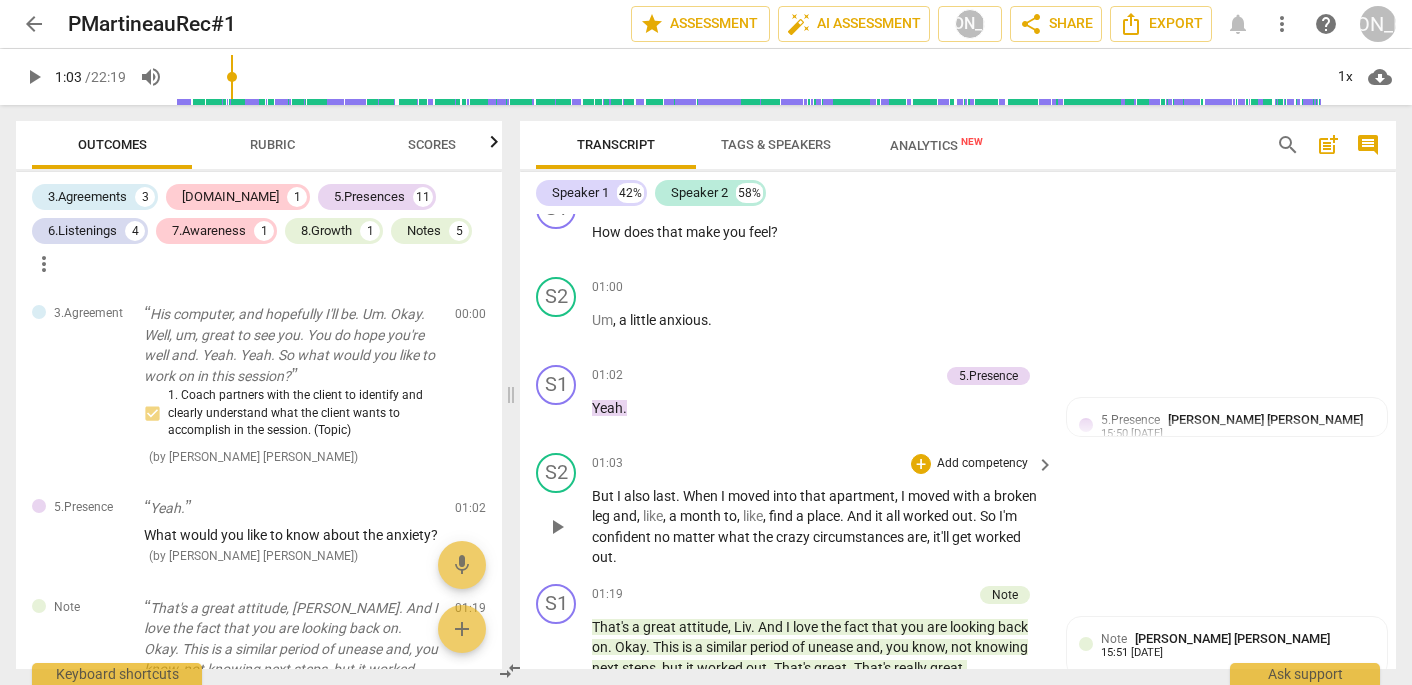 scroll, scrollTop: 824, scrollLeft: 0, axis: vertical 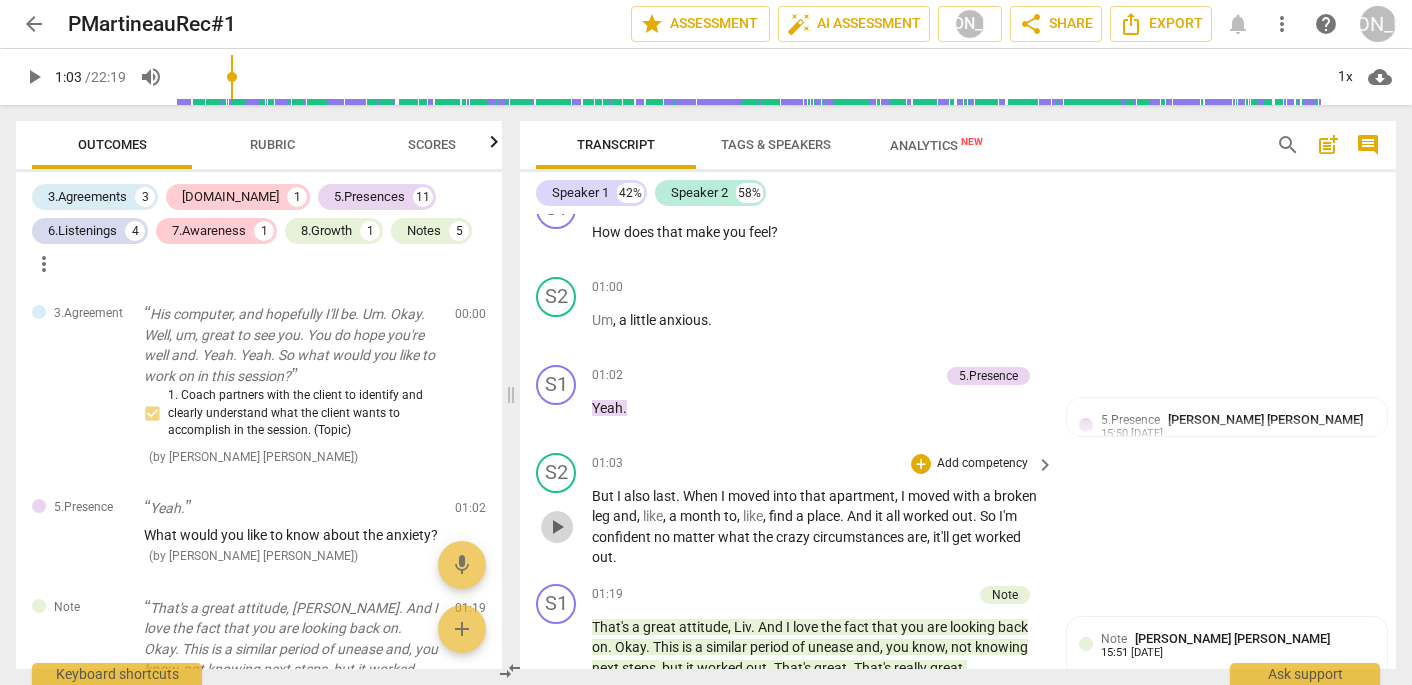 click on "play_arrow" at bounding box center [557, 527] 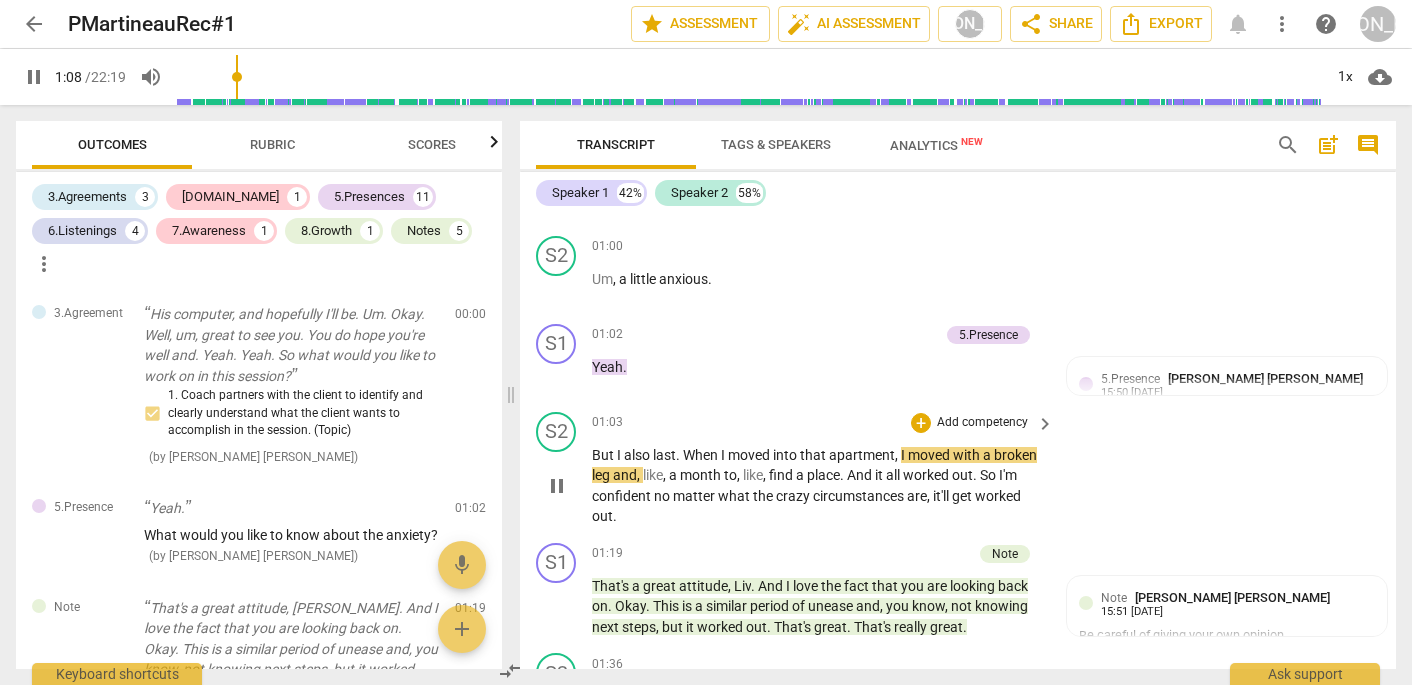 scroll, scrollTop: 872, scrollLeft: 0, axis: vertical 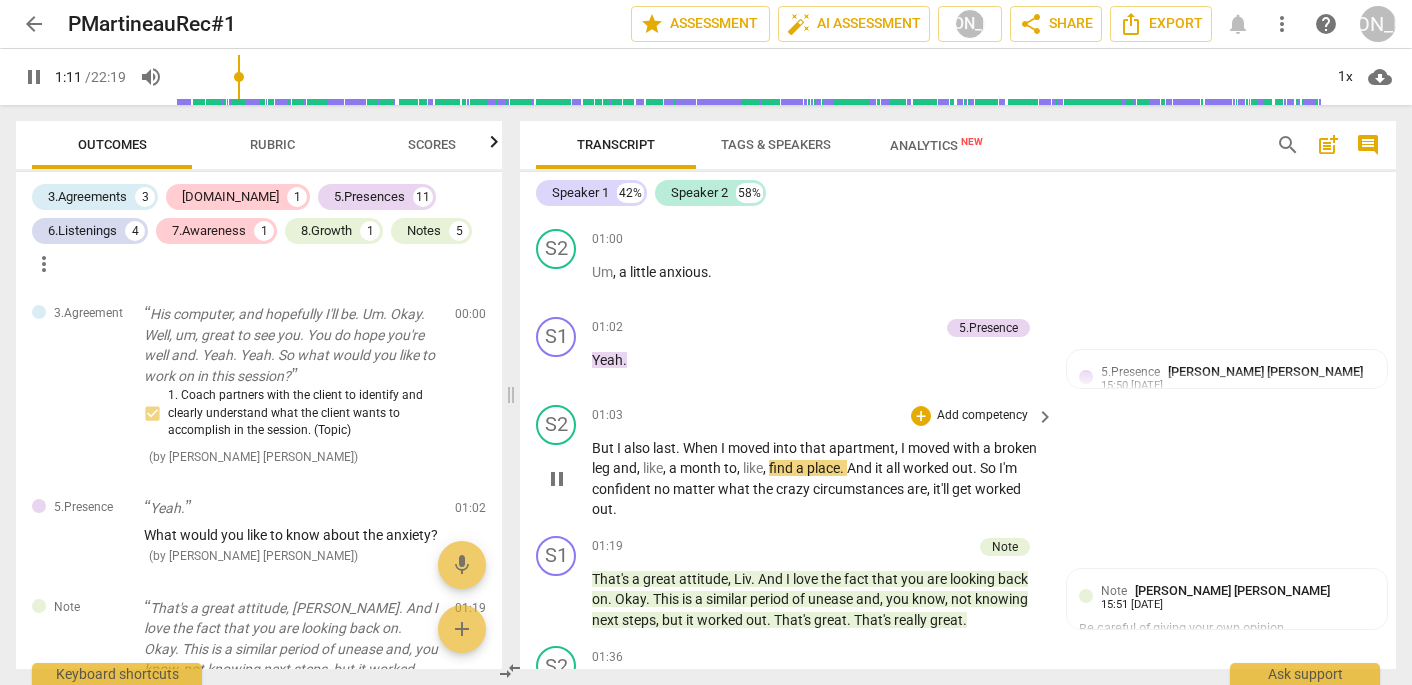 click on "S2 play_arrow pause 01:03 + Add competency keyboard_arrow_right But   I   also   last .   When   I   moved   into   that   apartment ,   I   moved   with   a   broken   leg   and ,   like ,   a   month   to ,   like ,   find   a   place .   And   it   all   worked   out .   So   I'm   confident   no   matter   what   the   crazy   circumstances   are ,   it'll   get   worked   out ." at bounding box center (958, 462) 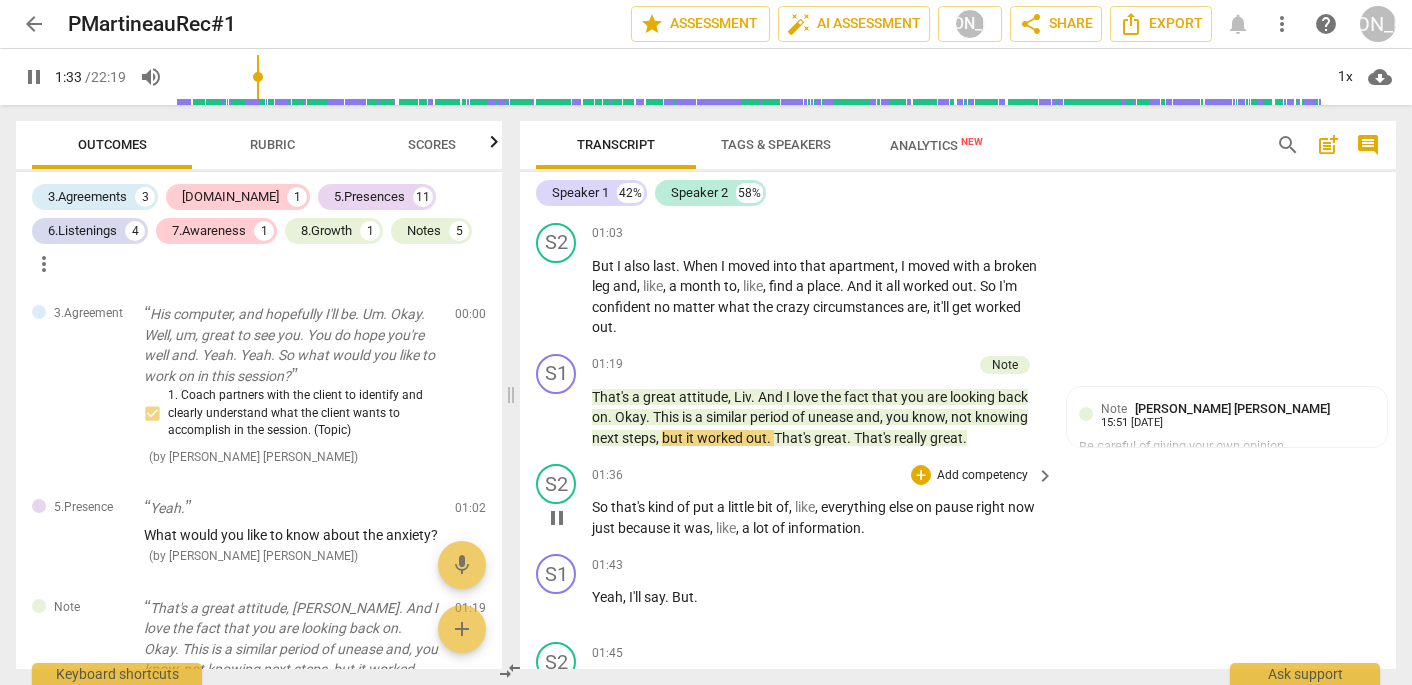 scroll, scrollTop: 1058, scrollLeft: 0, axis: vertical 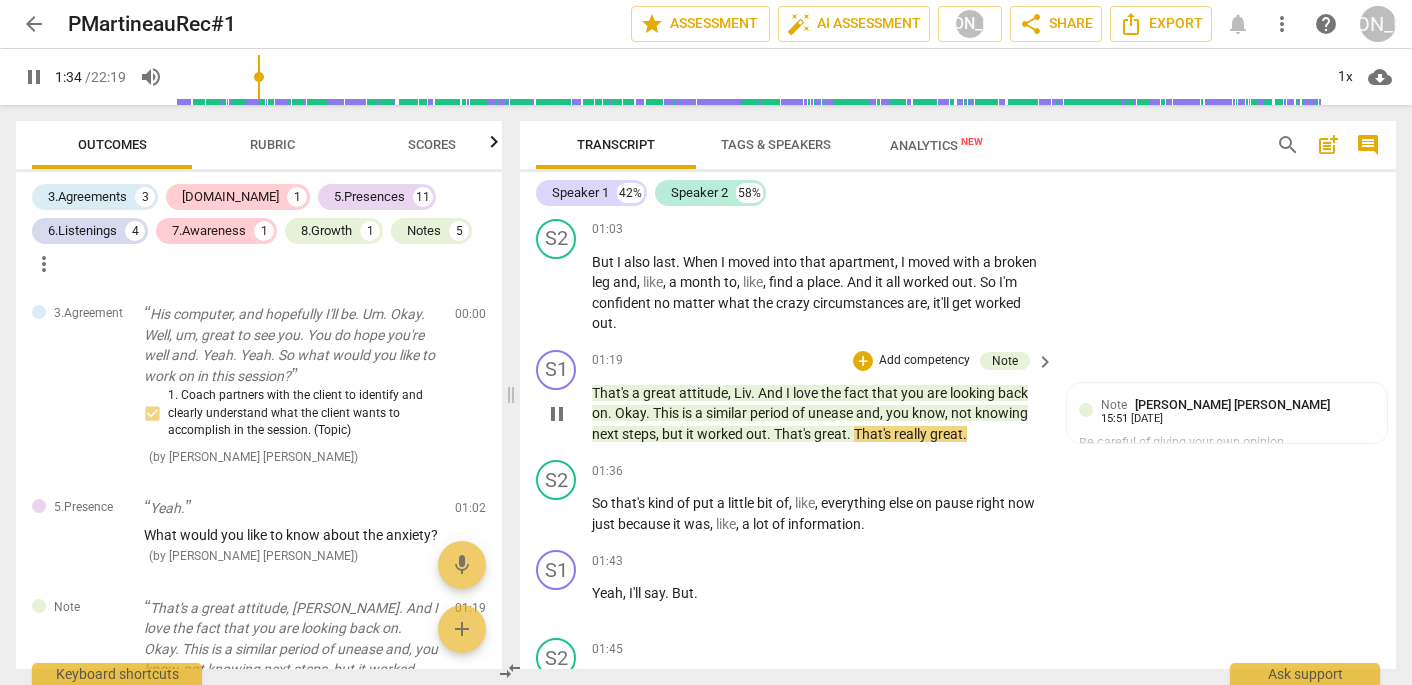 click on "pause" at bounding box center [557, 414] 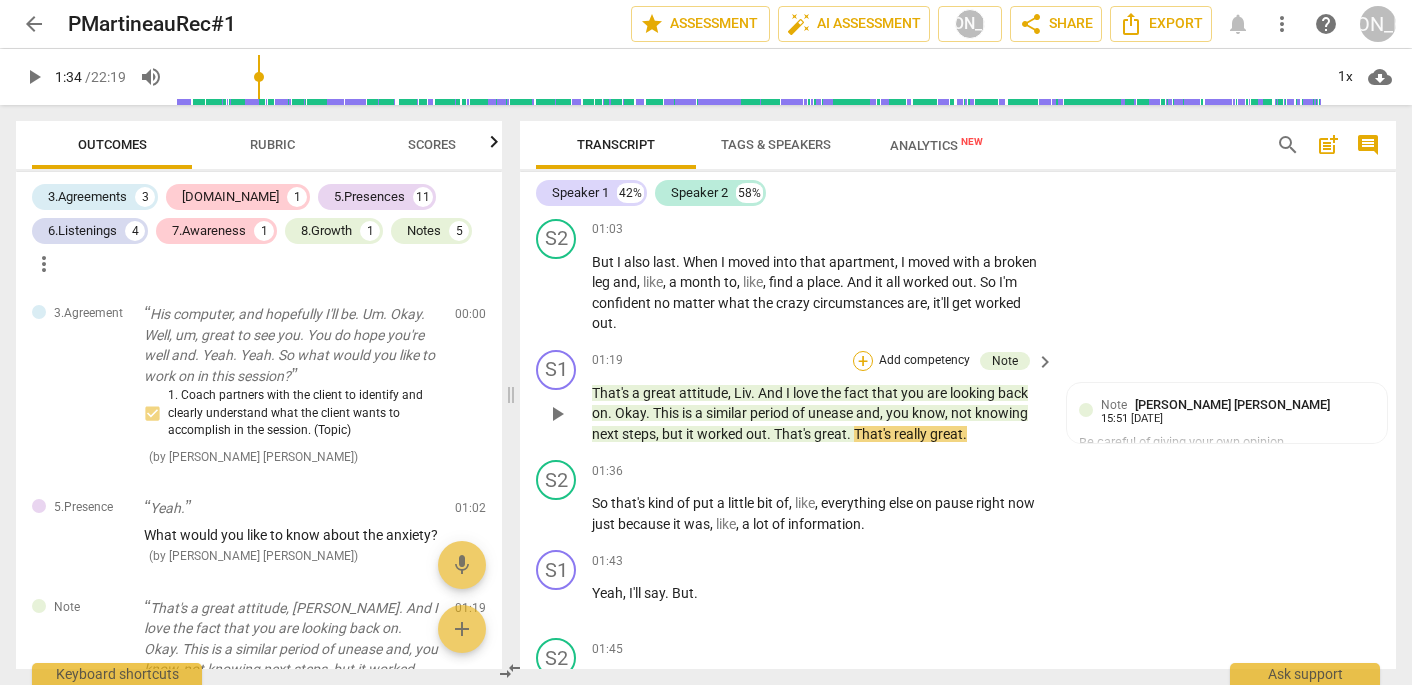 click on "+" at bounding box center [863, 361] 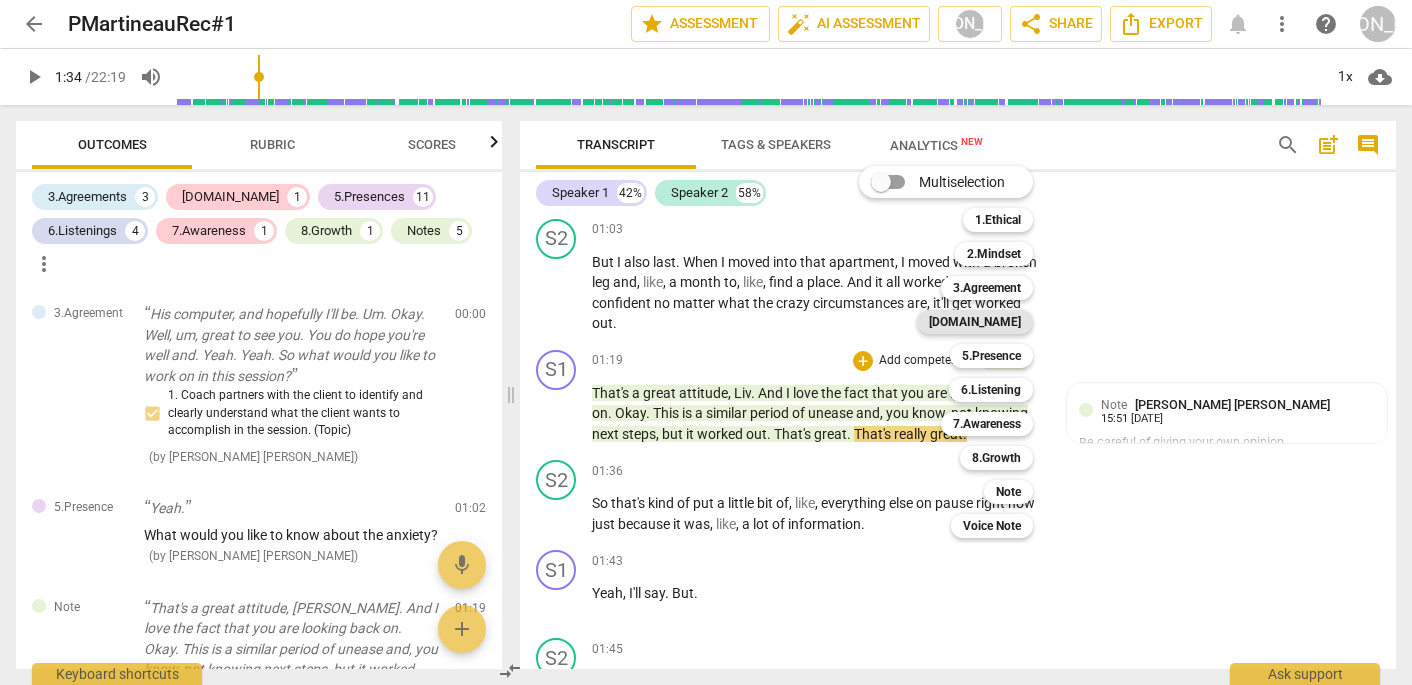 click on "[DOMAIN_NAME]" at bounding box center [975, 322] 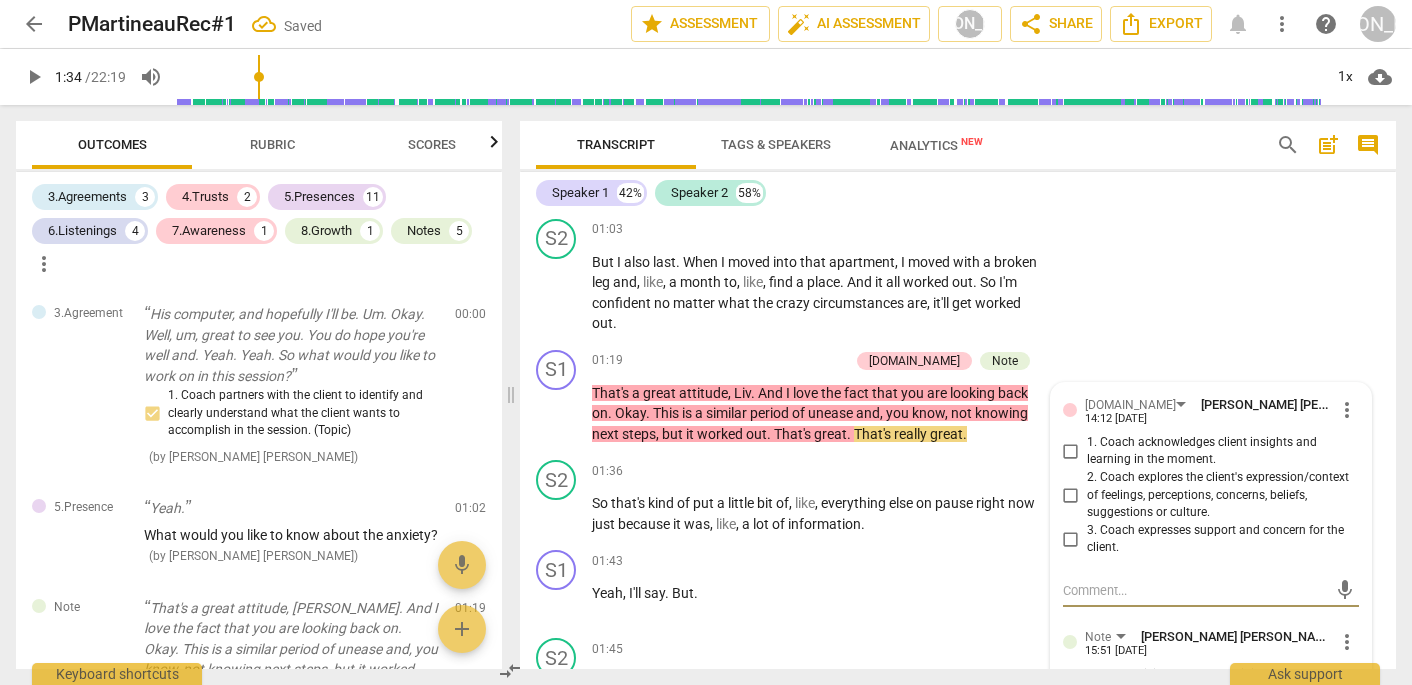 scroll, scrollTop: 350, scrollLeft: 0, axis: vertical 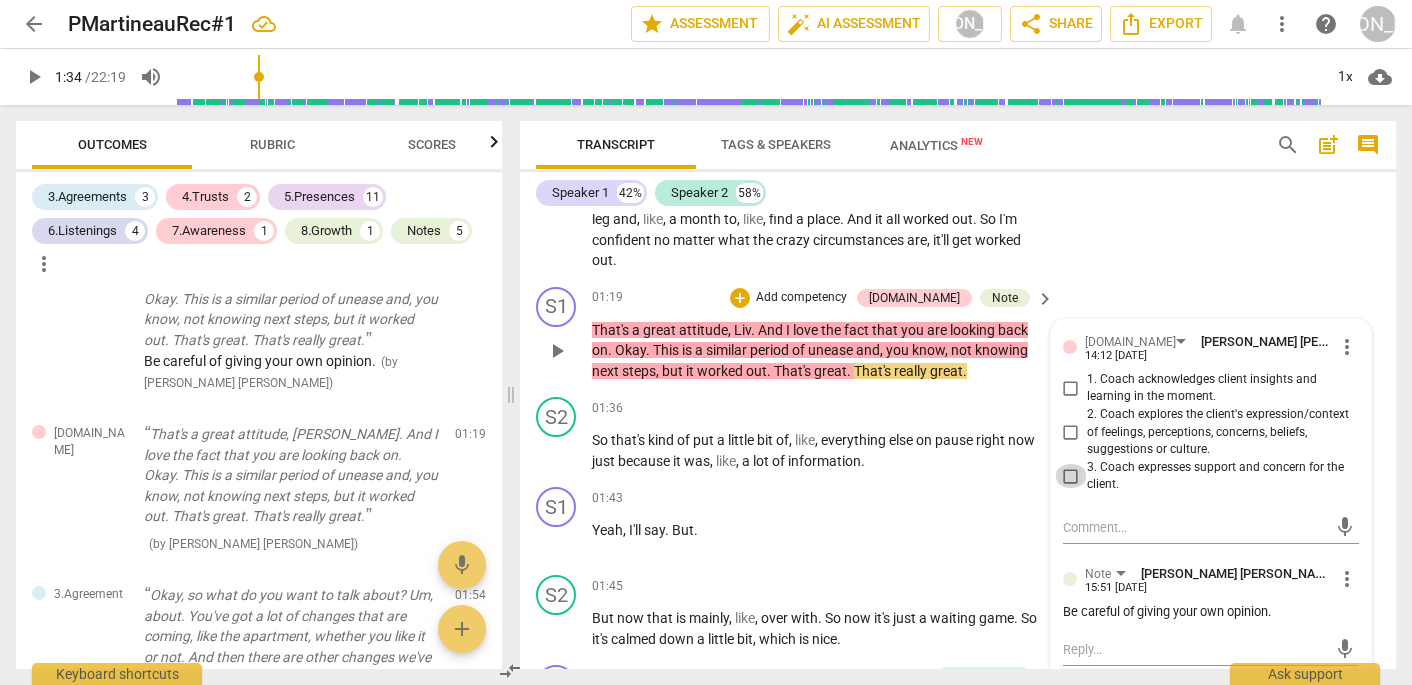 click on "3. Coach expresses support and concern for the client." at bounding box center (1071, 476) 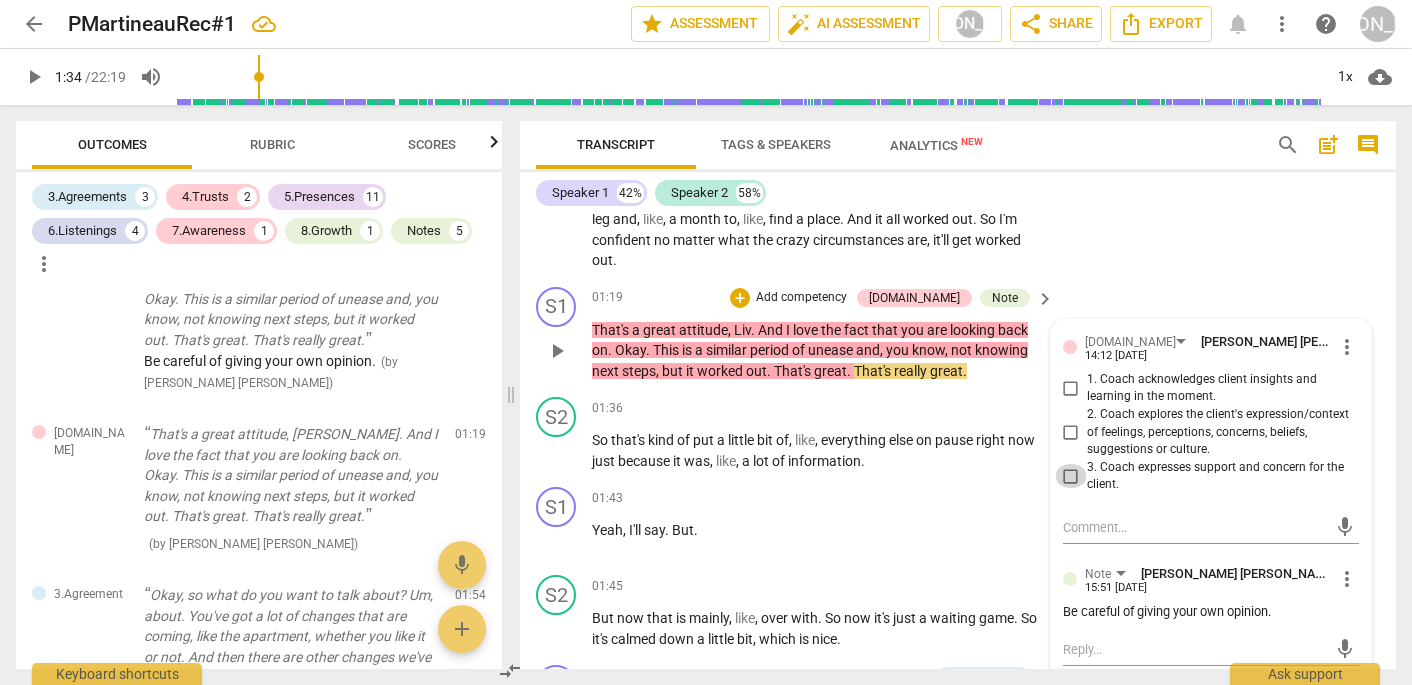 checkbox on "true" 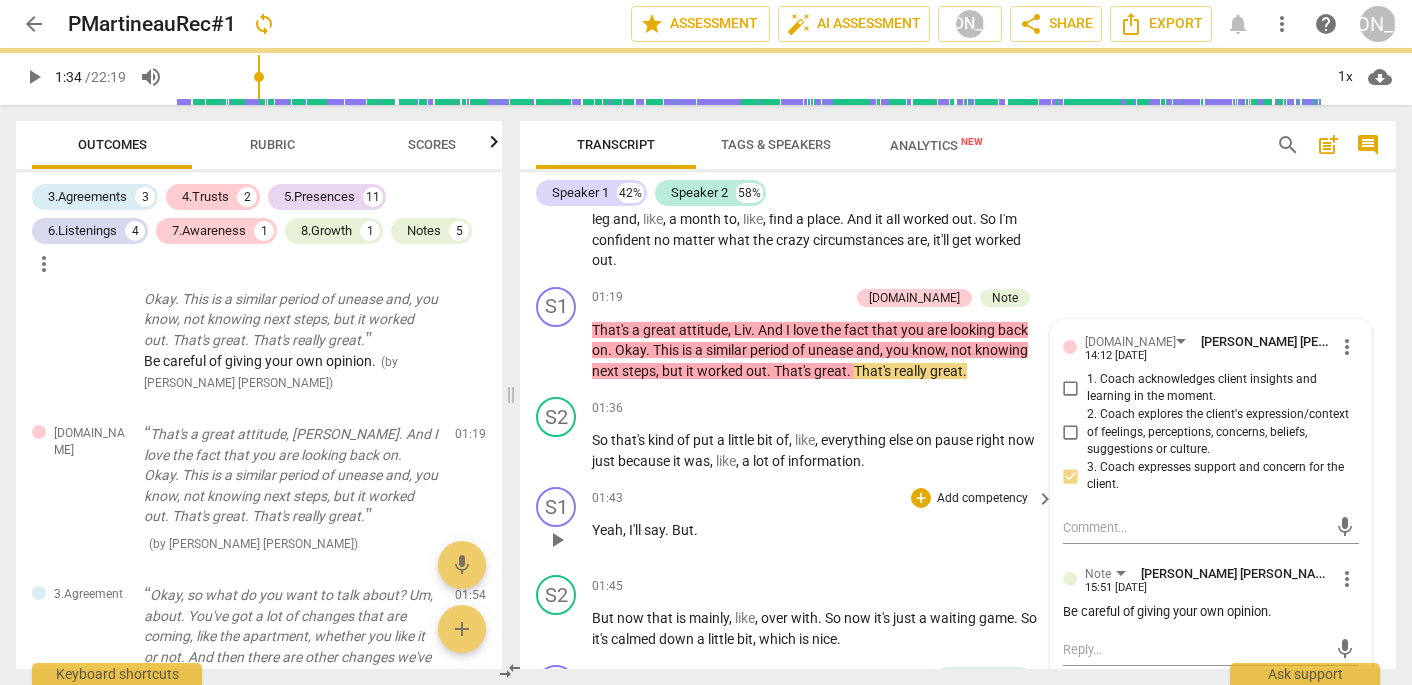 click on "01:43 + Add competency keyboard_arrow_right Yeah ,   I'll   say .   But ." at bounding box center (824, 523) 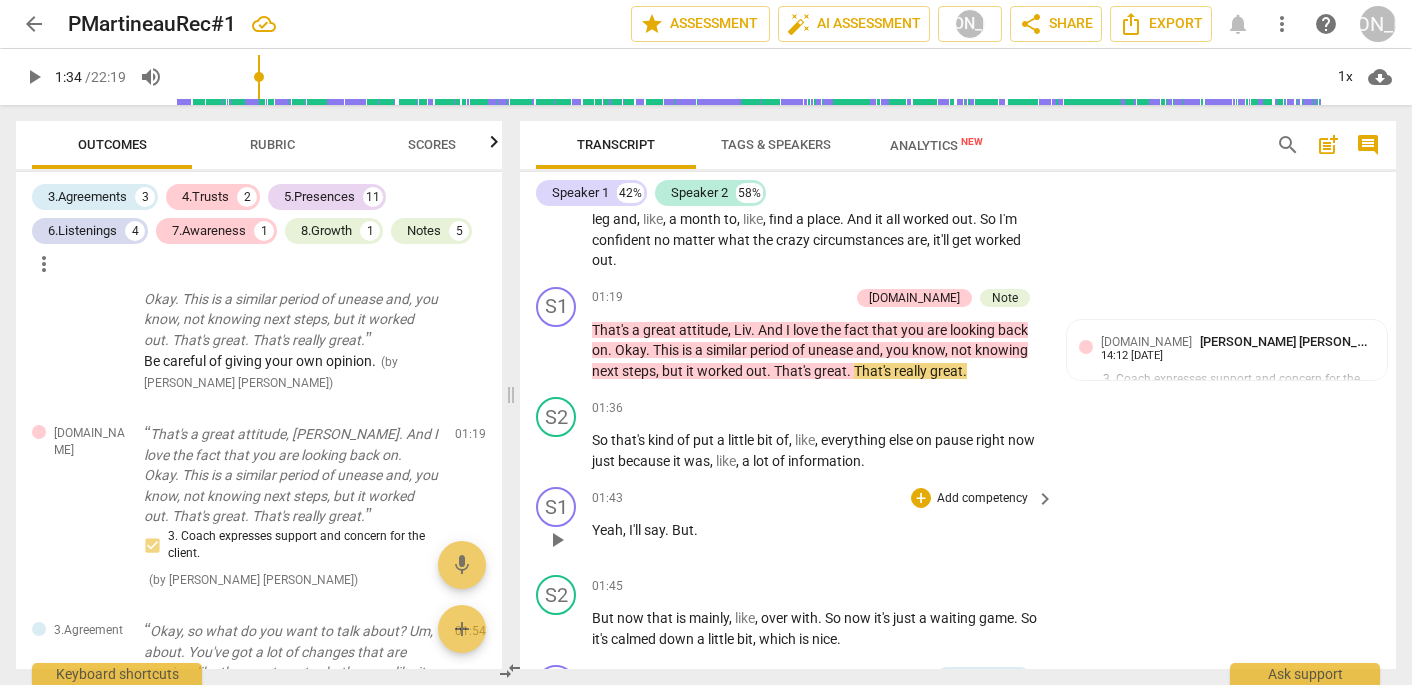 scroll, scrollTop: 1162, scrollLeft: 0, axis: vertical 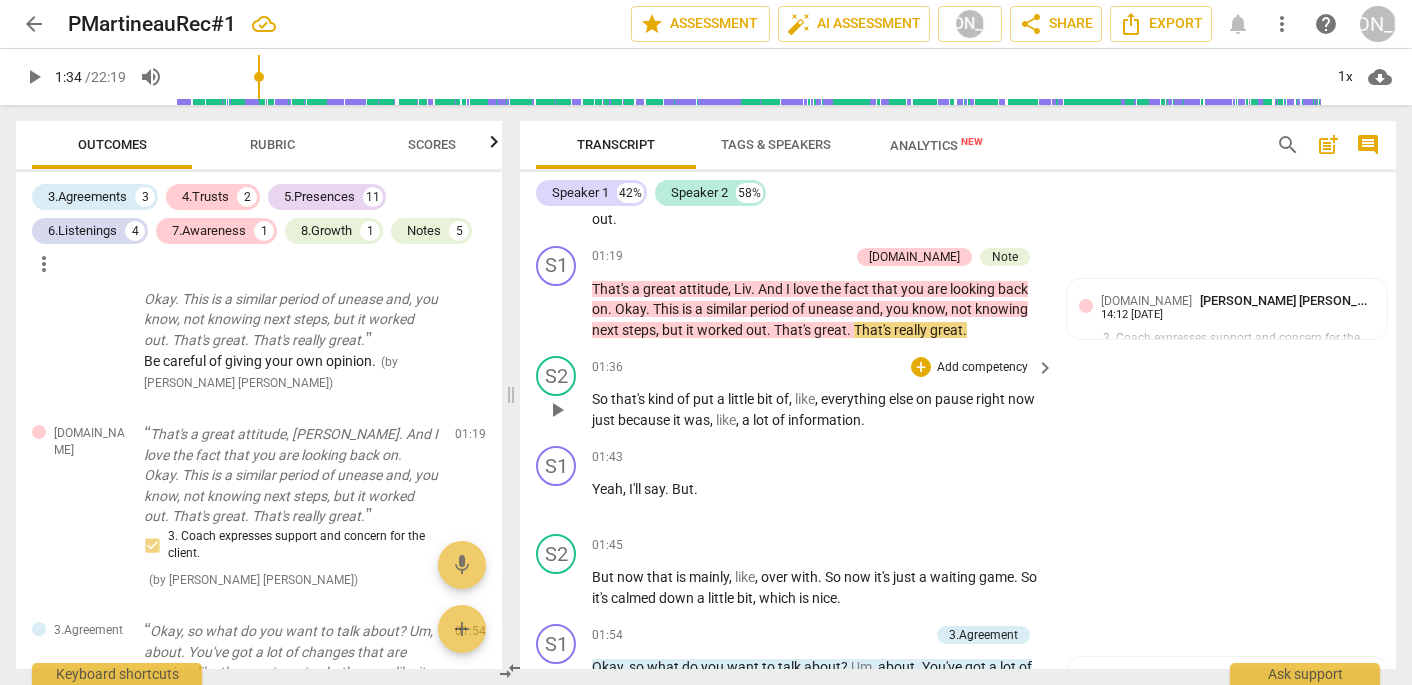 click on "play_arrow" at bounding box center [557, 410] 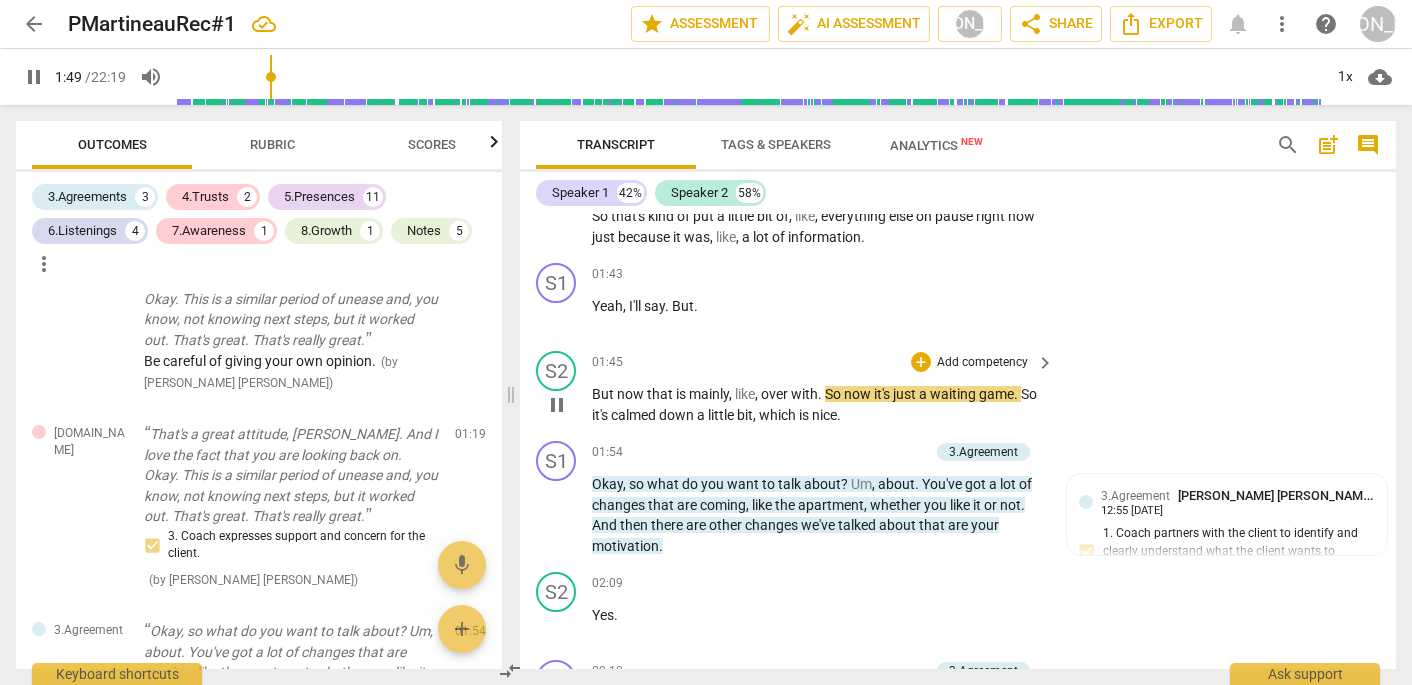scroll, scrollTop: 1350, scrollLeft: 0, axis: vertical 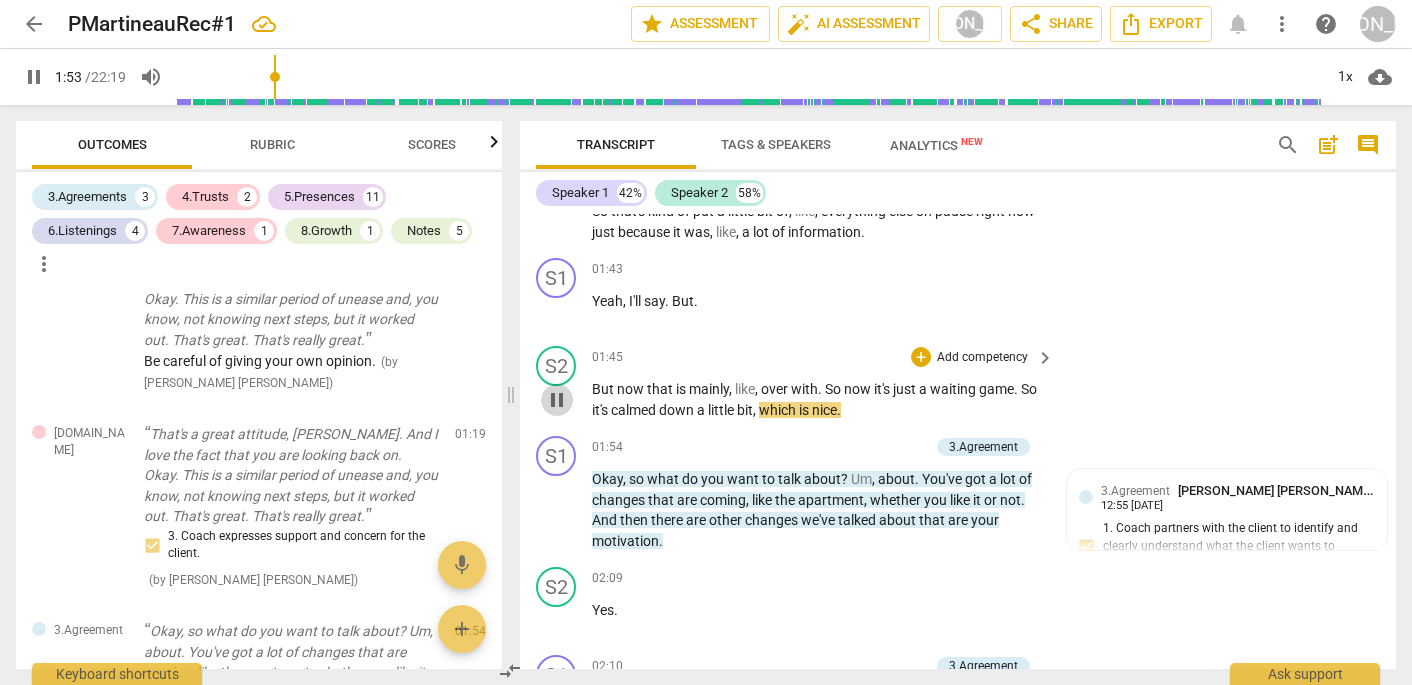 click on "pause" at bounding box center (557, 400) 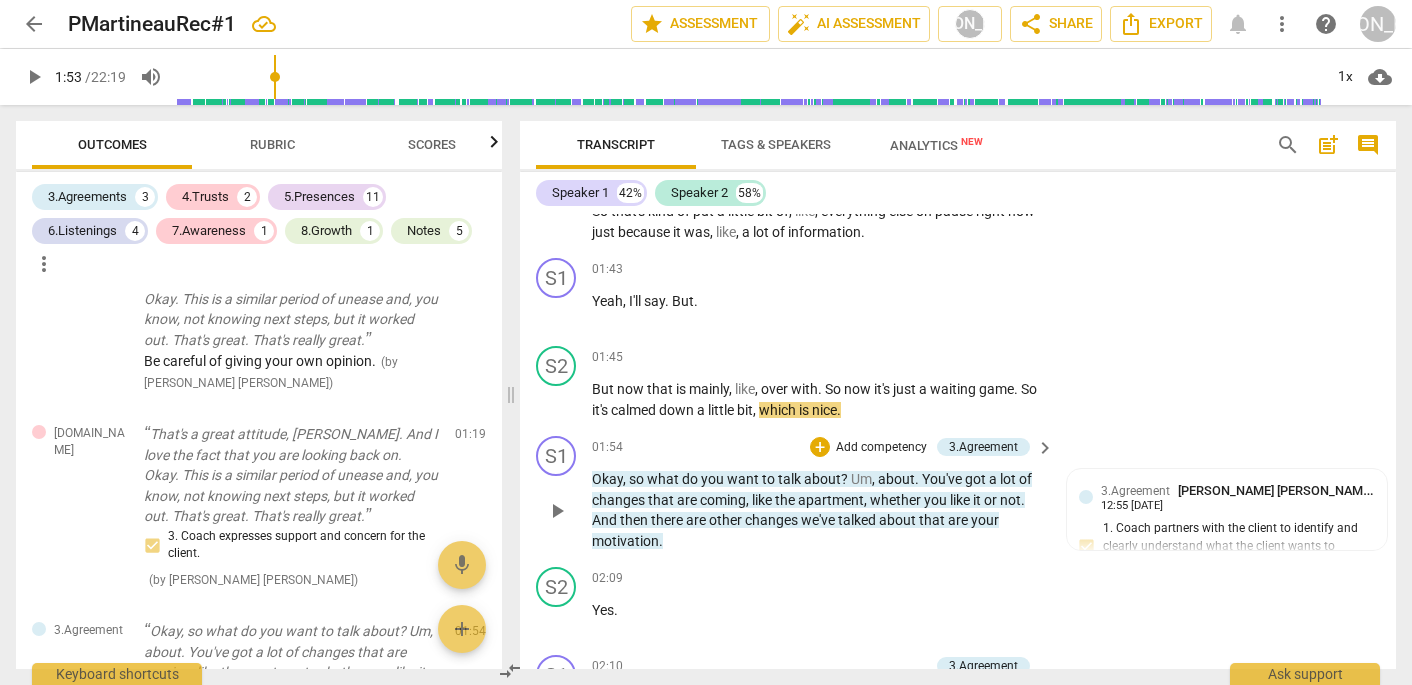 click on "play_arrow" at bounding box center [557, 511] 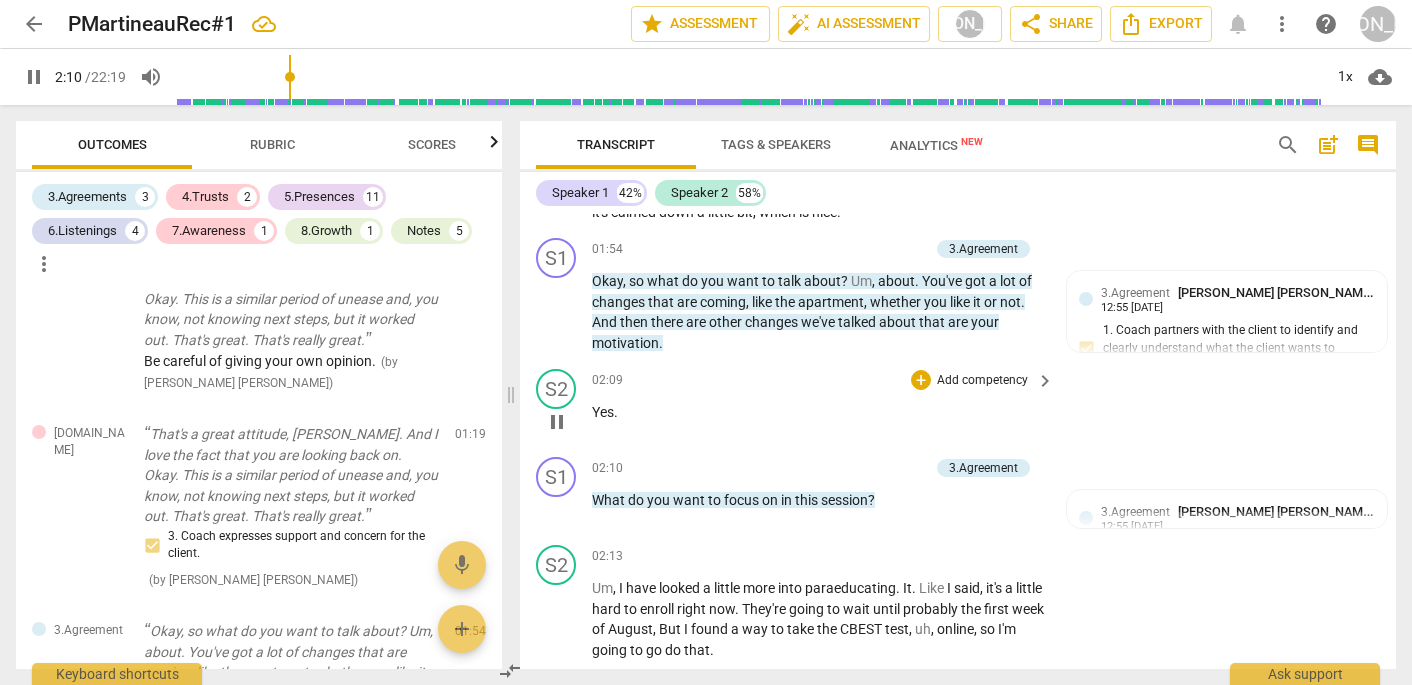 scroll, scrollTop: 1551, scrollLeft: 0, axis: vertical 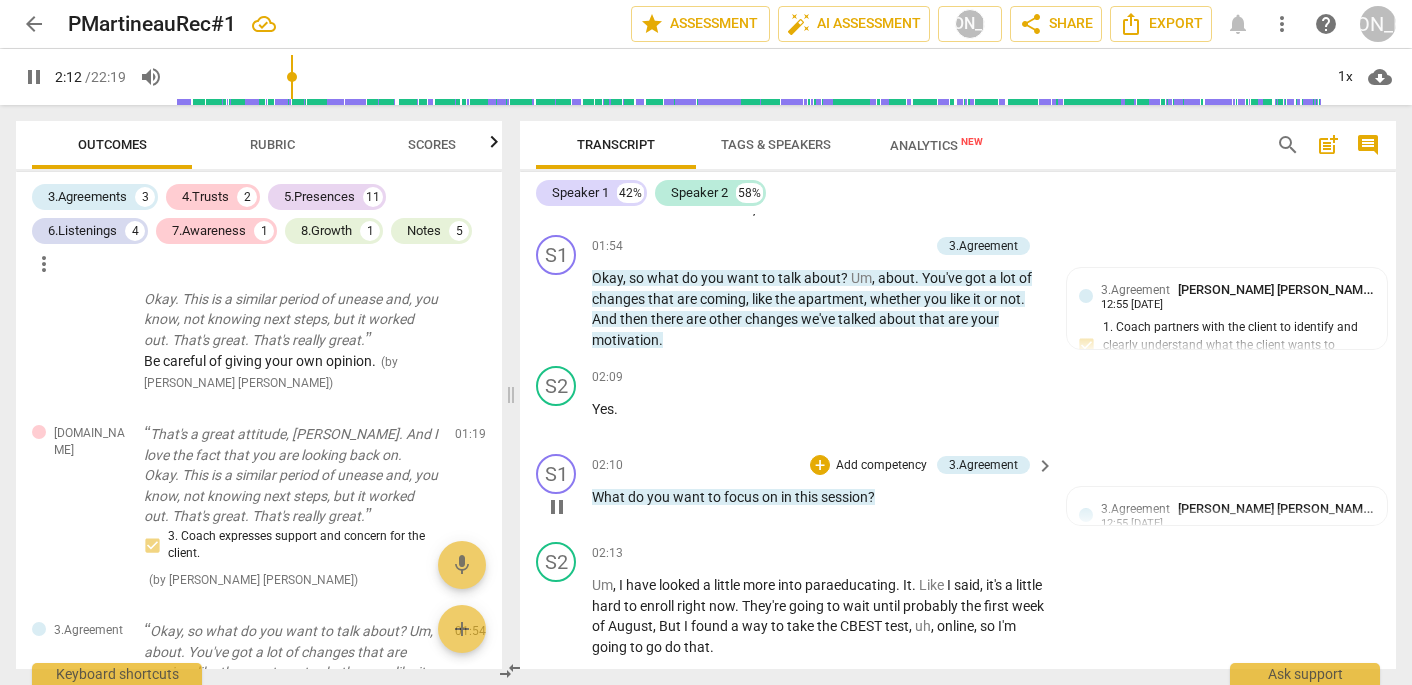 click on "pause" at bounding box center (557, 507) 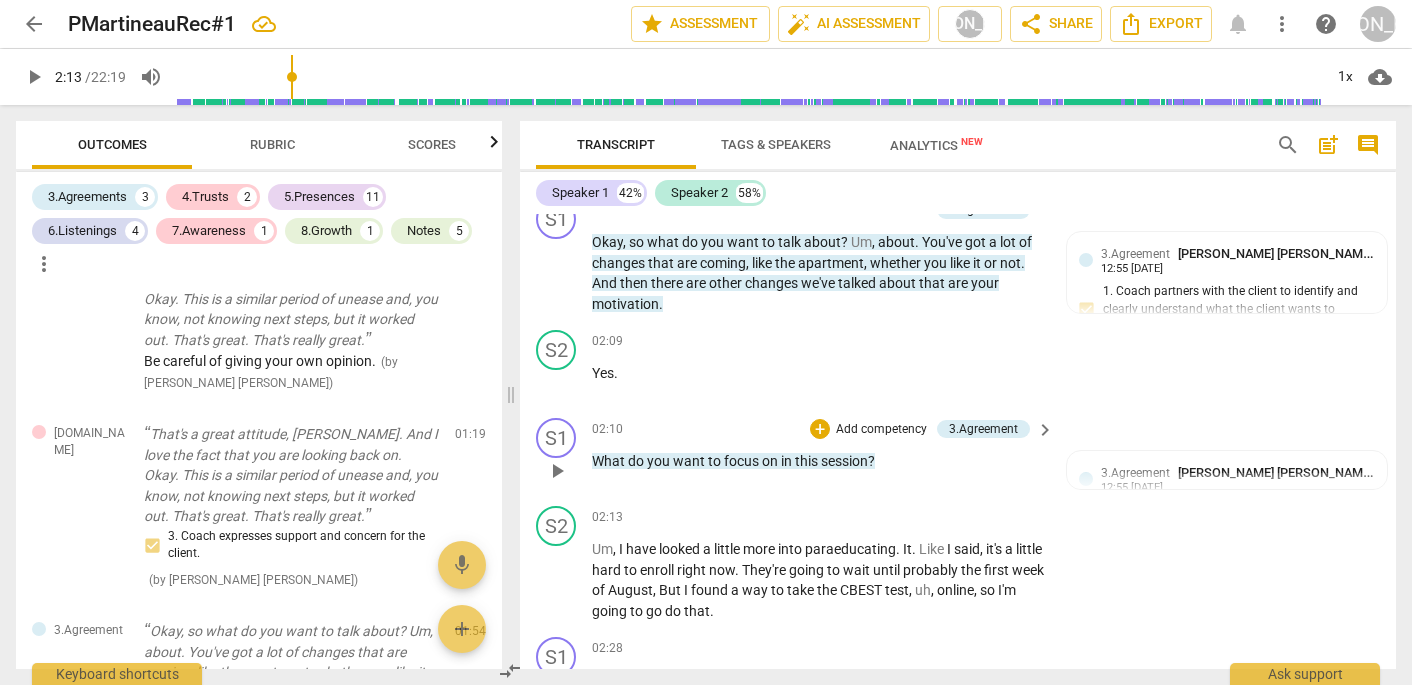 scroll, scrollTop: 1596, scrollLeft: 0, axis: vertical 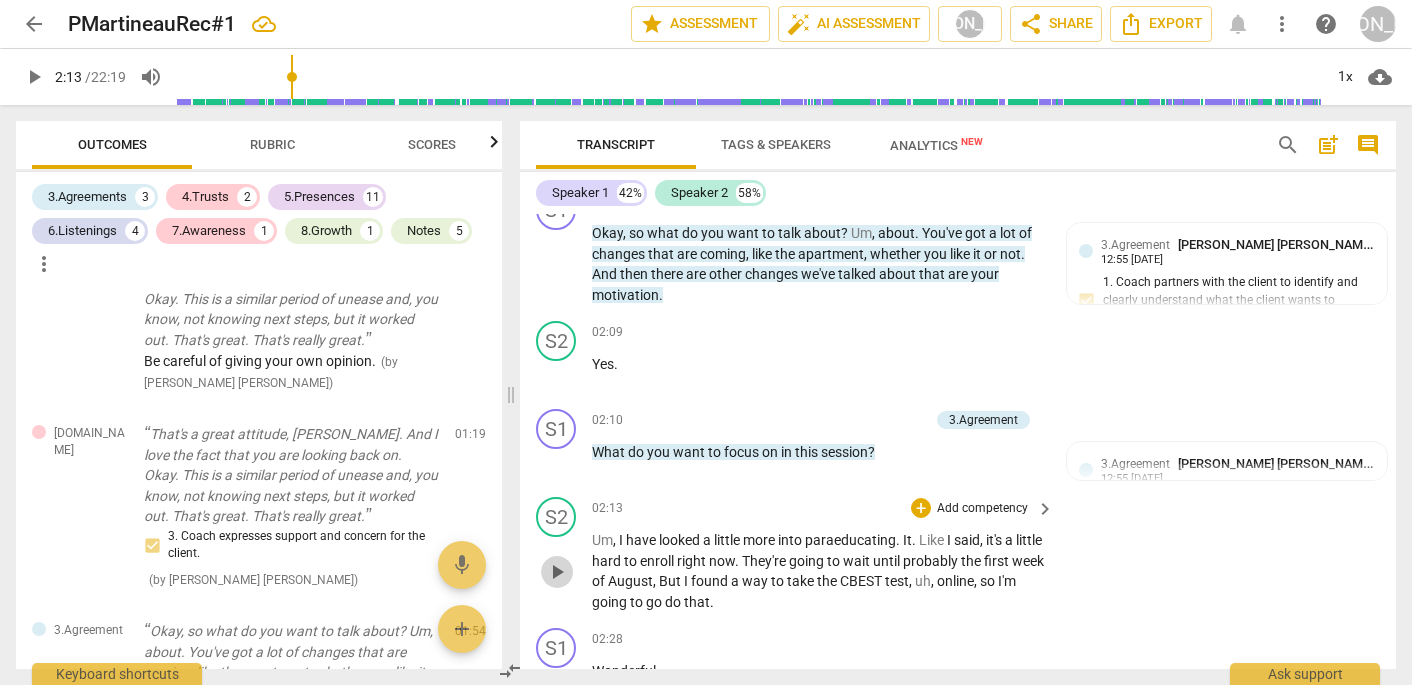 click on "play_arrow" at bounding box center [557, 572] 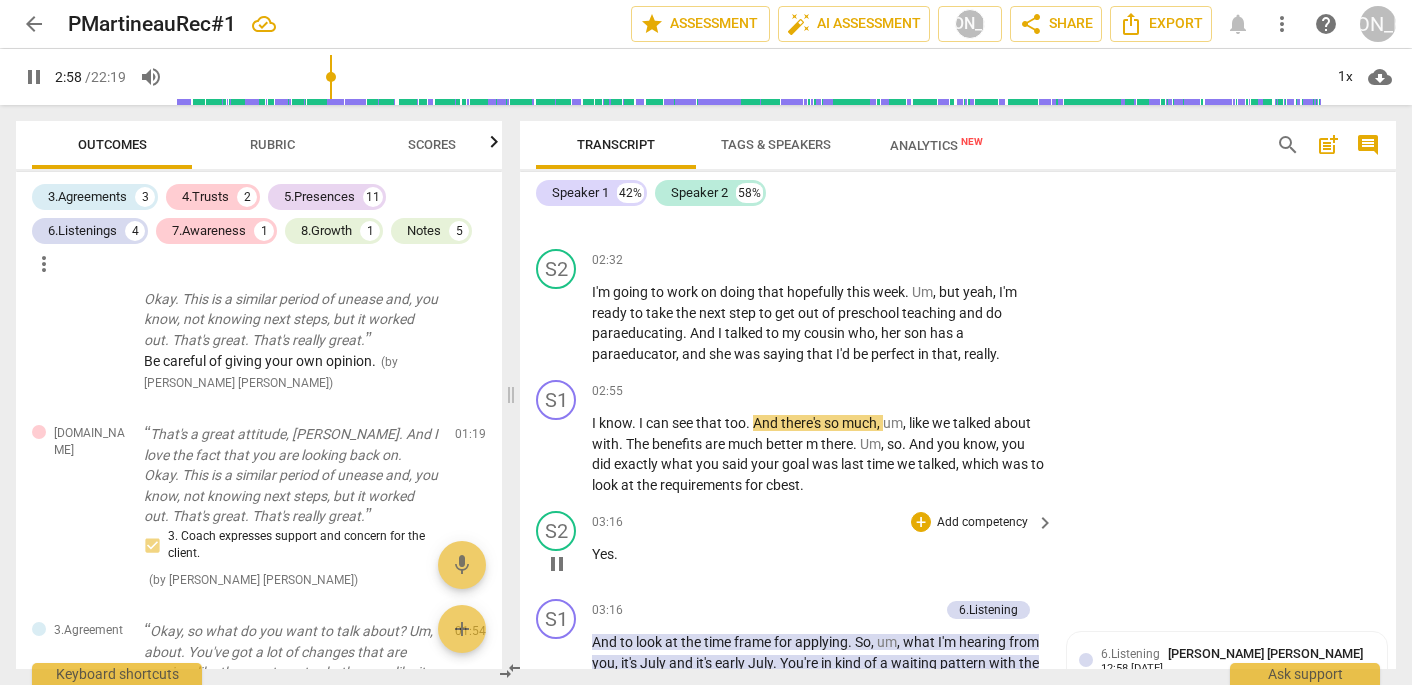 scroll, scrollTop: 2253, scrollLeft: 0, axis: vertical 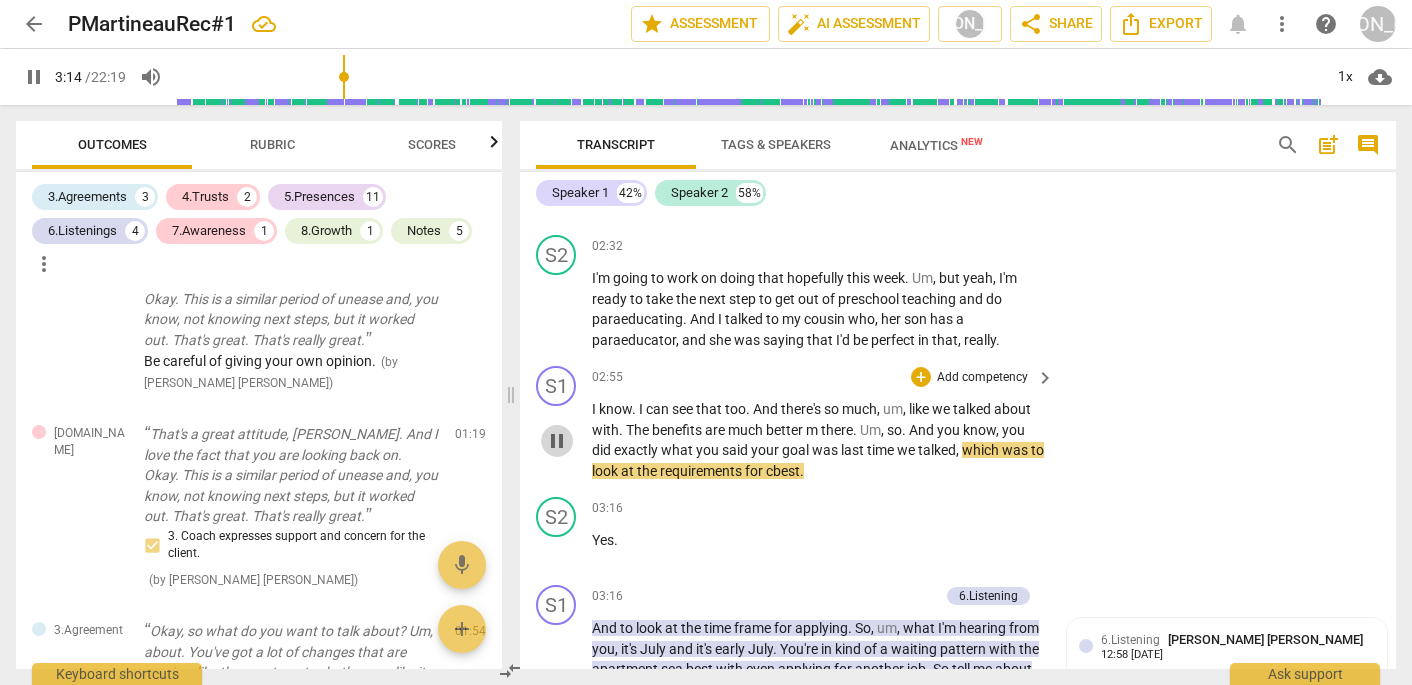click on "pause" at bounding box center [557, 441] 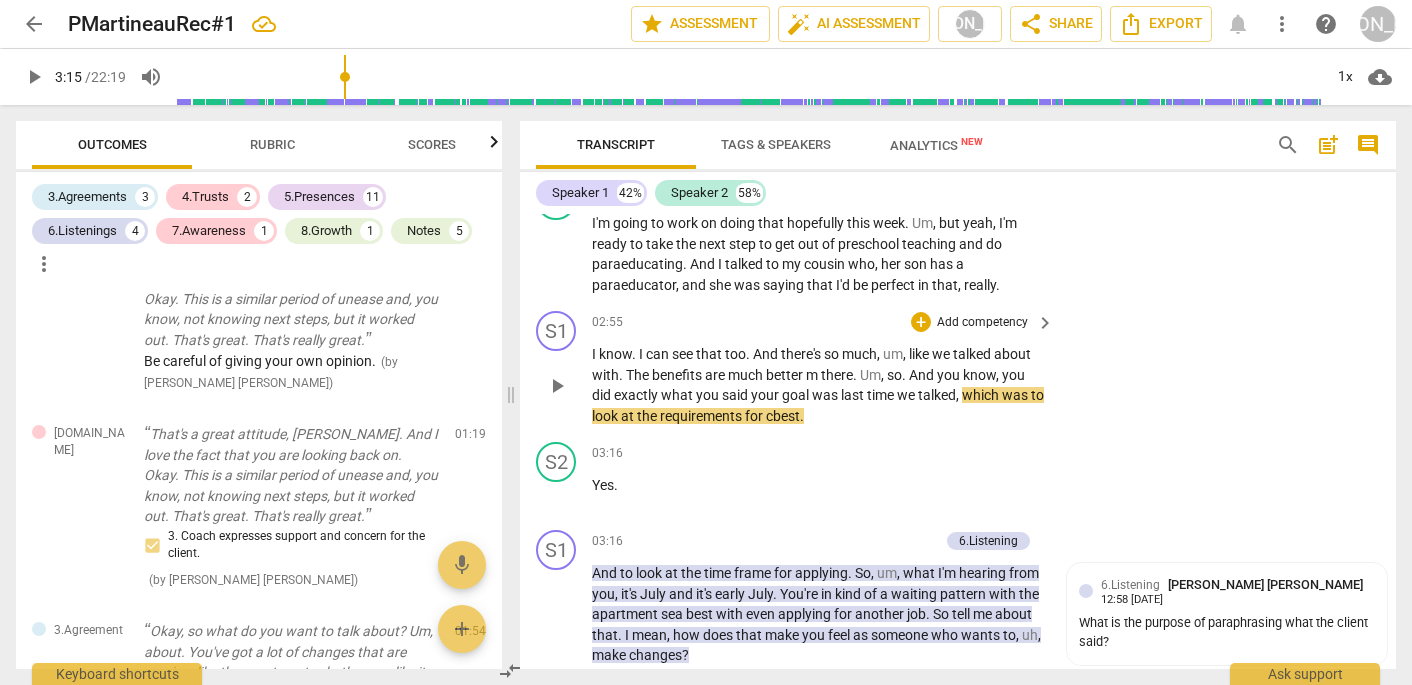 scroll, scrollTop: 2303, scrollLeft: 0, axis: vertical 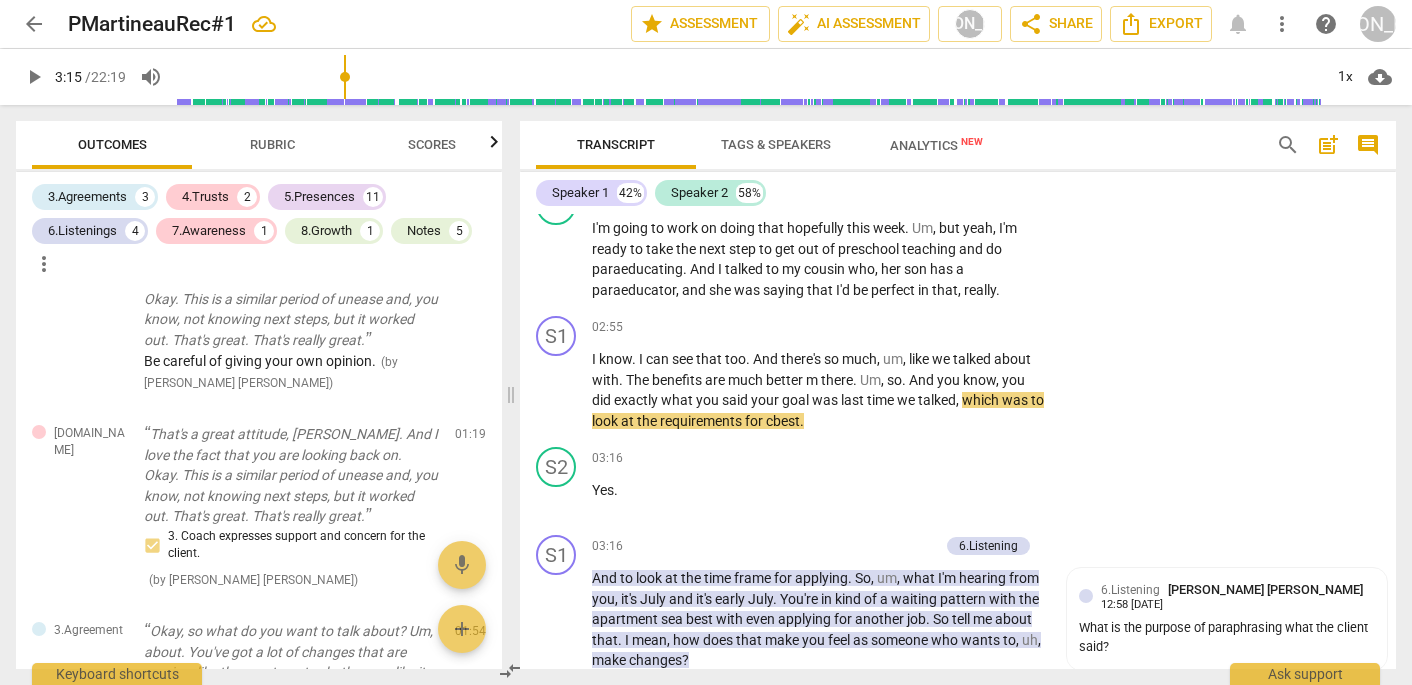 click on "Rubric" at bounding box center (272, 144) 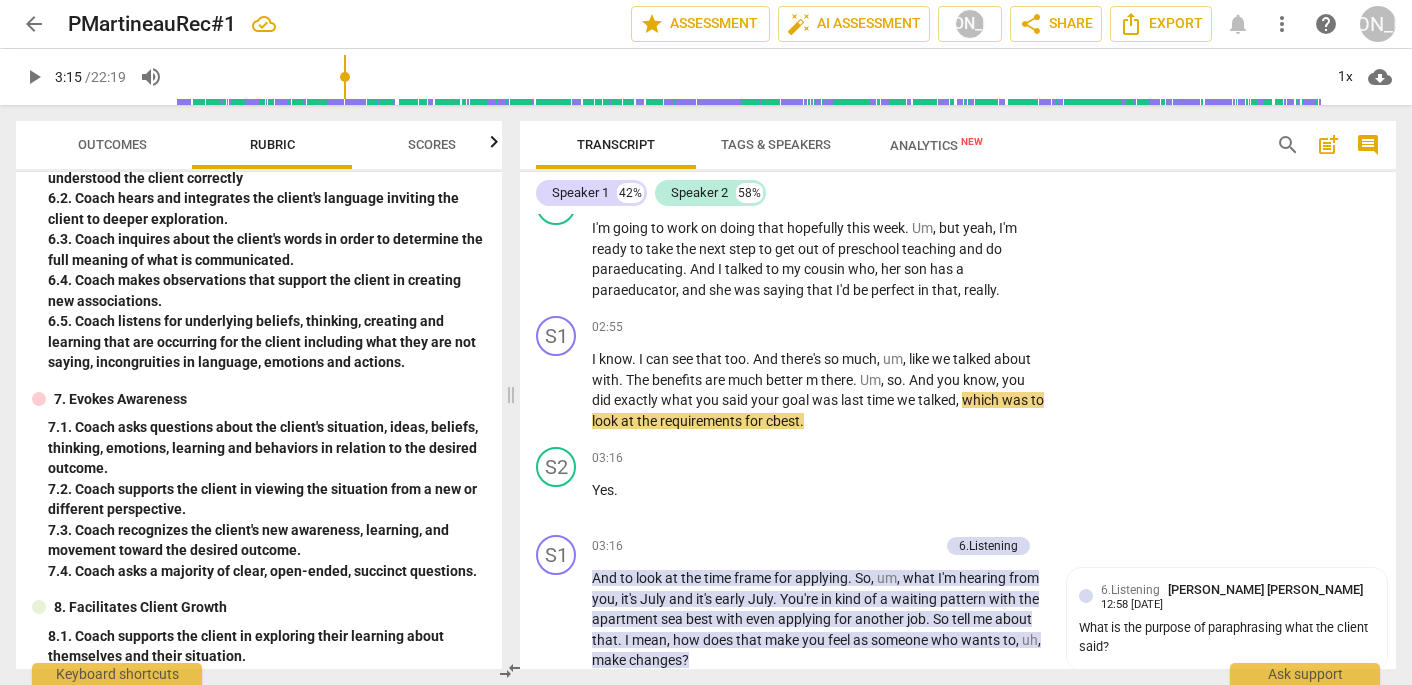 scroll, scrollTop: 801, scrollLeft: 0, axis: vertical 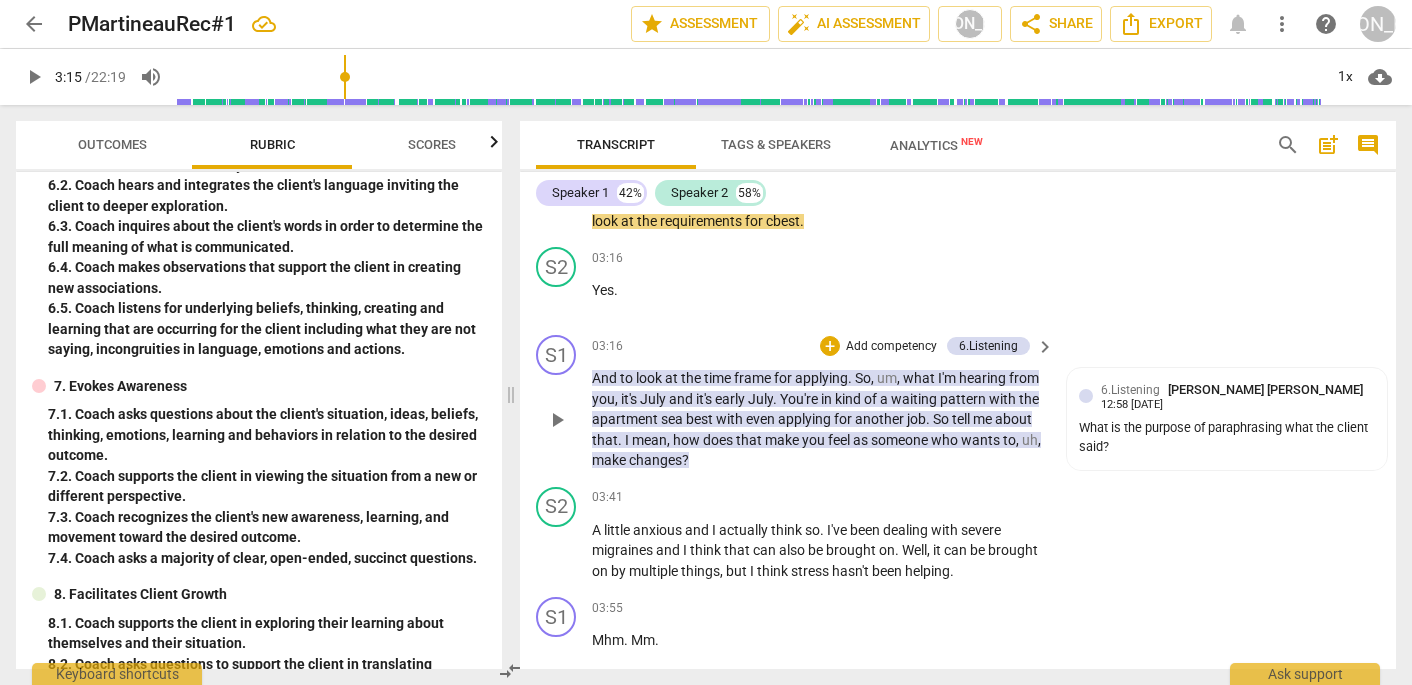 click on "play_arrow" at bounding box center (557, 420) 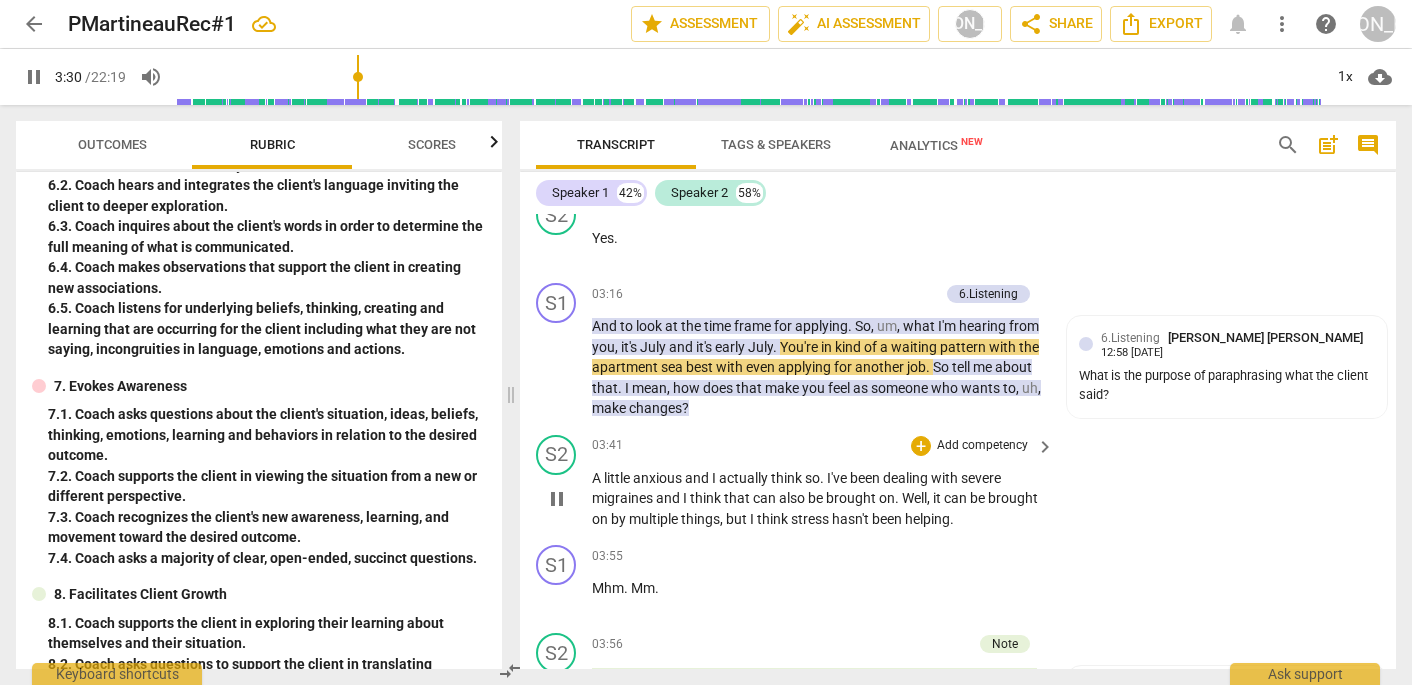 scroll, scrollTop: 2563, scrollLeft: 0, axis: vertical 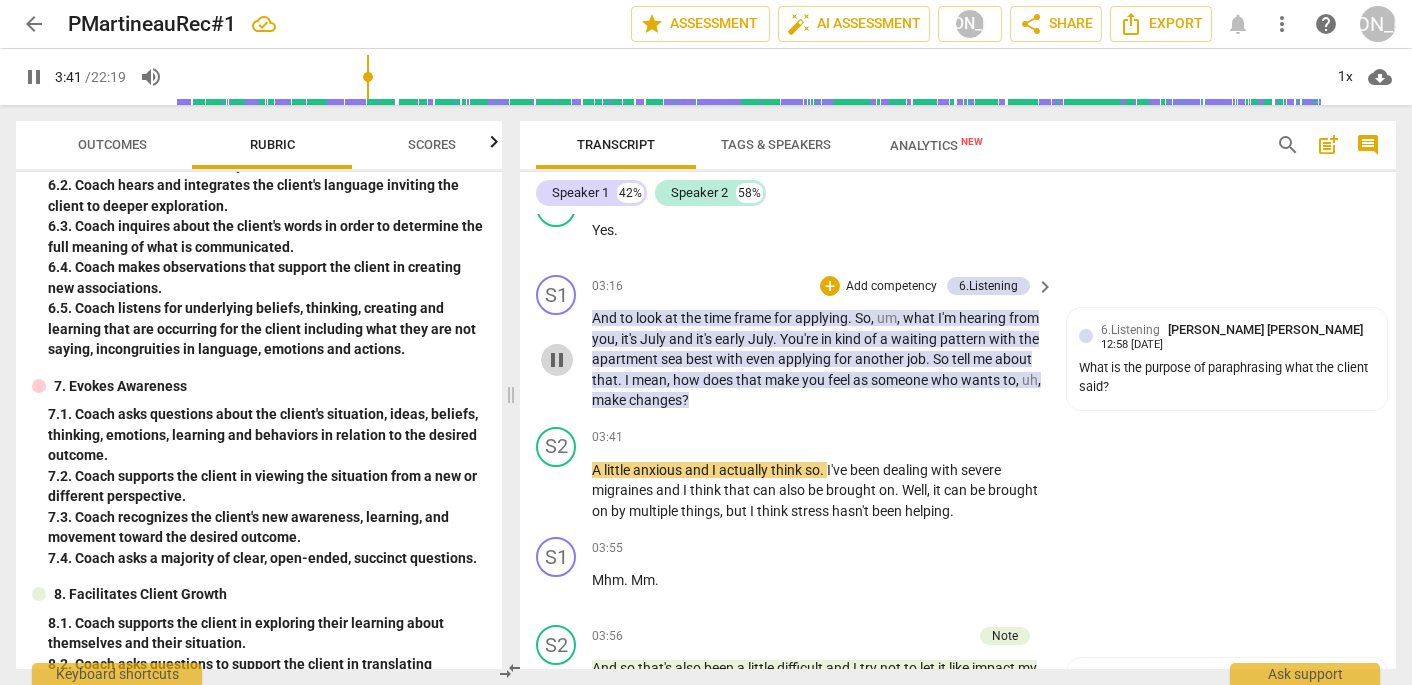 click on "pause" at bounding box center (557, 360) 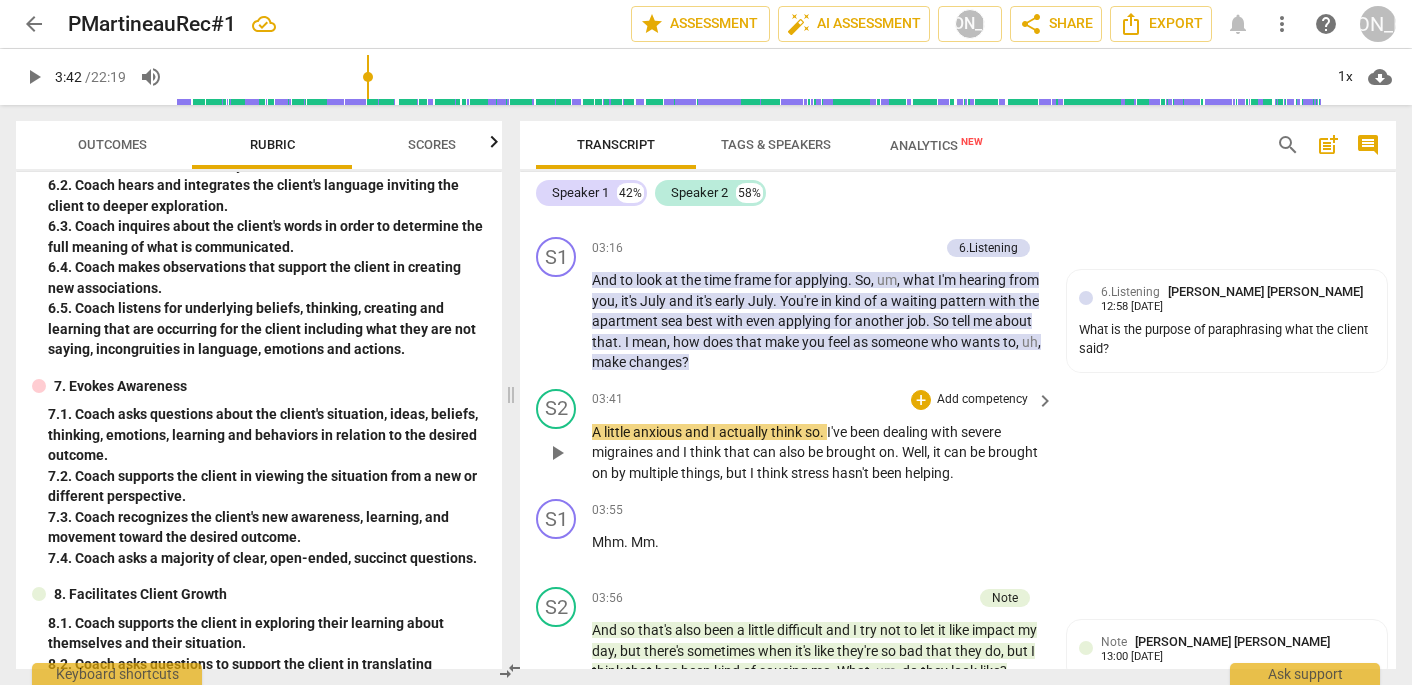 scroll, scrollTop: 2634, scrollLeft: 0, axis: vertical 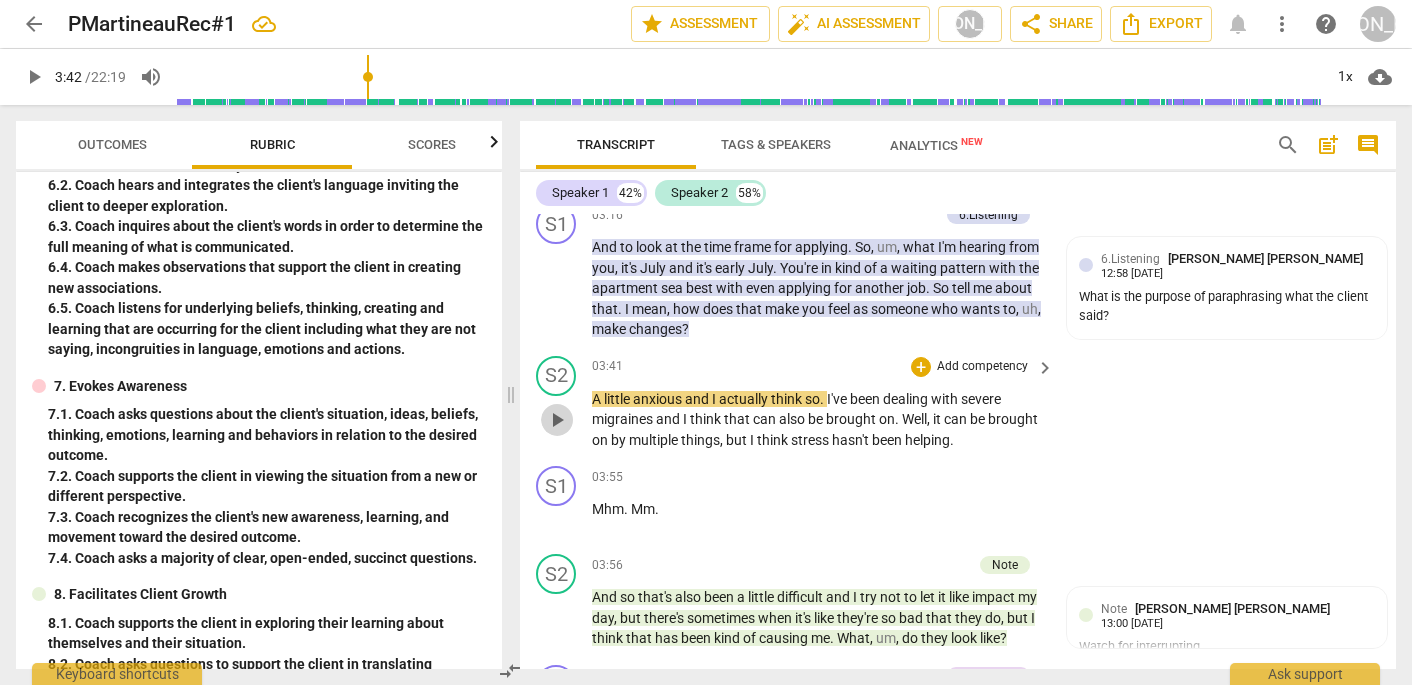 click on "play_arrow" at bounding box center (557, 420) 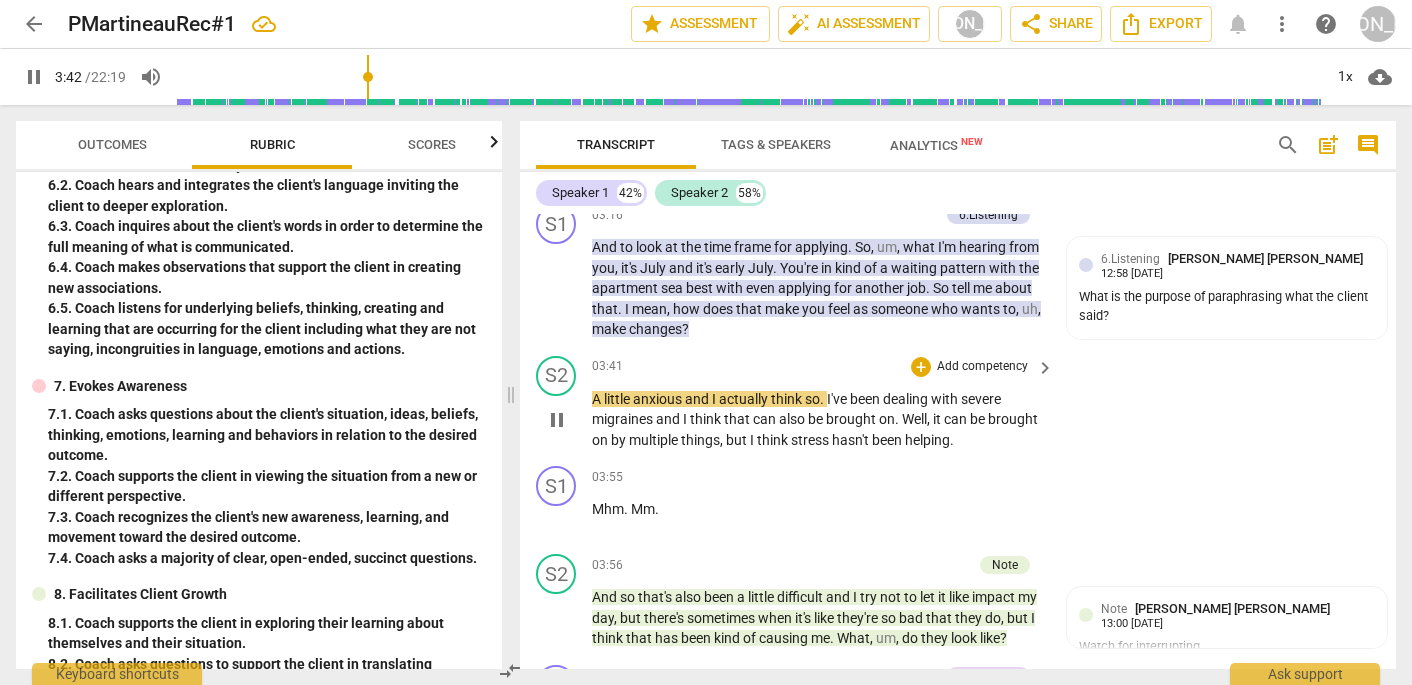 click on "pause" at bounding box center [557, 420] 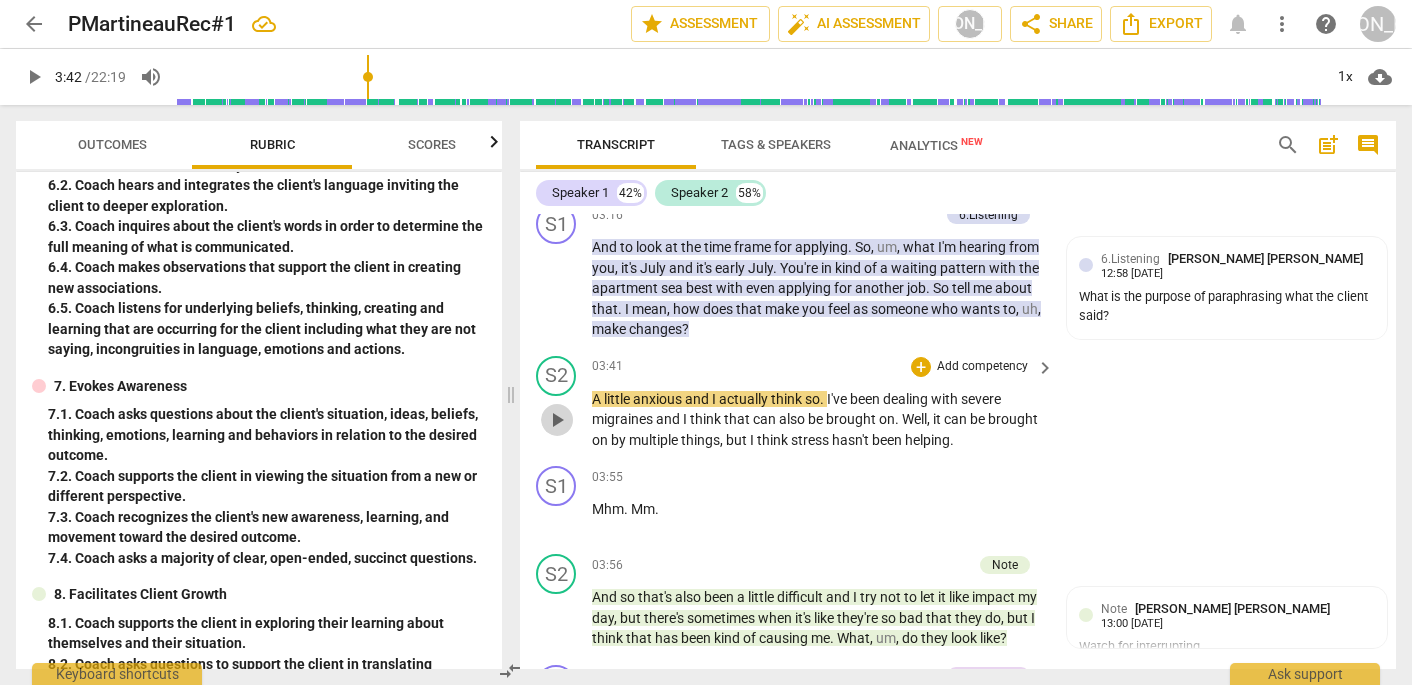 click on "play_arrow" at bounding box center [557, 420] 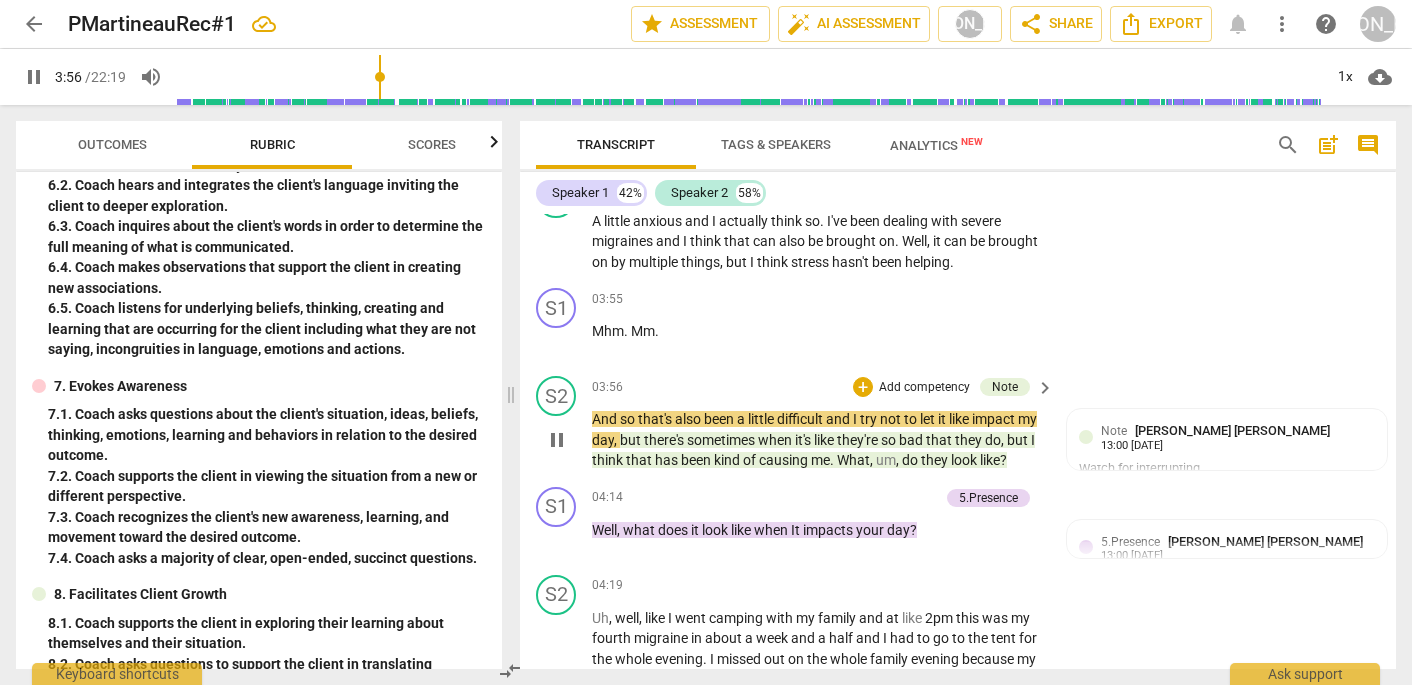scroll, scrollTop: 2811, scrollLeft: 0, axis: vertical 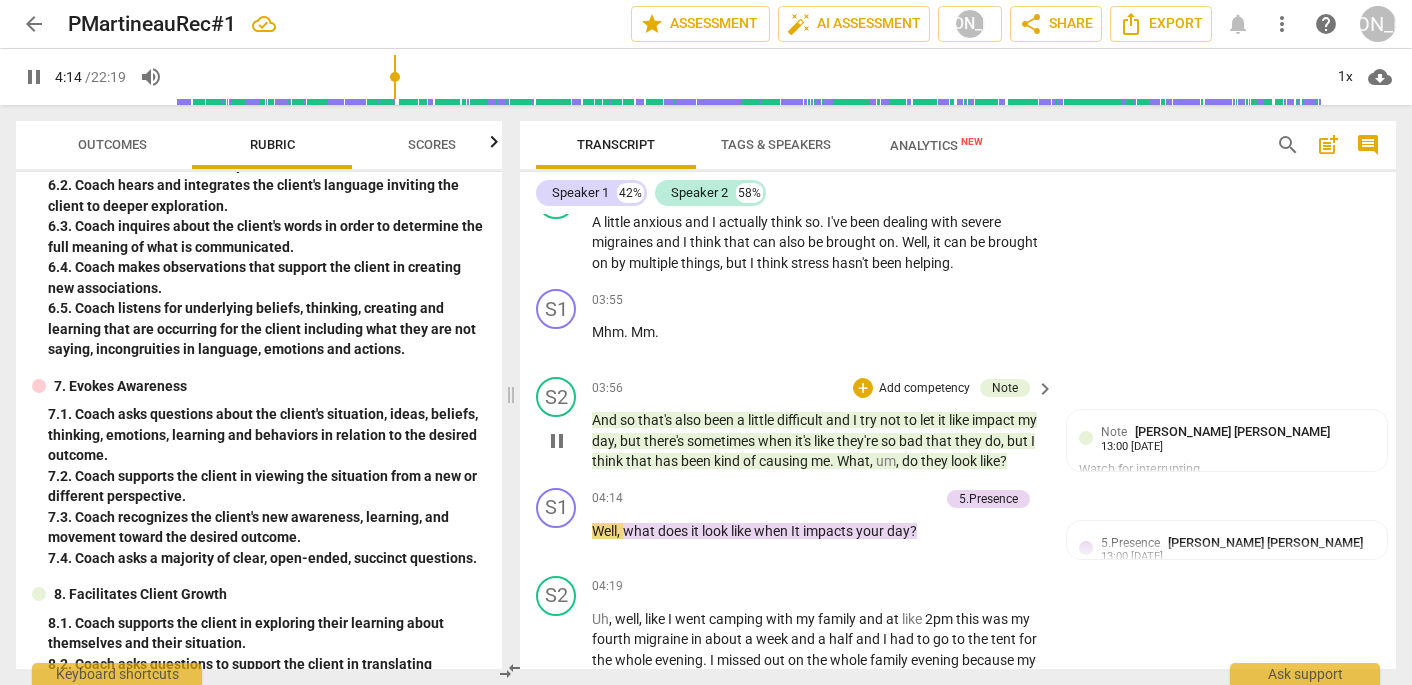 click on "pause" at bounding box center (557, 441) 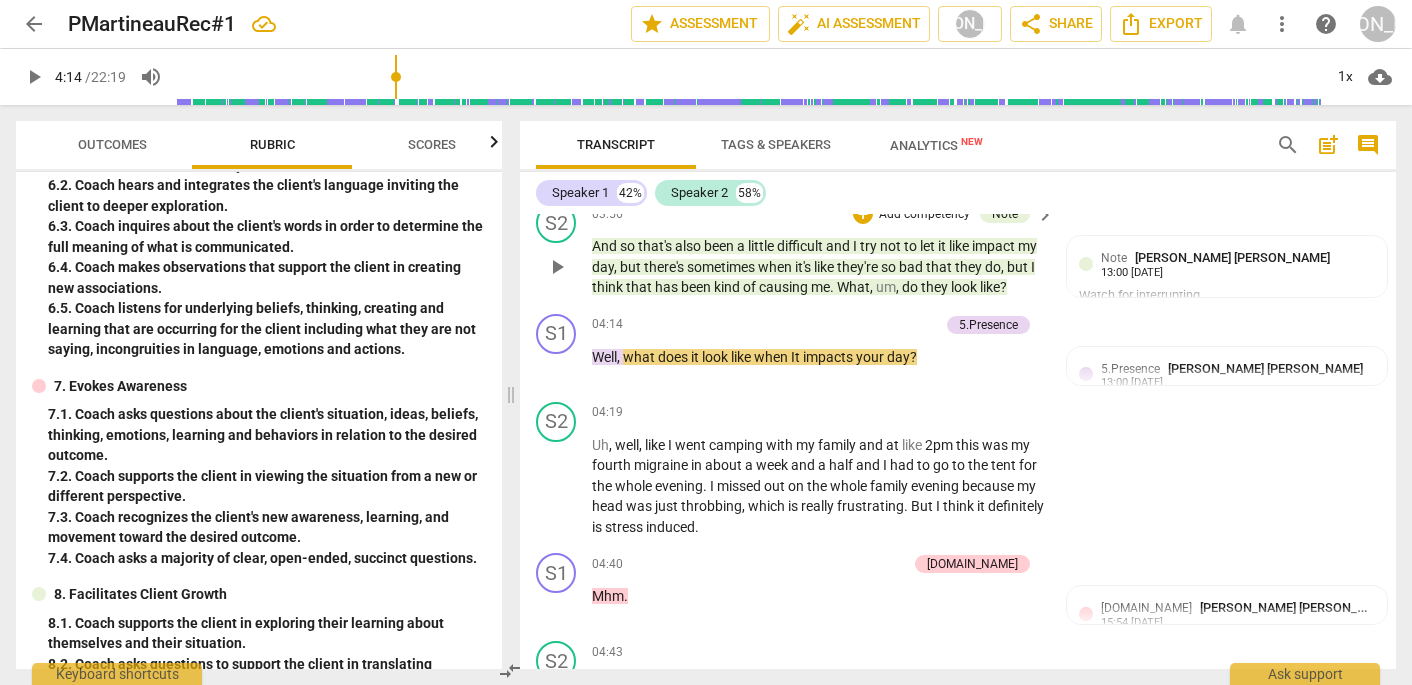 scroll, scrollTop: 3025, scrollLeft: 0, axis: vertical 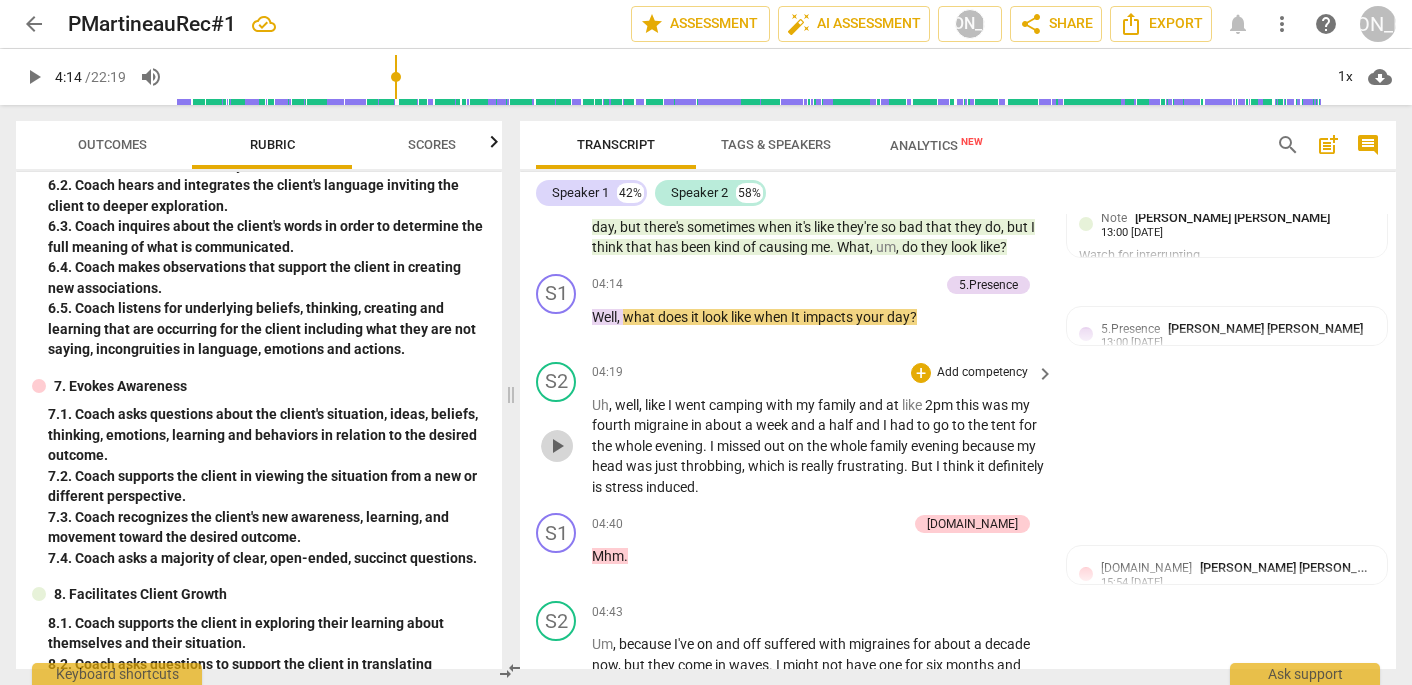 click on "play_arrow" at bounding box center (557, 446) 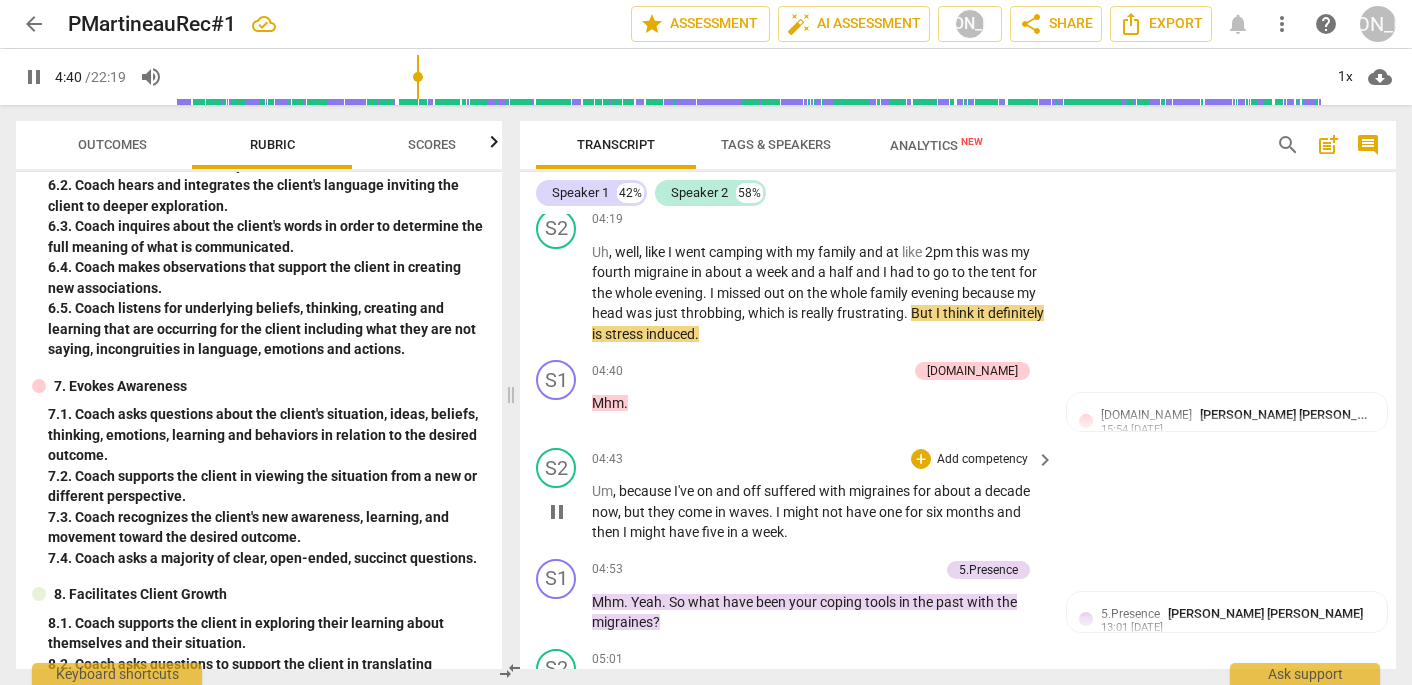 scroll, scrollTop: 3174, scrollLeft: 0, axis: vertical 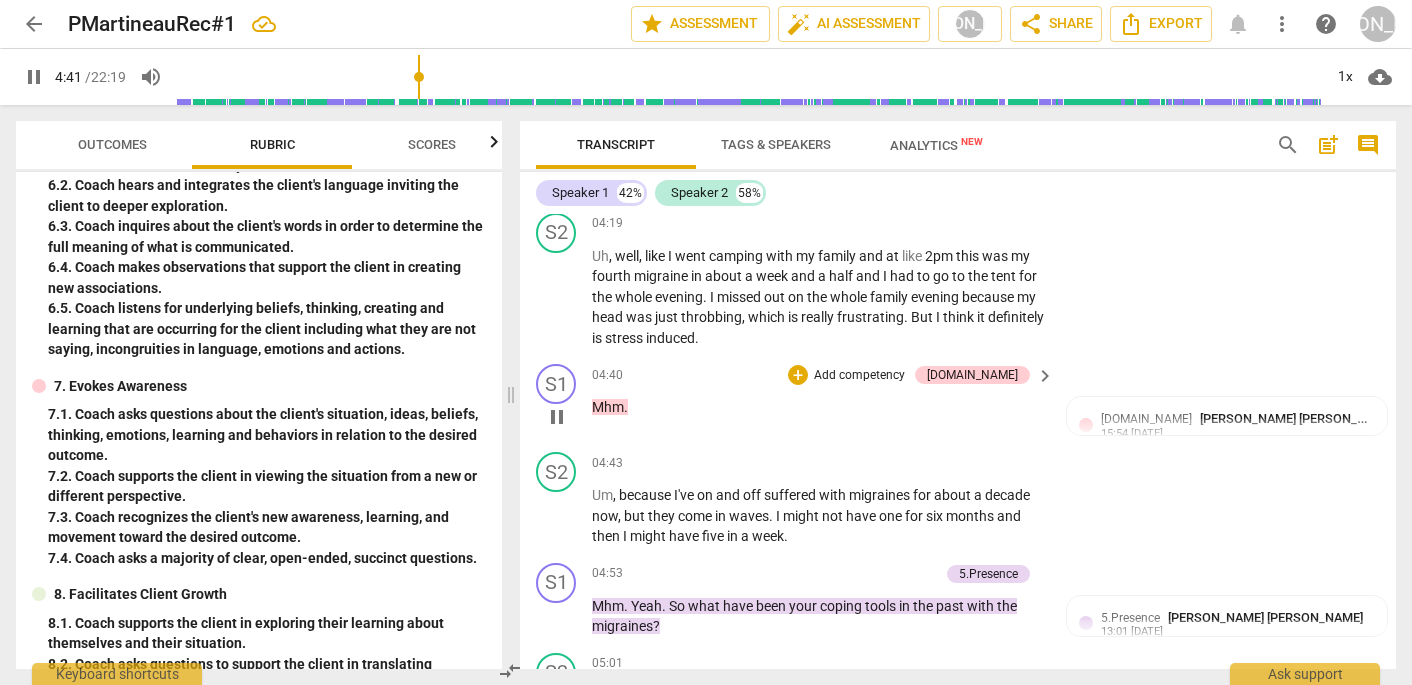 click on "pause" at bounding box center [557, 417] 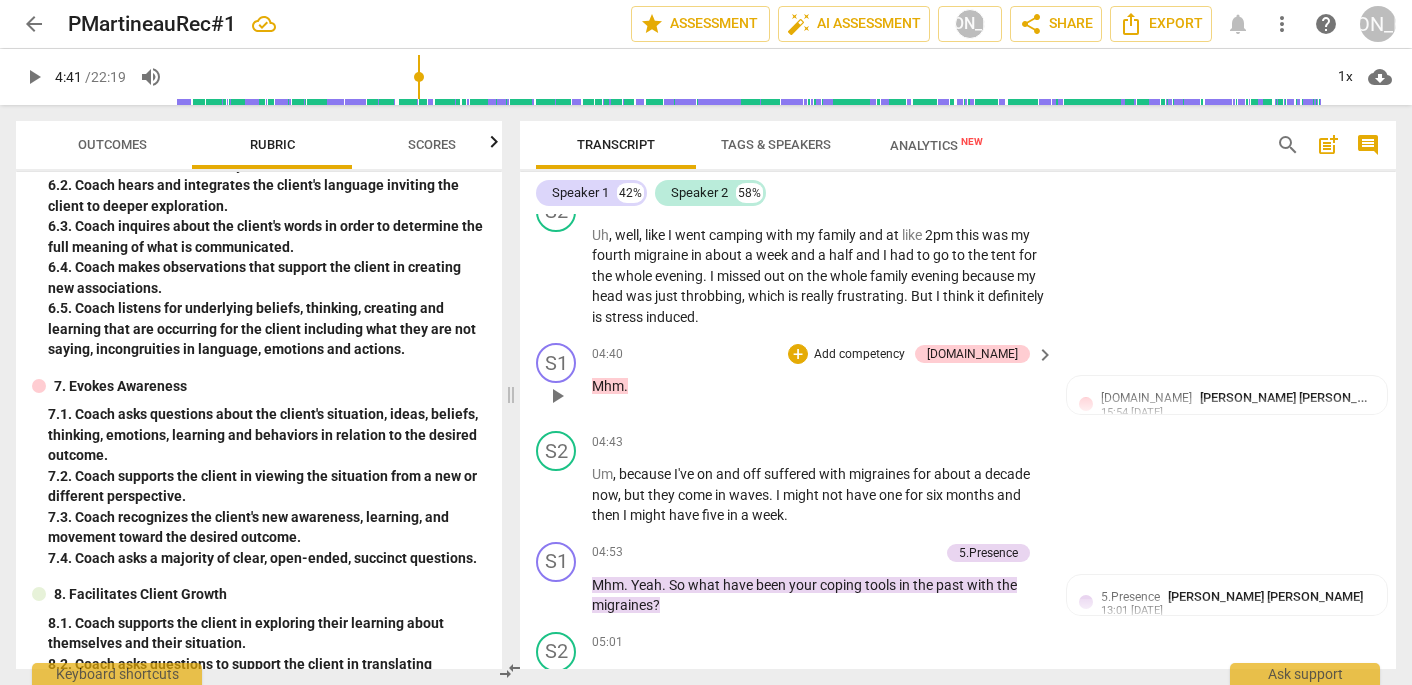 scroll, scrollTop: 3219, scrollLeft: 0, axis: vertical 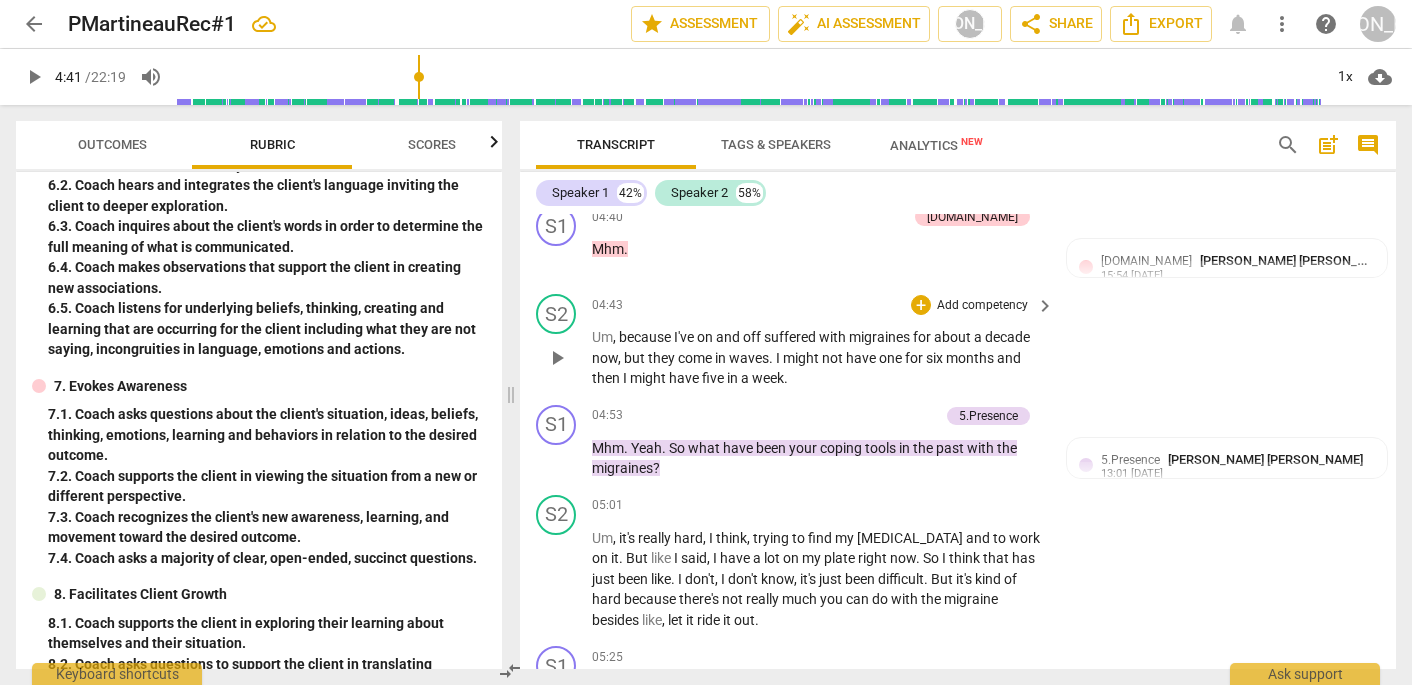 click on "play_arrow" at bounding box center [557, 358] 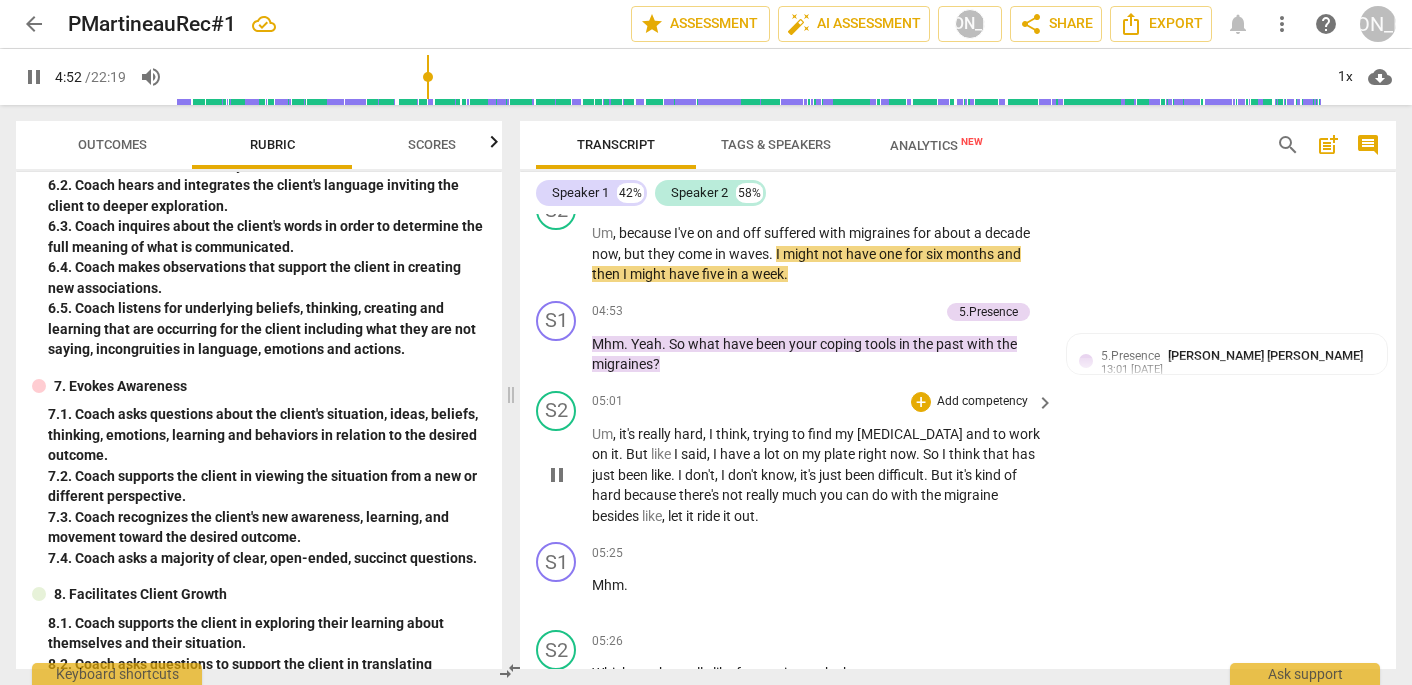scroll, scrollTop: 3436, scrollLeft: 0, axis: vertical 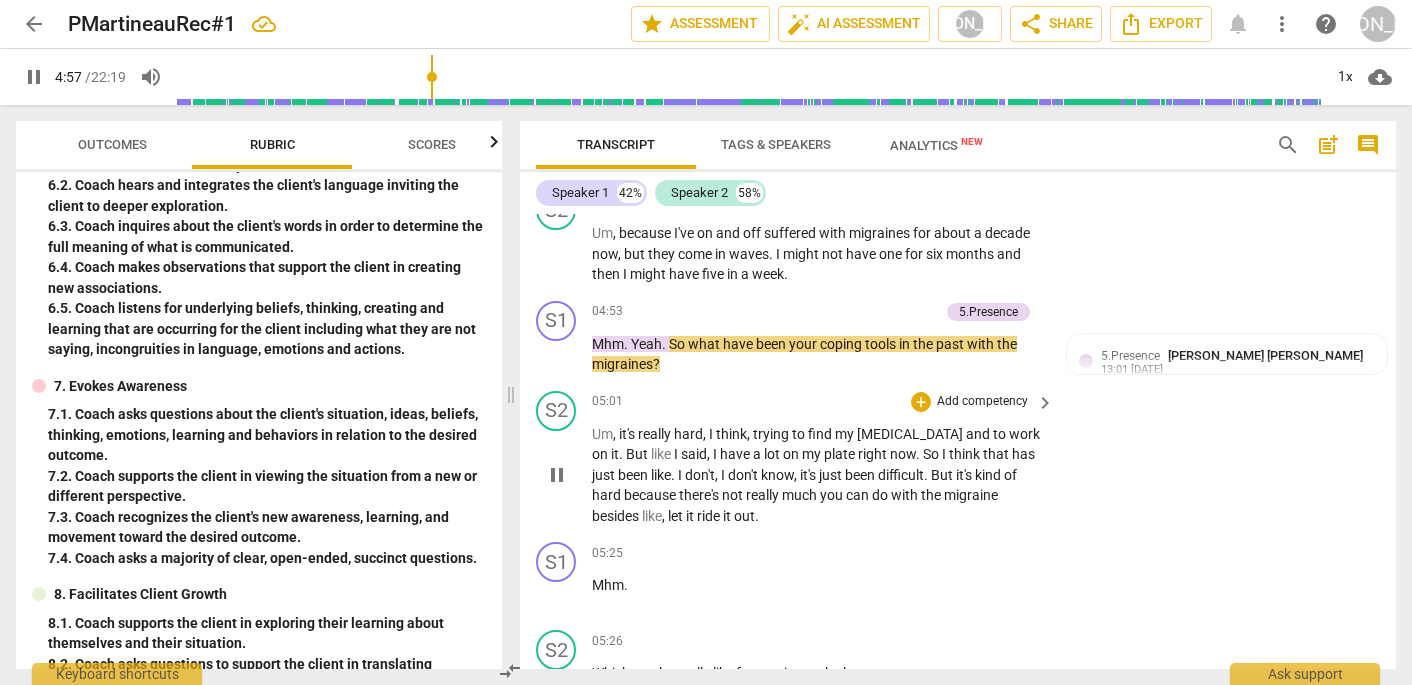 click on "S2 play_arrow pause 05:01 + Add competency keyboard_arrow_right Um ,   it's   really   hard ,   I   think ,   trying   to   find   my   [MEDICAL_DATA]   and   to   work   on   it .   But   like   I   said ,   I   have   a   lot   on   my   plate   right   now .   So   I   think   that   has   just   been   like .   I   don't ,   I   don't   know ,   it's   just   been   difficult .   But   it's   kind   of   hard   because   there's   not   really   much   you   can   do   with   the   migraine   besides   like ,   let   it   ride   it   out ." at bounding box center [958, 459] 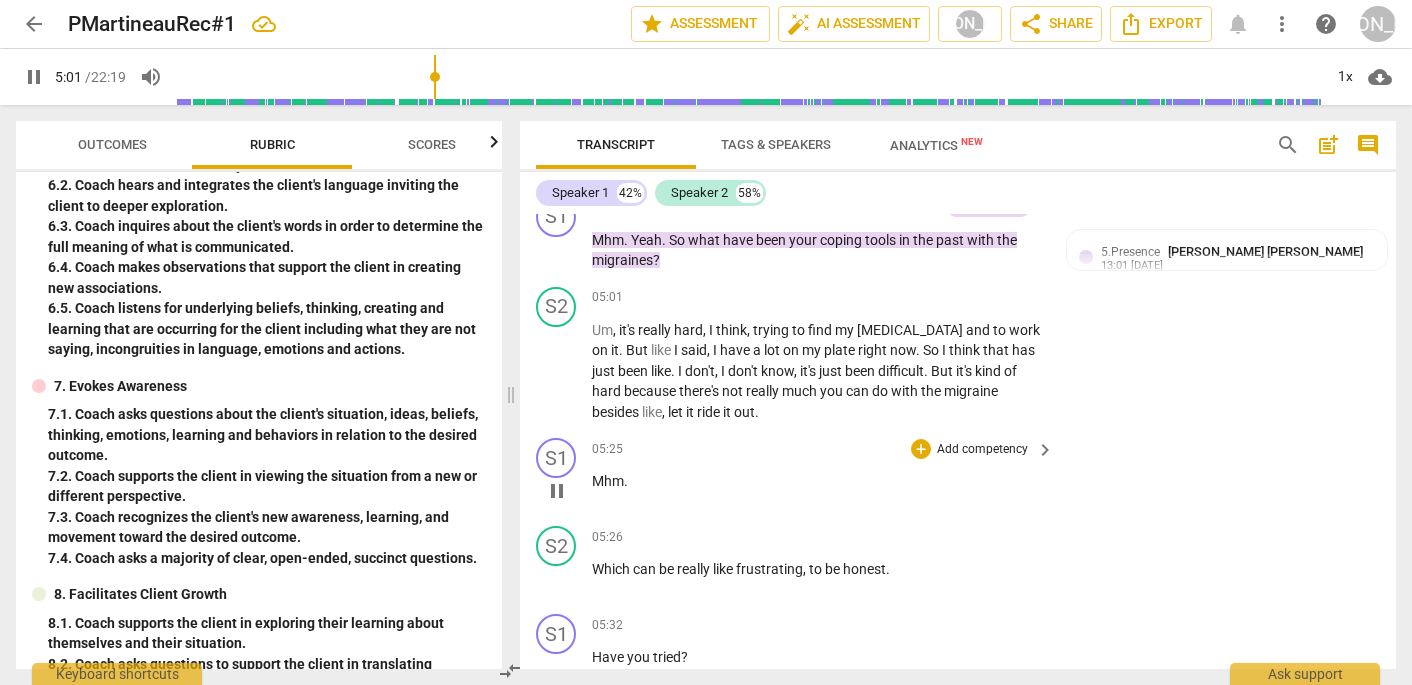 scroll, scrollTop: 3545, scrollLeft: 0, axis: vertical 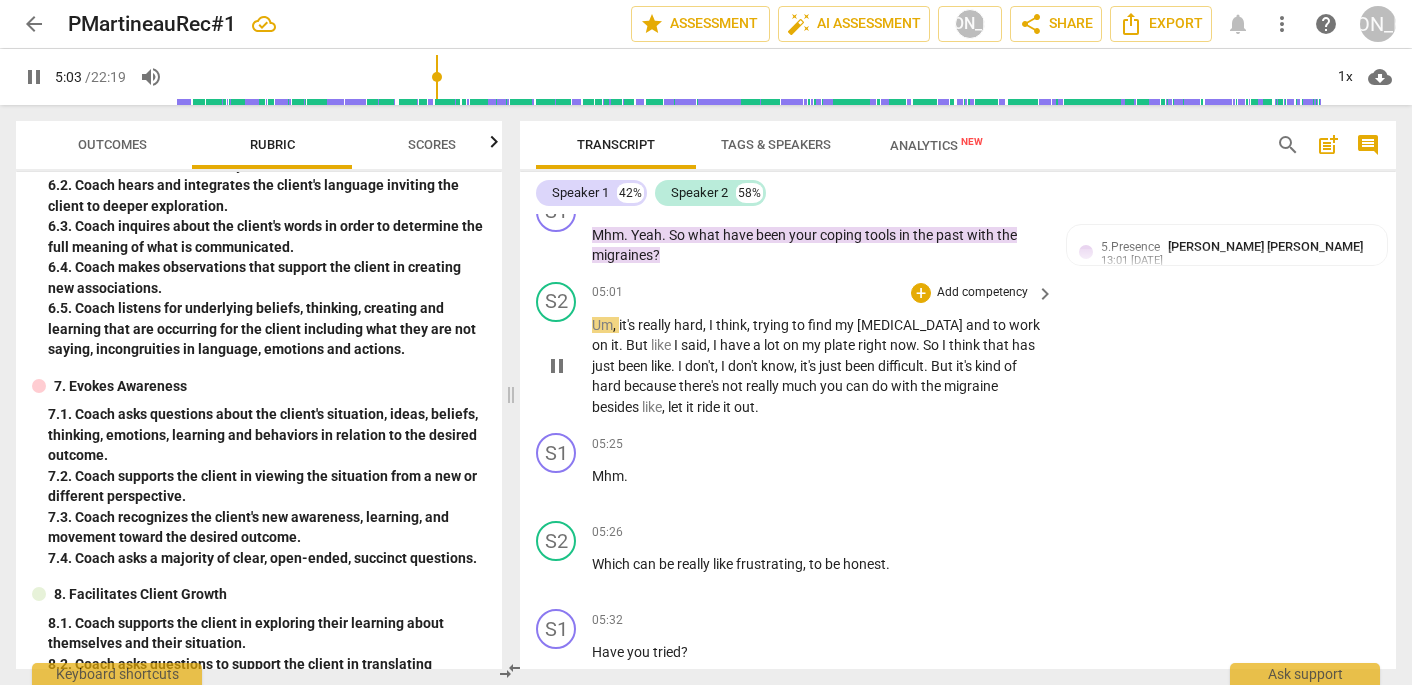 click on "pause" at bounding box center [557, 366] 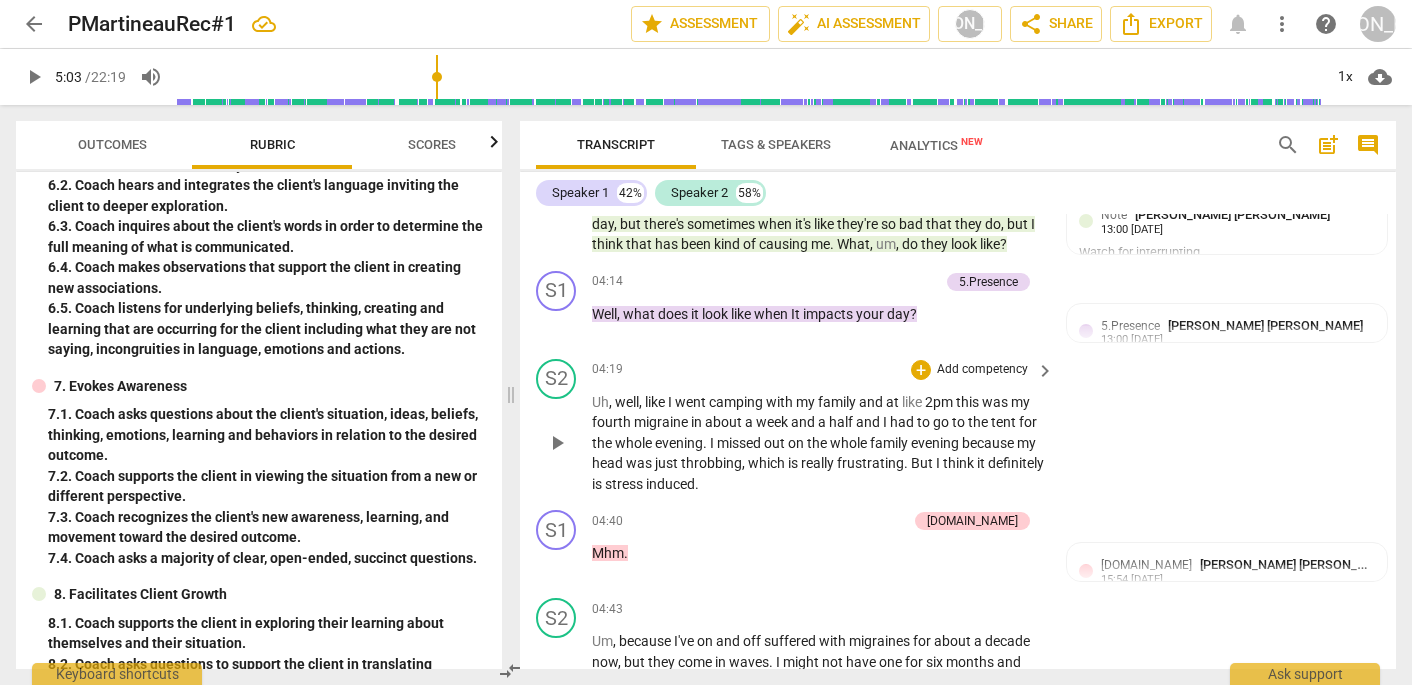 scroll, scrollTop: 3031, scrollLeft: 0, axis: vertical 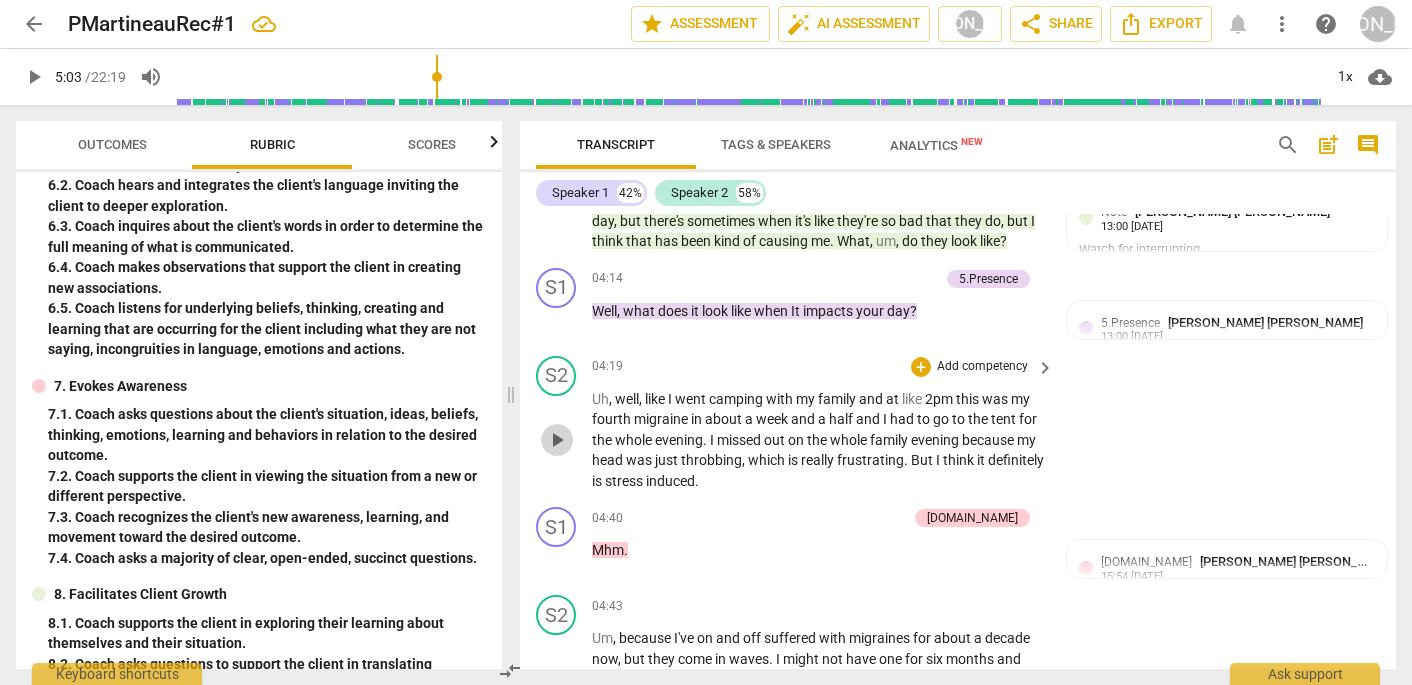 click on "play_arrow" at bounding box center (557, 440) 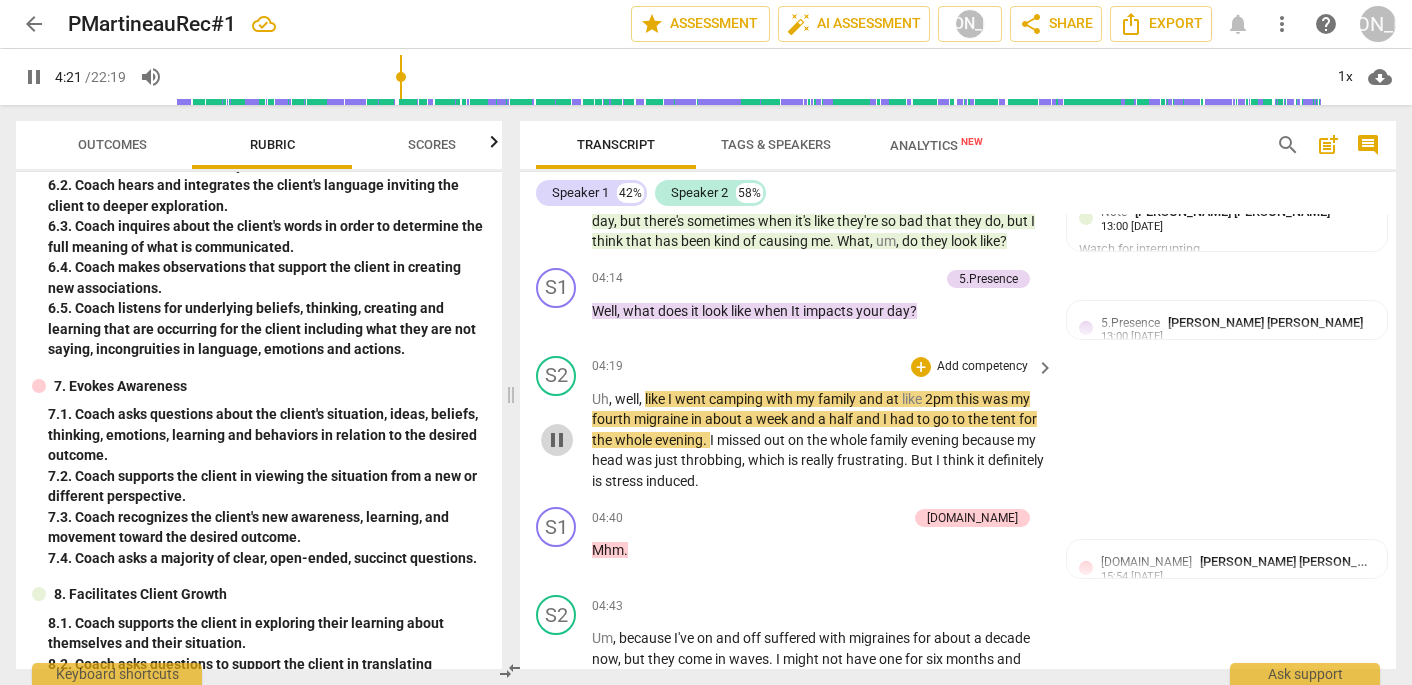 click on "pause" at bounding box center (557, 440) 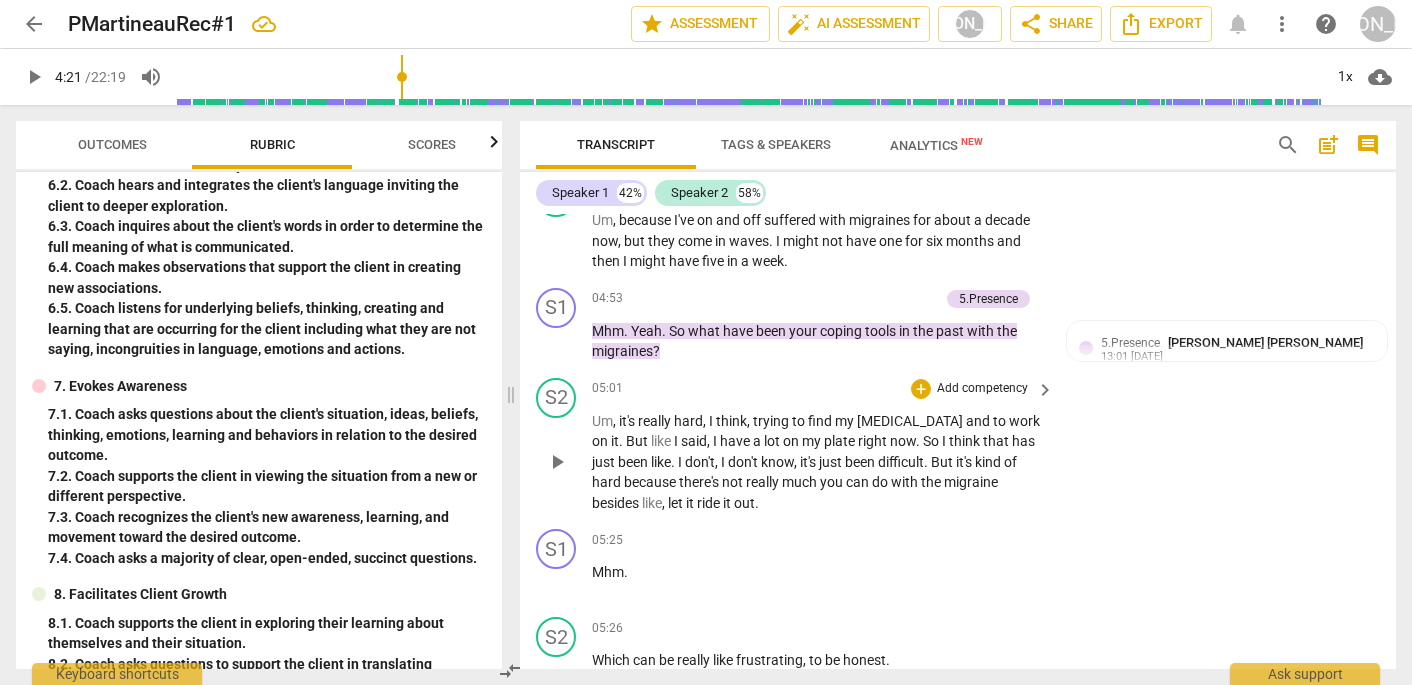 scroll, scrollTop: 3466, scrollLeft: 0, axis: vertical 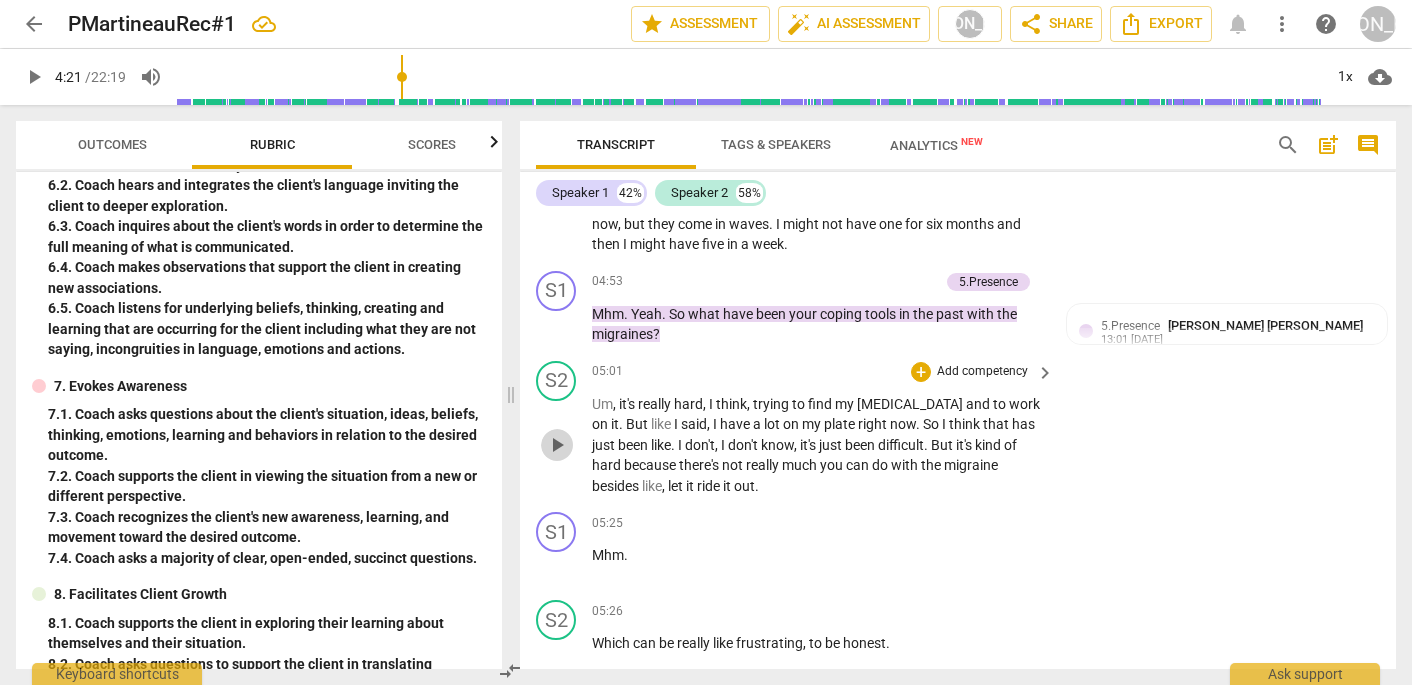 click on "play_arrow" at bounding box center (557, 445) 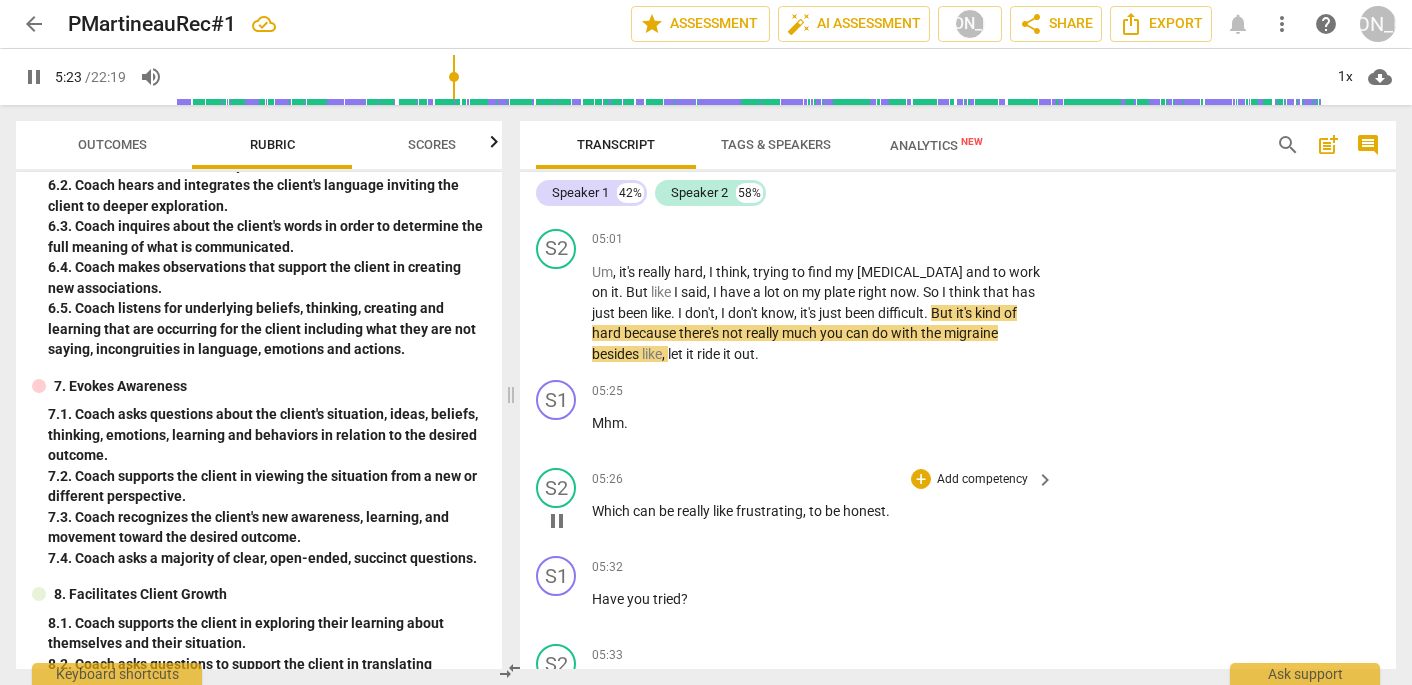 scroll, scrollTop: 3624, scrollLeft: 0, axis: vertical 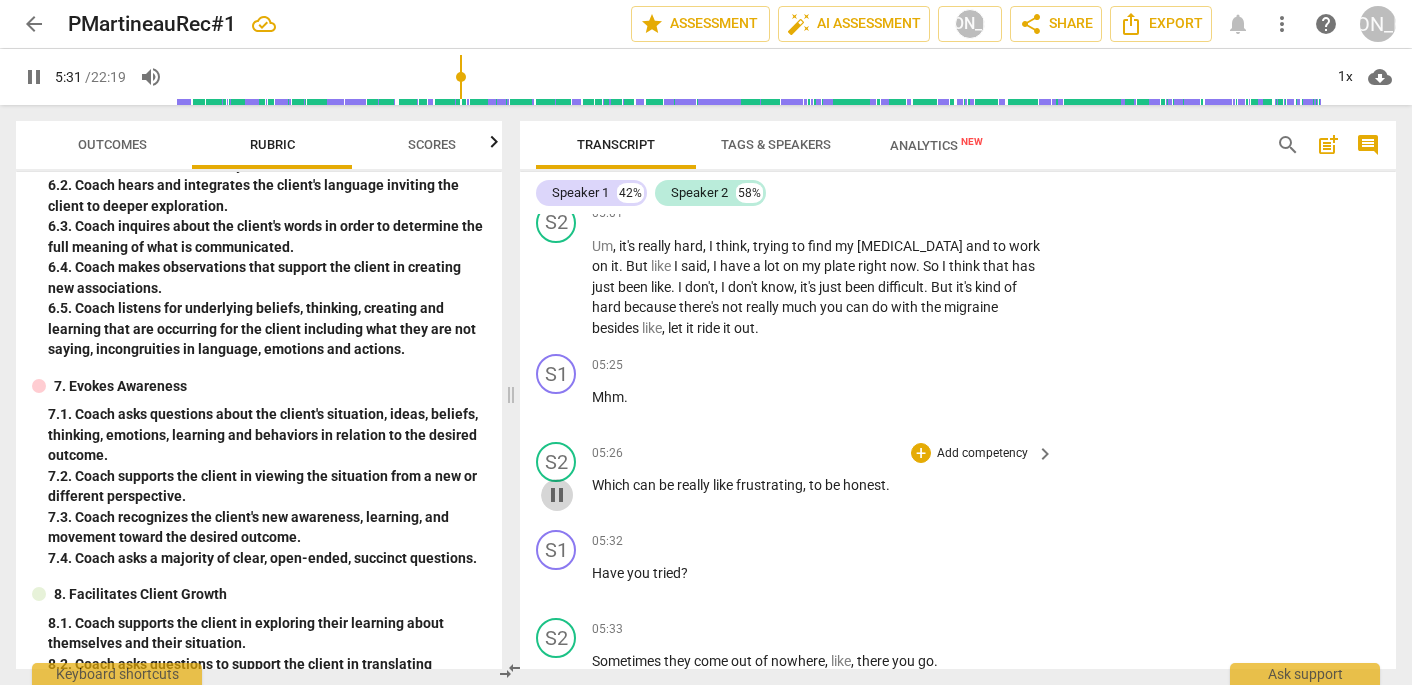 click on "pause" at bounding box center (557, 495) 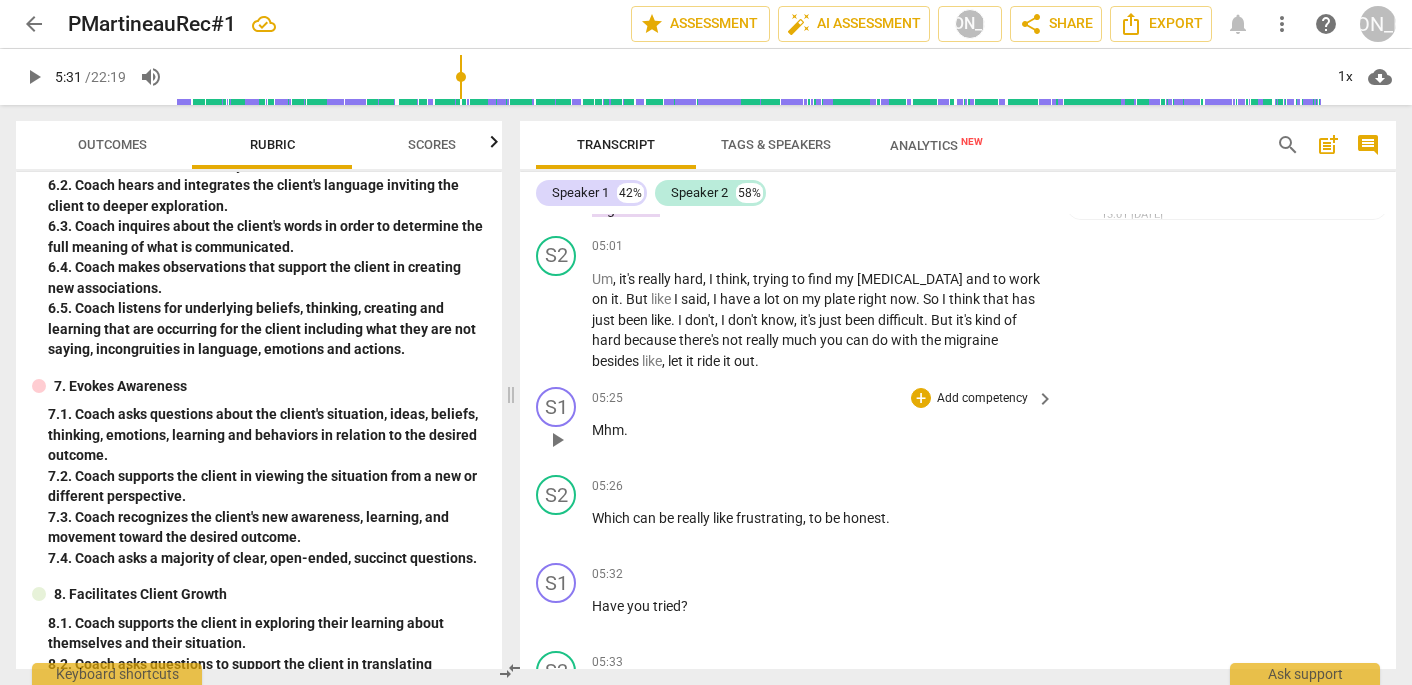 scroll, scrollTop: 3592, scrollLeft: 0, axis: vertical 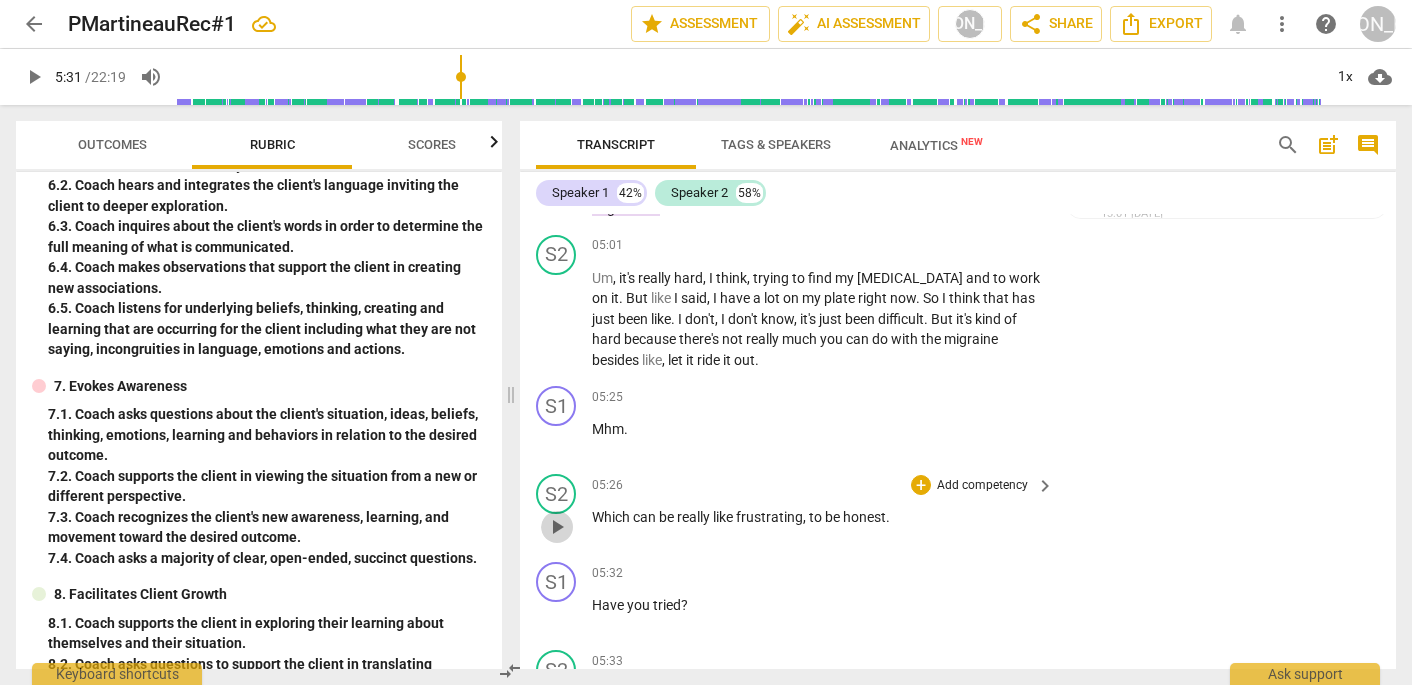 click on "play_arrow" at bounding box center [557, 527] 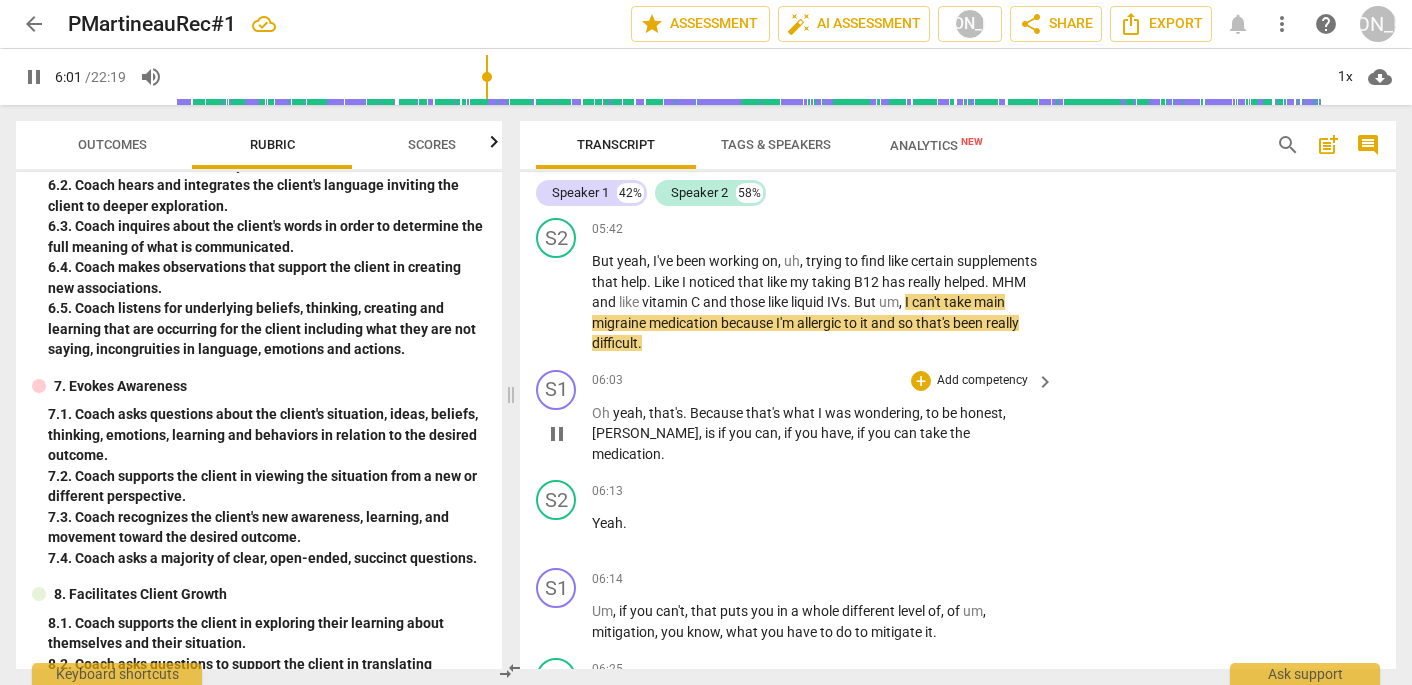 scroll, scrollTop: 4198, scrollLeft: 0, axis: vertical 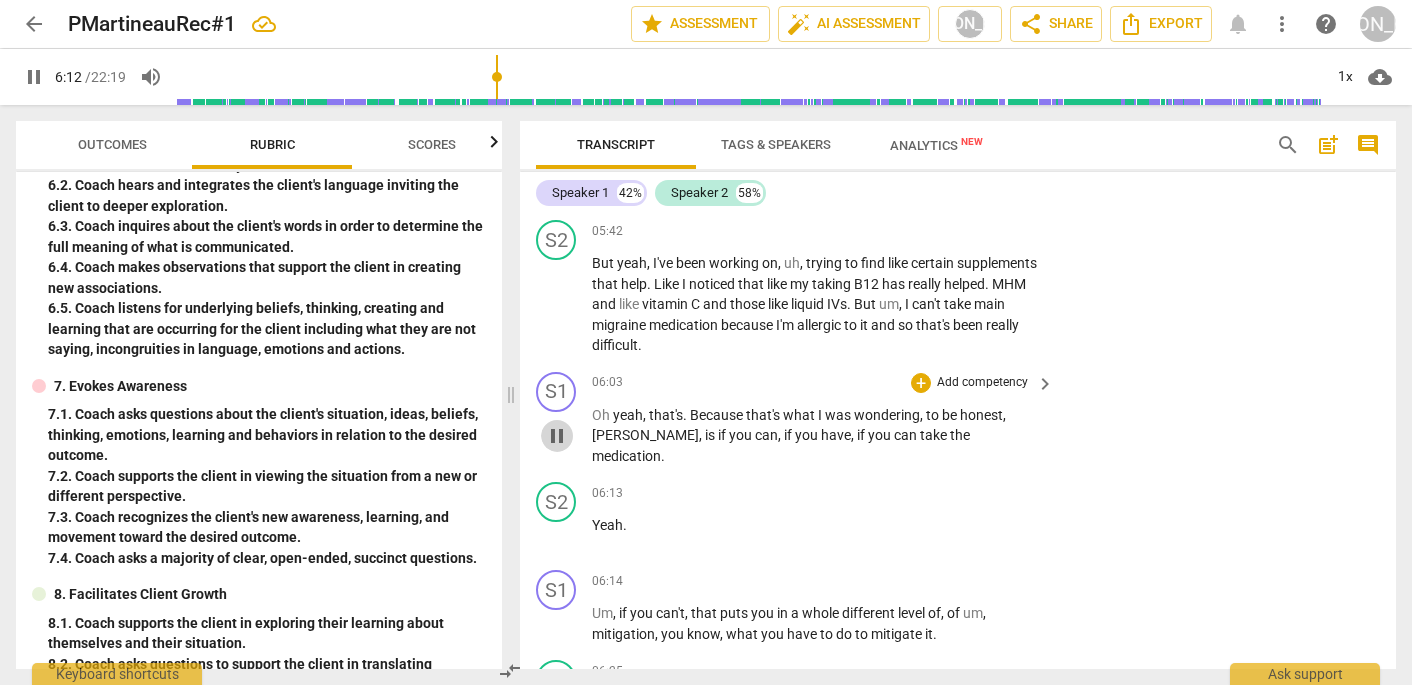 click on "pause" at bounding box center (557, 436) 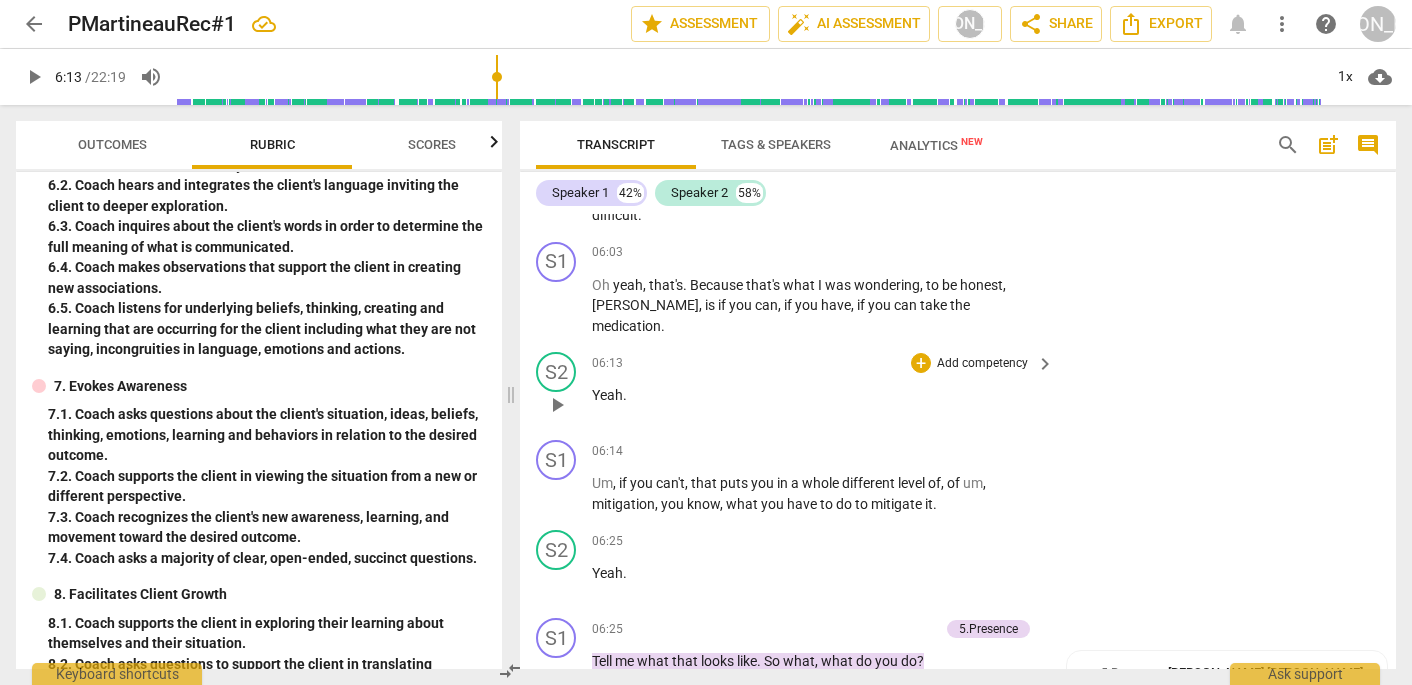 scroll, scrollTop: 4330, scrollLeft: 0, axis: vertical 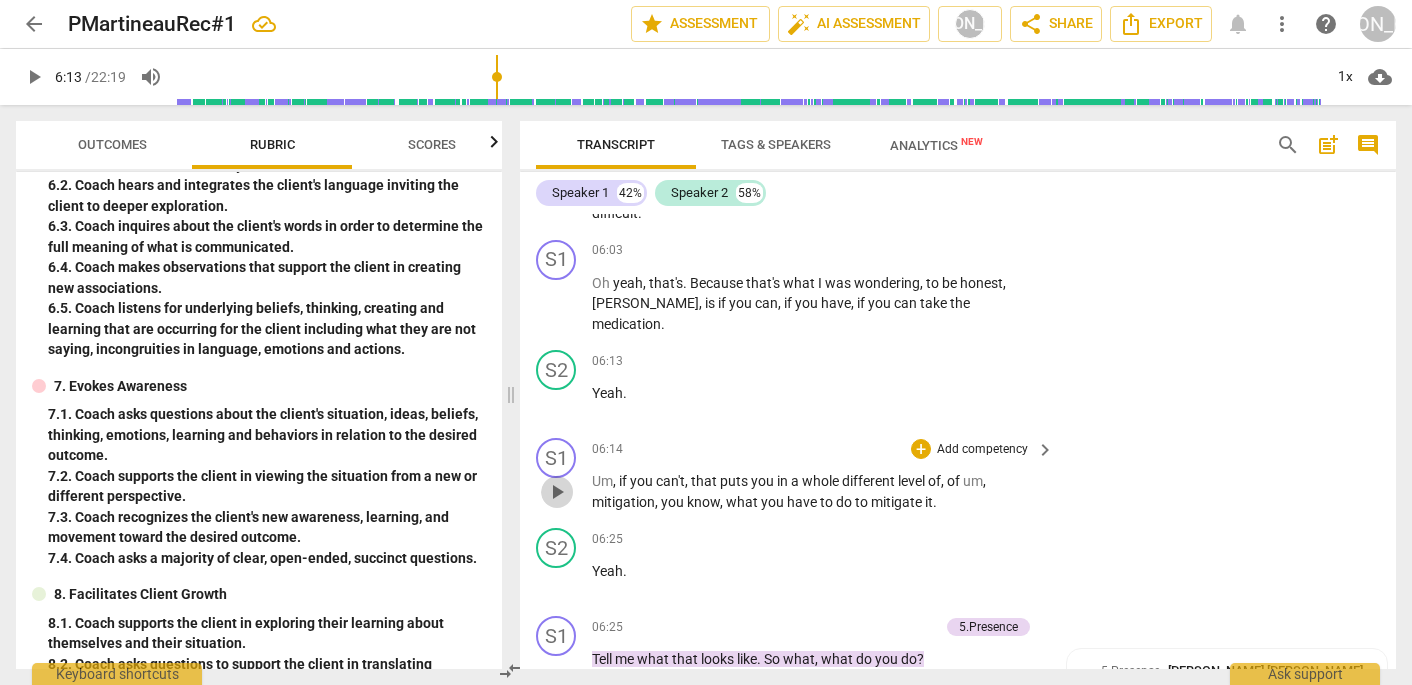 click on "play_arrow" at bounding box center (557, 492) 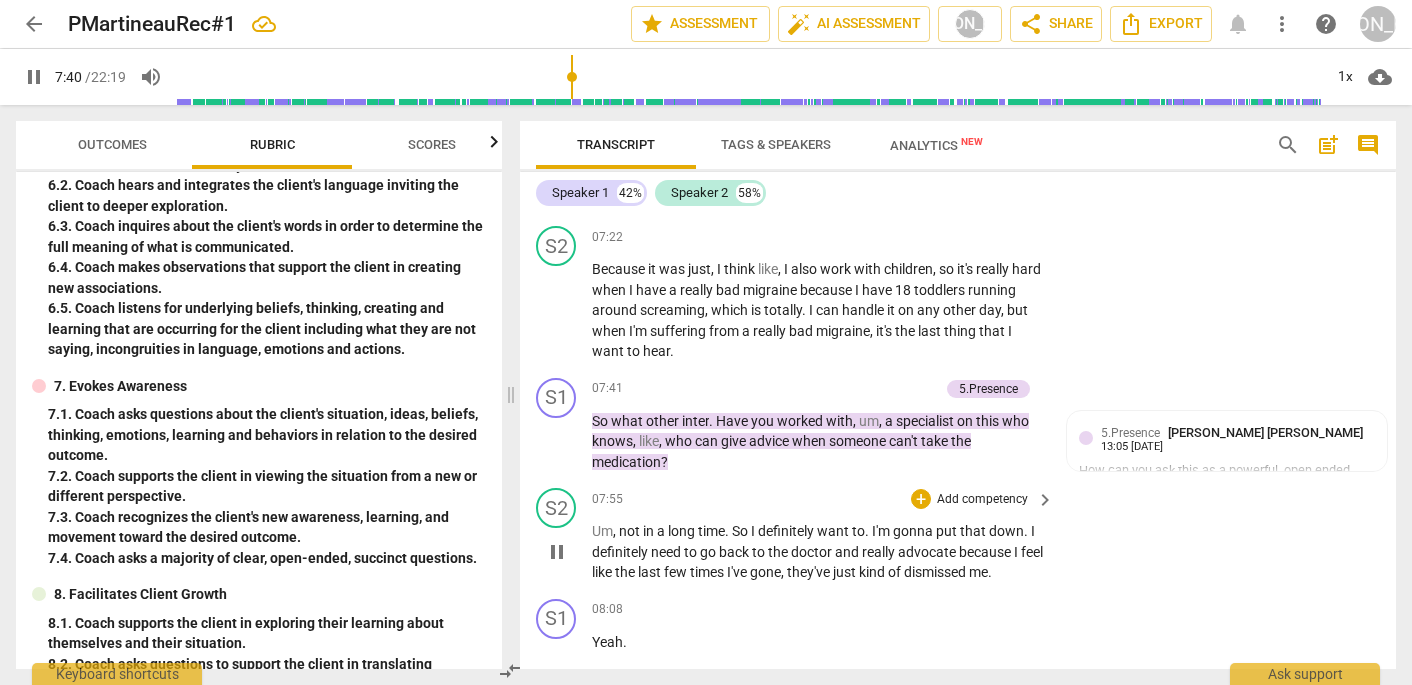 scroll, scrollTop: 5222, scrollLeft: 0, axis: vertical 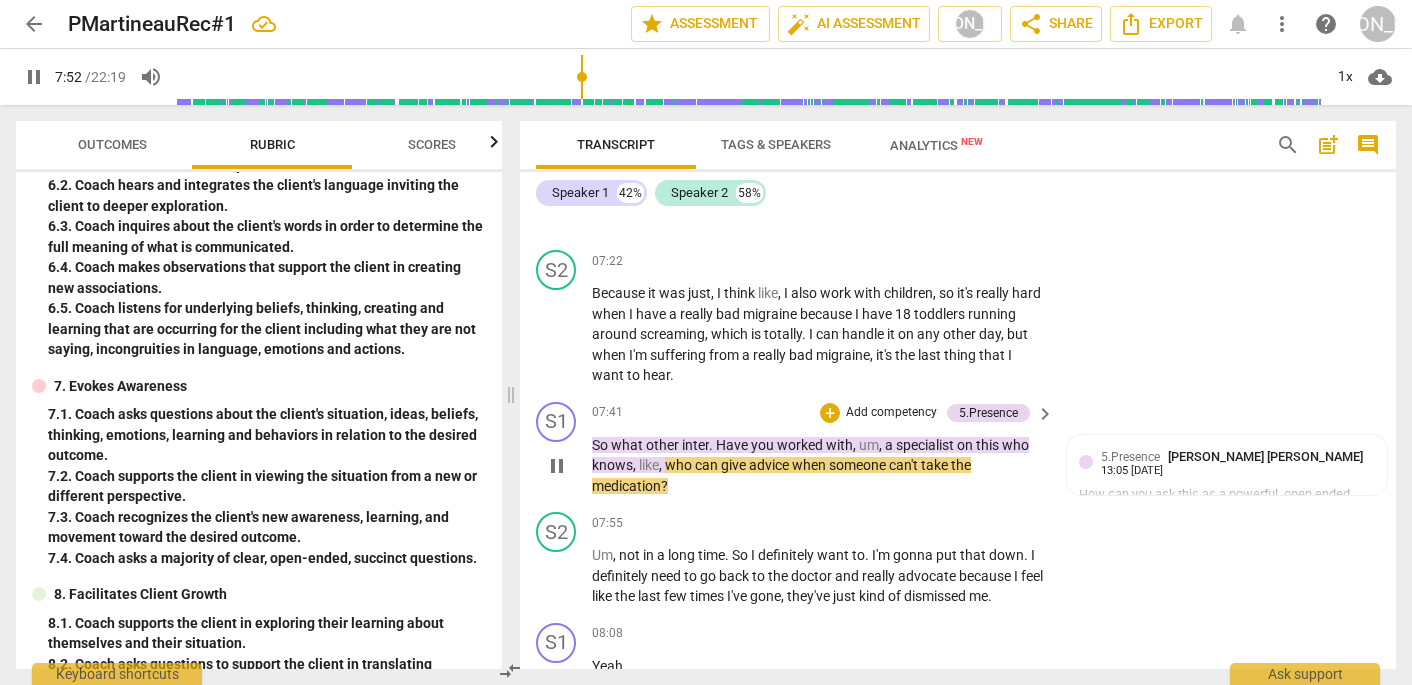 click on "pause" at bounding box center (557, 466) 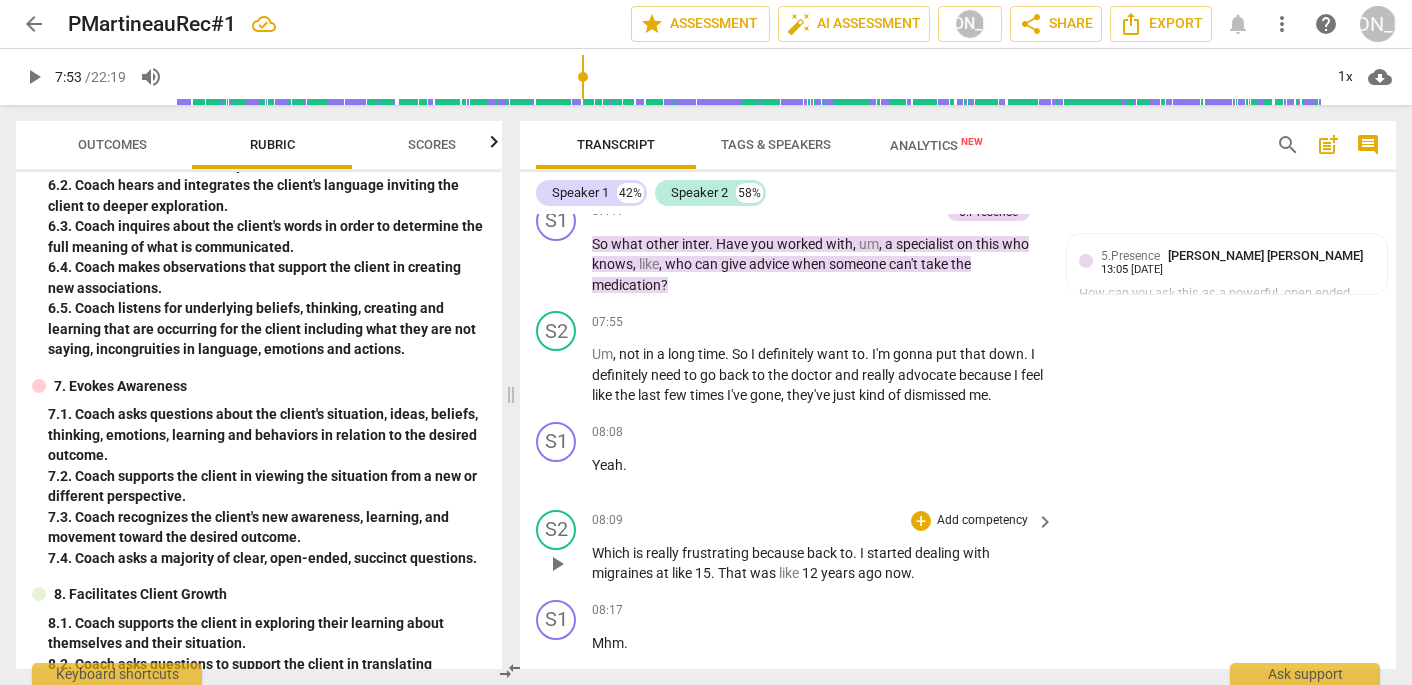 scroll, scrollTop: 5426, scrollLeft: 0, axis: vertical 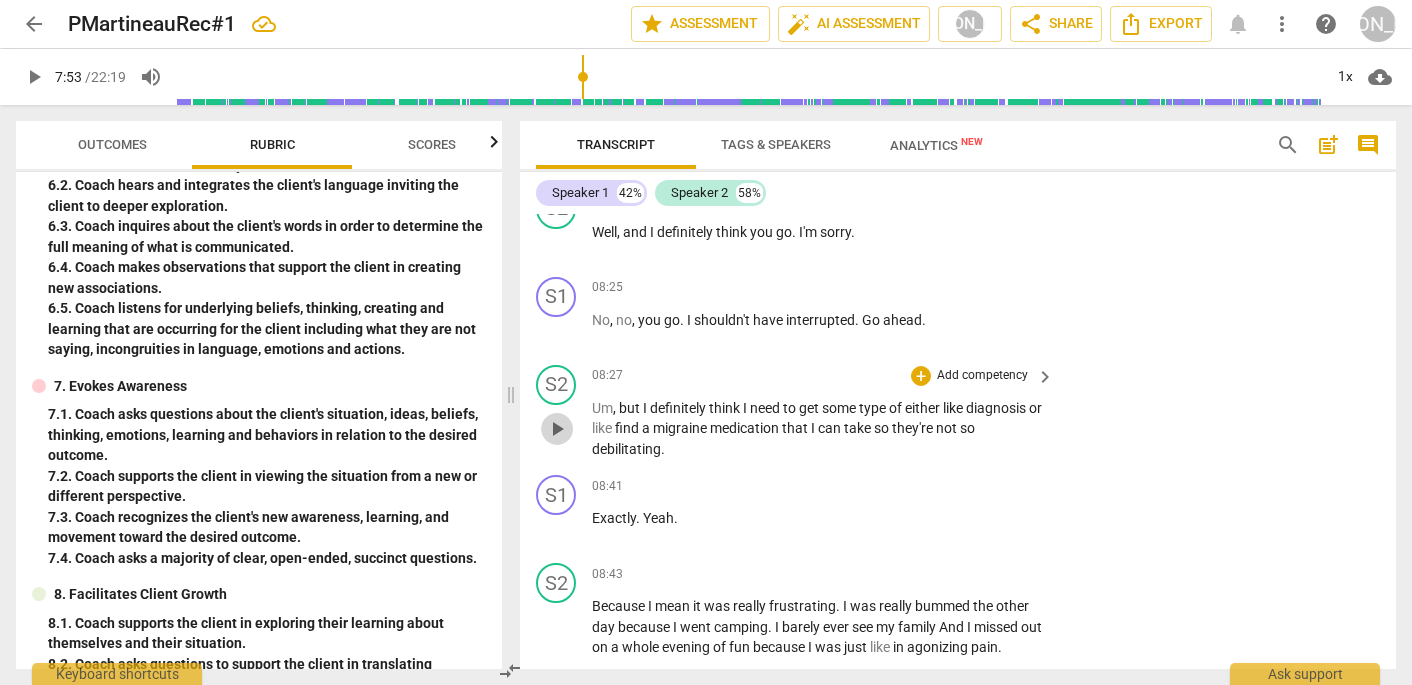 click on "play_arrow" at bounding box center [557, 429] 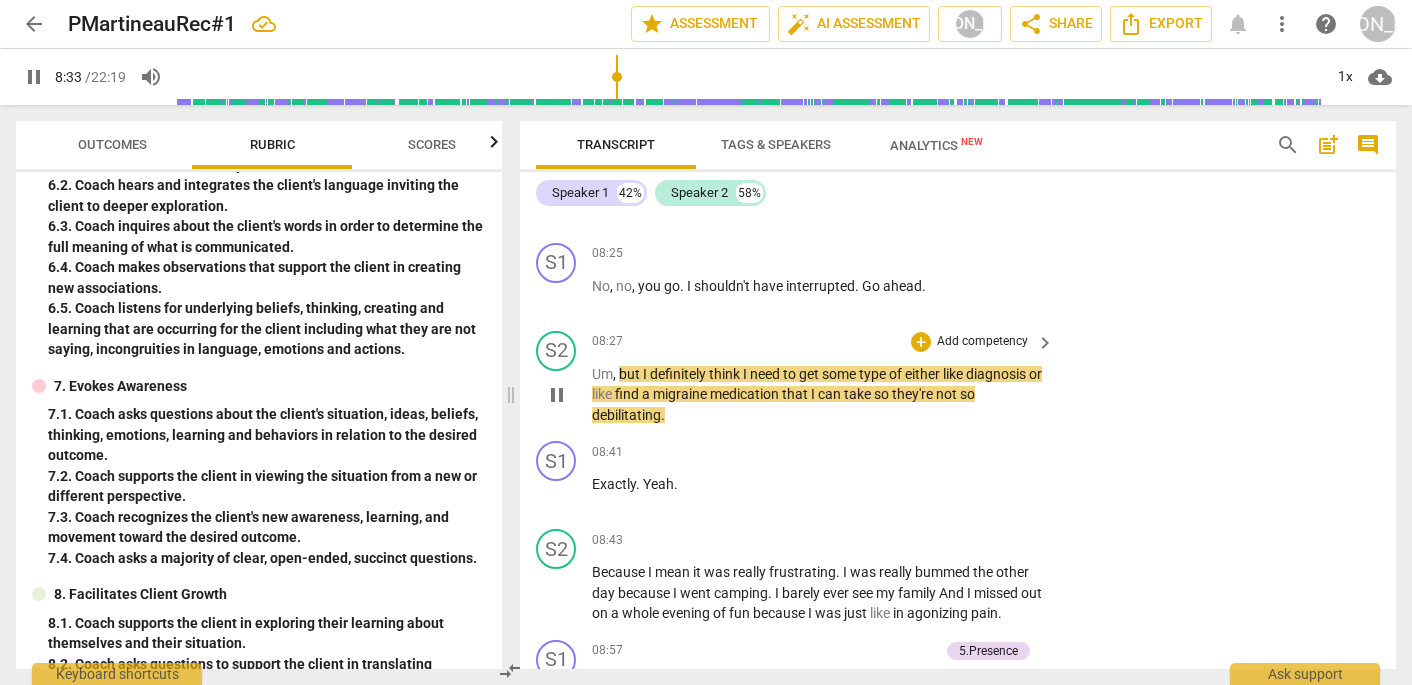 scroll, scrollTop: 5972, scrollLeft: 0, axis: vertical 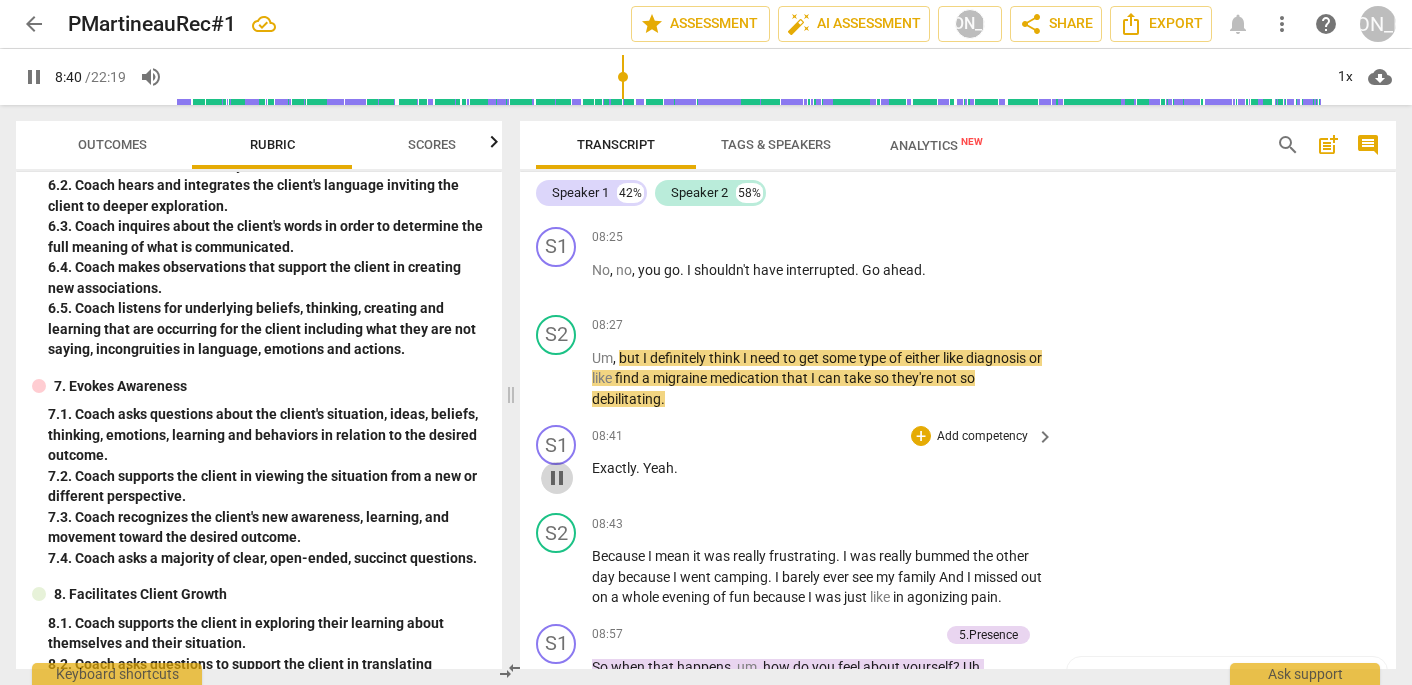 click on "pause" at bounding box center (557, 478) 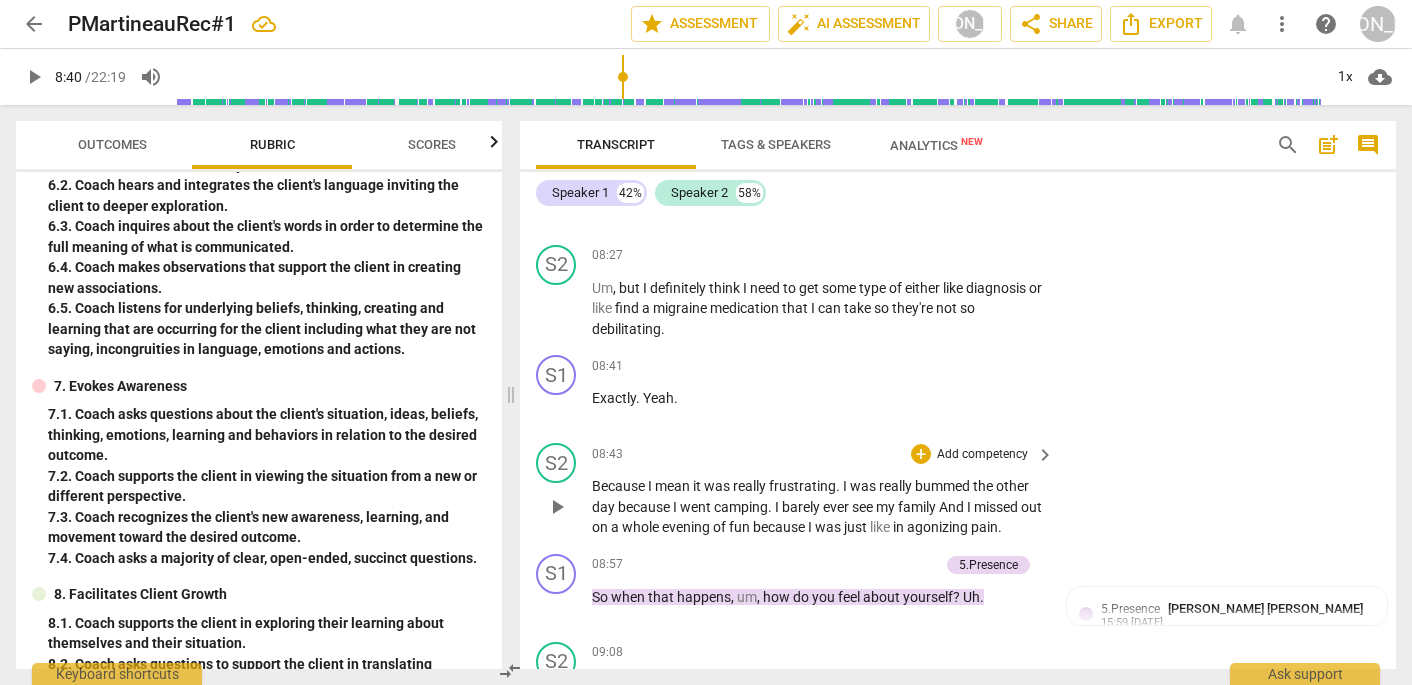 scroll, scrollTop: 6044, scrollLeft: 0, axis: vertical 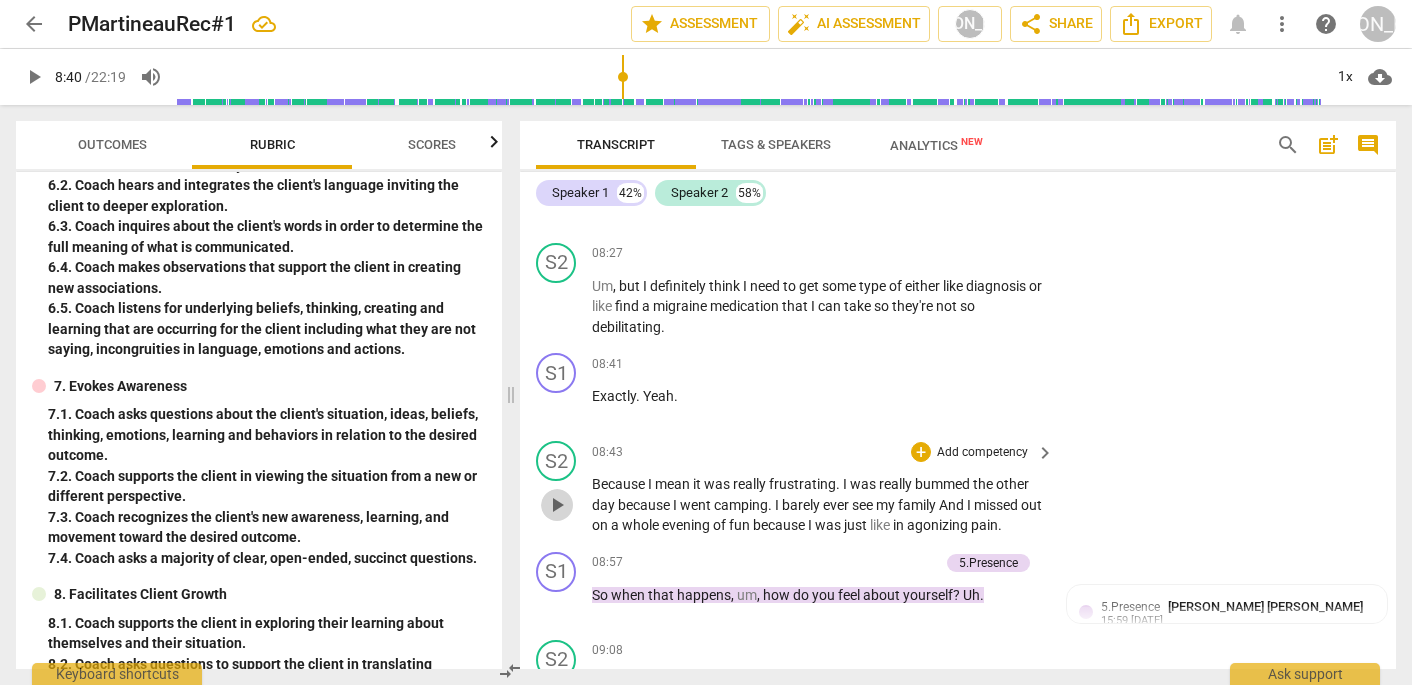click on "play_arrow" at bounding box center [557, 505] 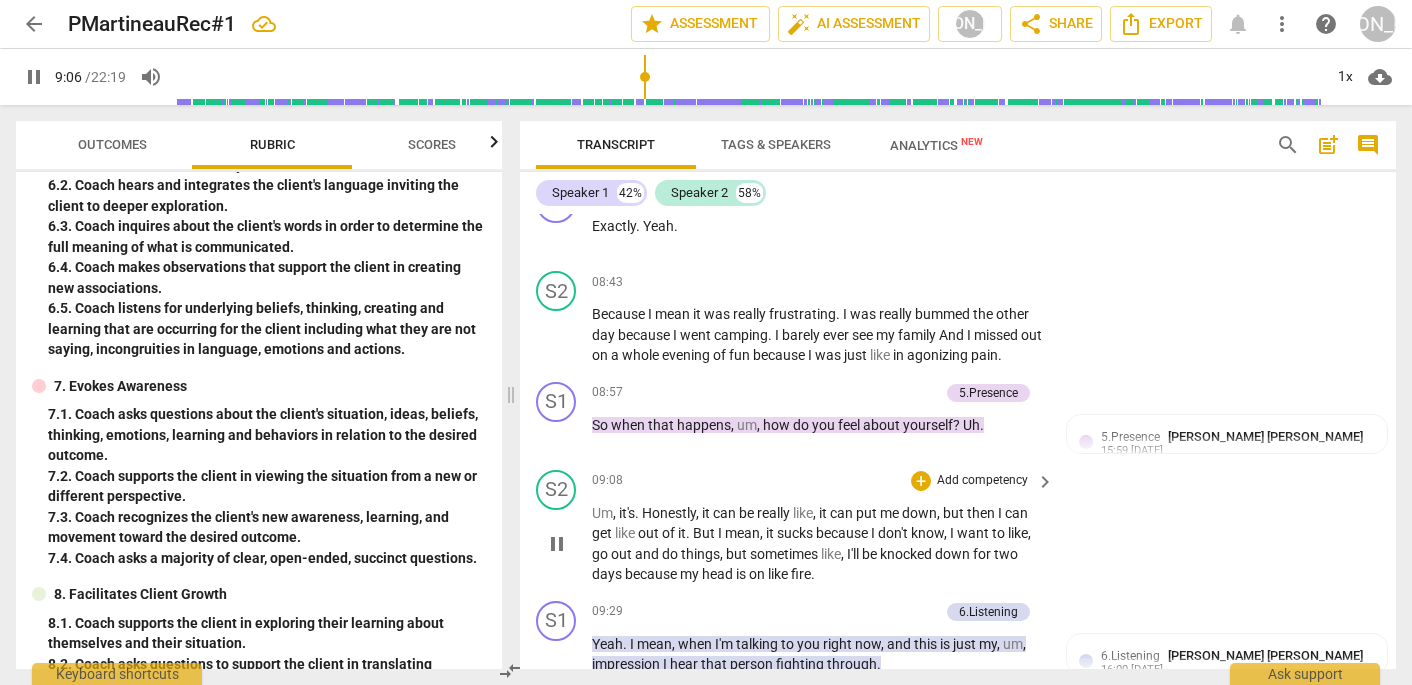 scroll, scrollTop: 6216, scrollLeft: 0, axis: vertical 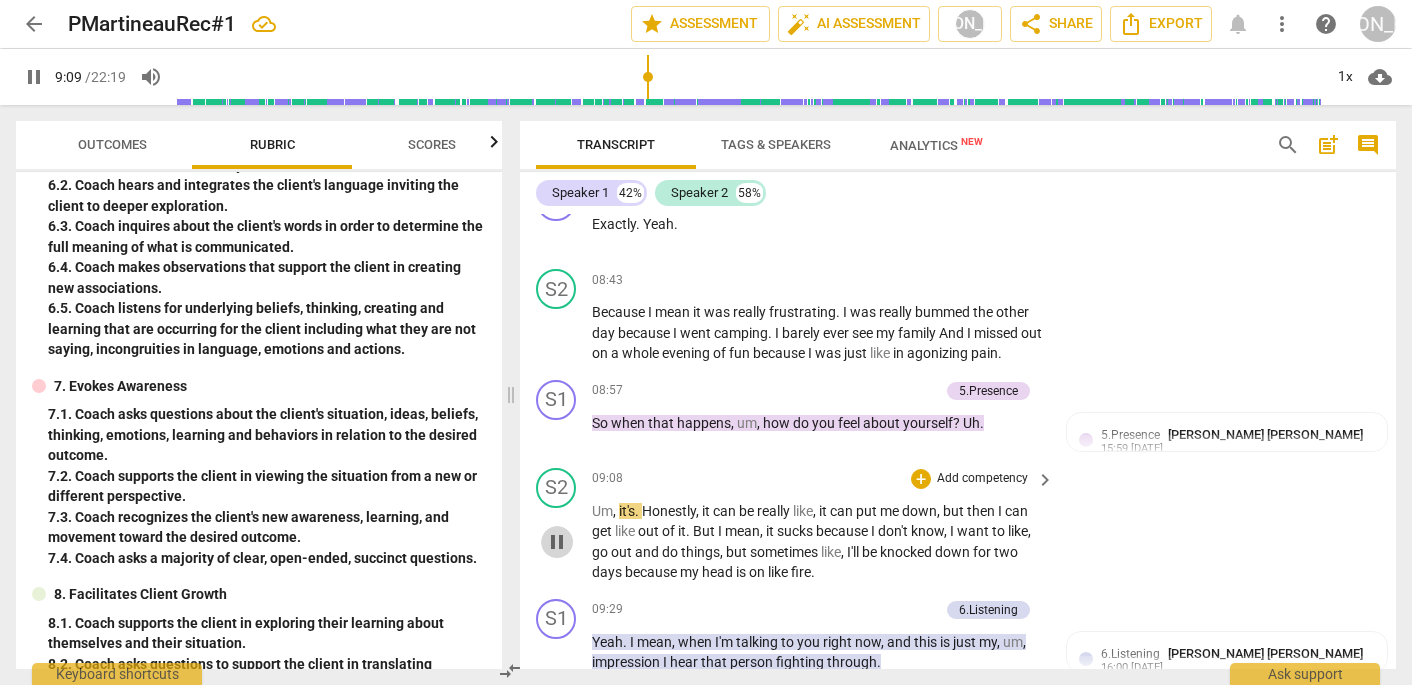 click on "pause" at bounding box center [557, 542] 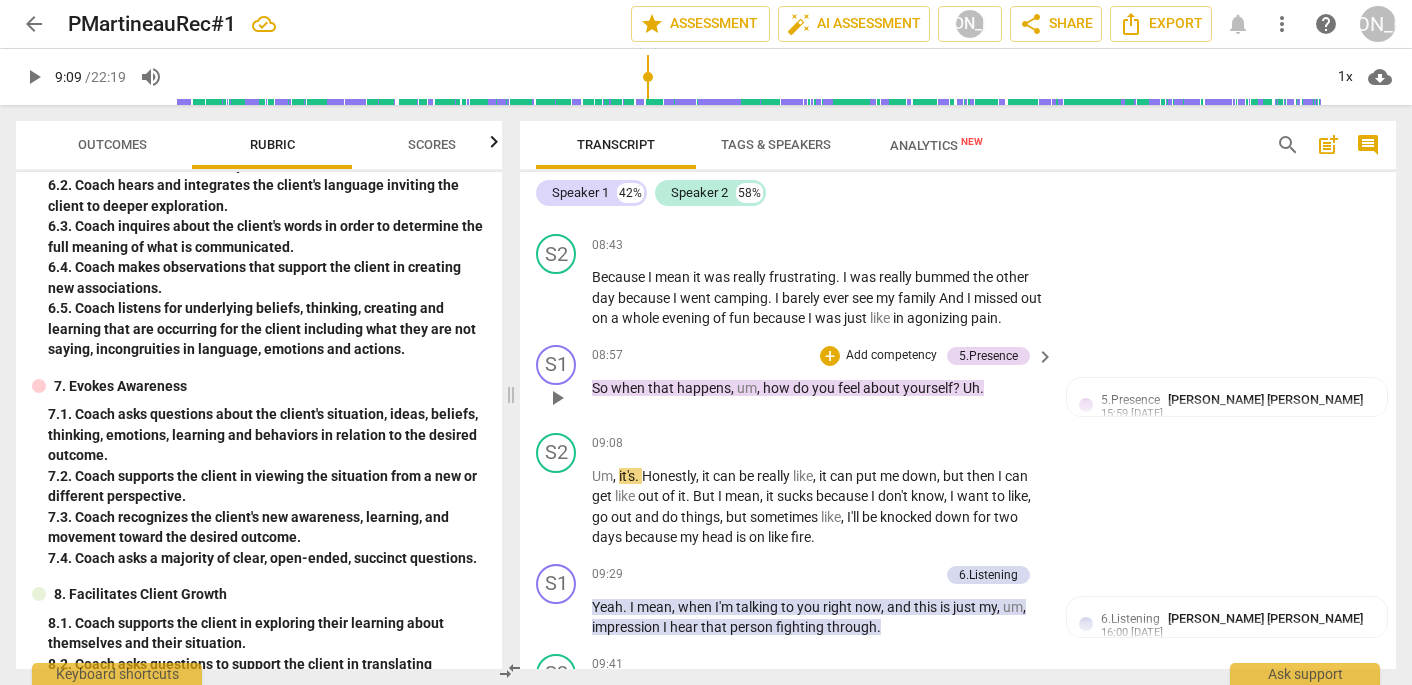 scroll, scrollTop: 6265, scrollLeft: 0, axis: vertical 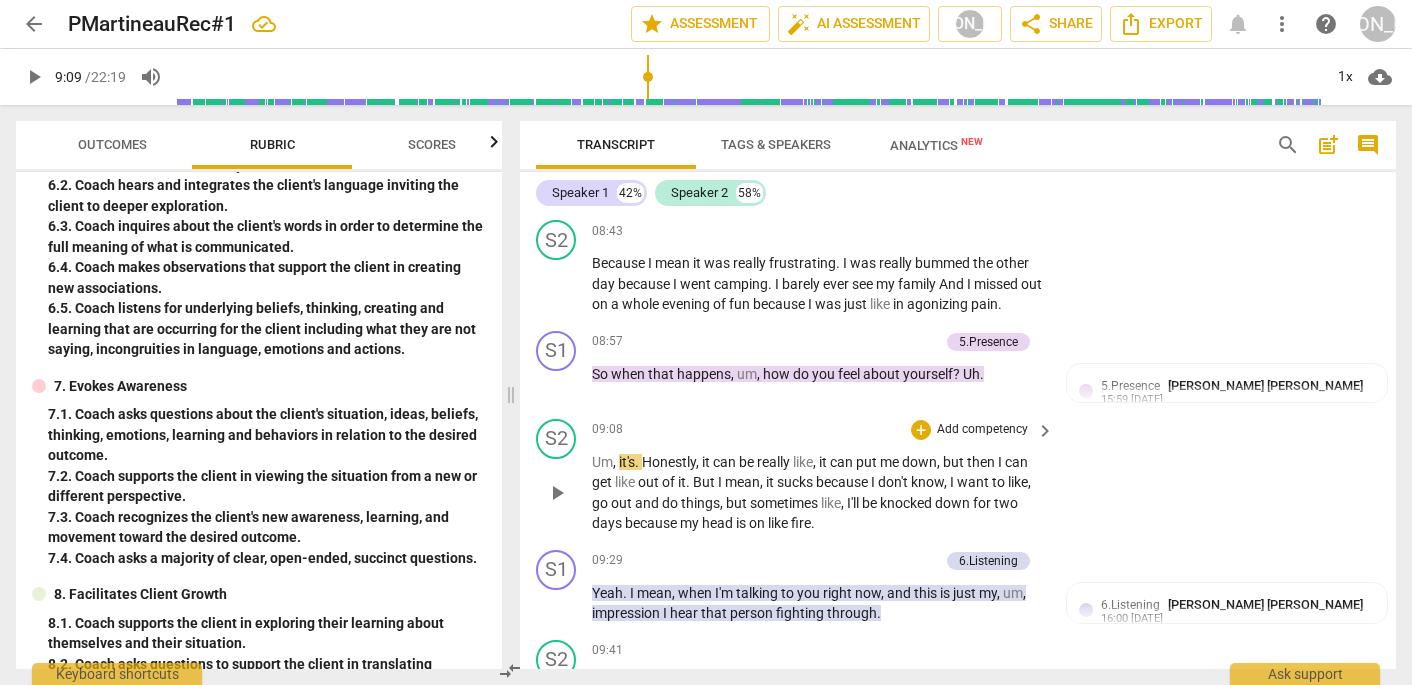 click on "play_arrow" at bounding box center (557, 493) 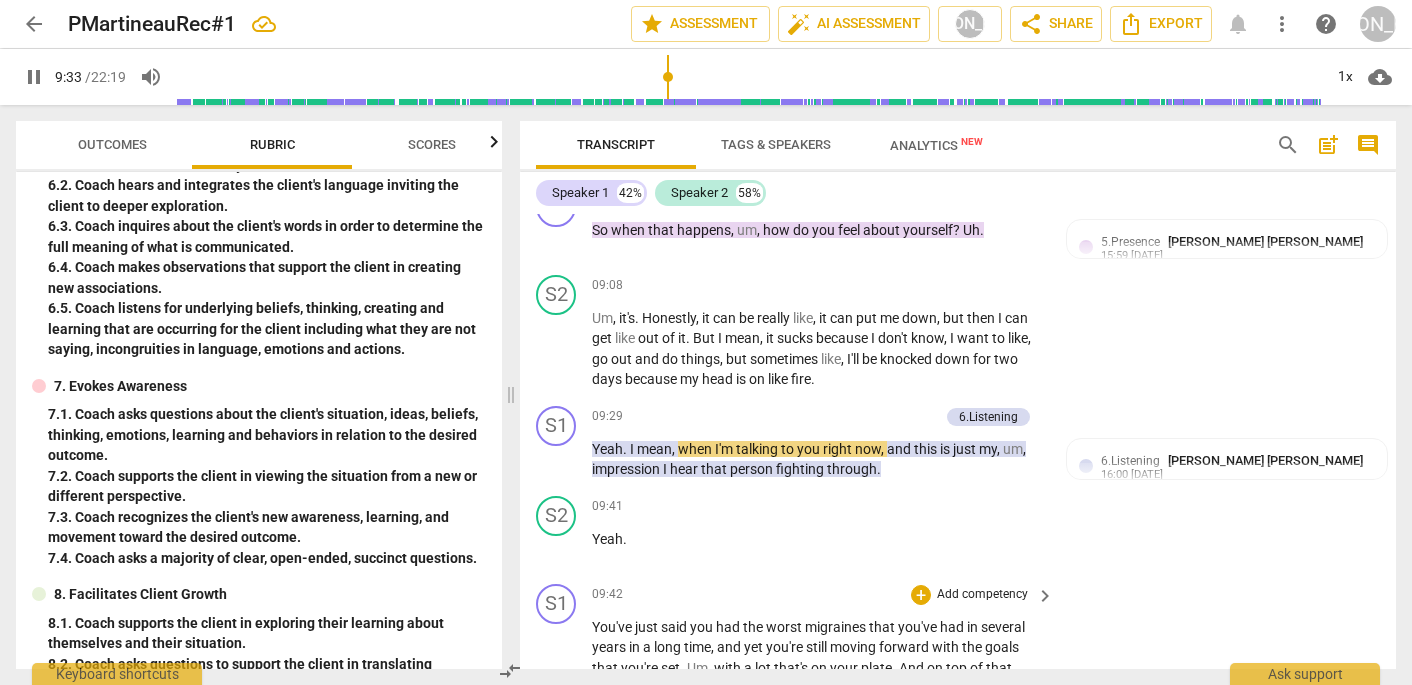 scroll, scrollTop: 6427, scrollLeft: 0, axis: vertical 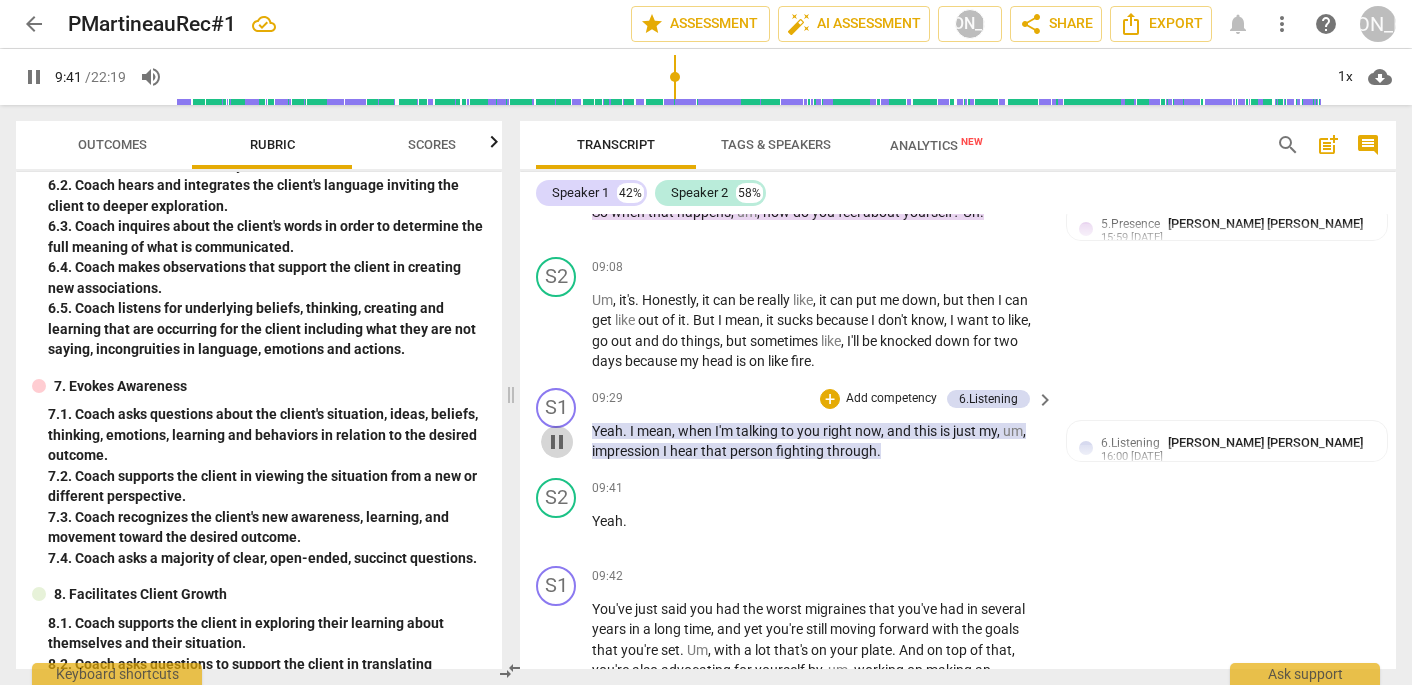 click on "pause" at bounding box center (557, 442) 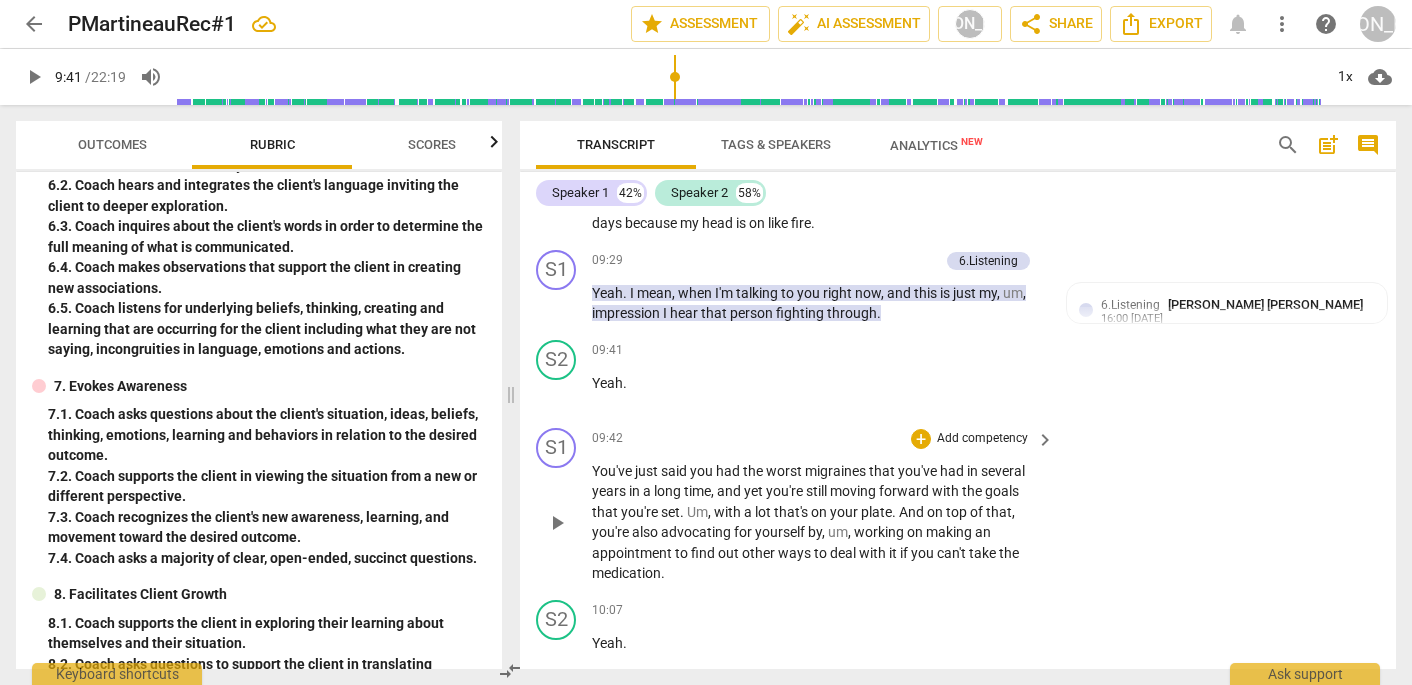 scroll, scrollTop: 6586, scrollLeft: 0, axis: vertical 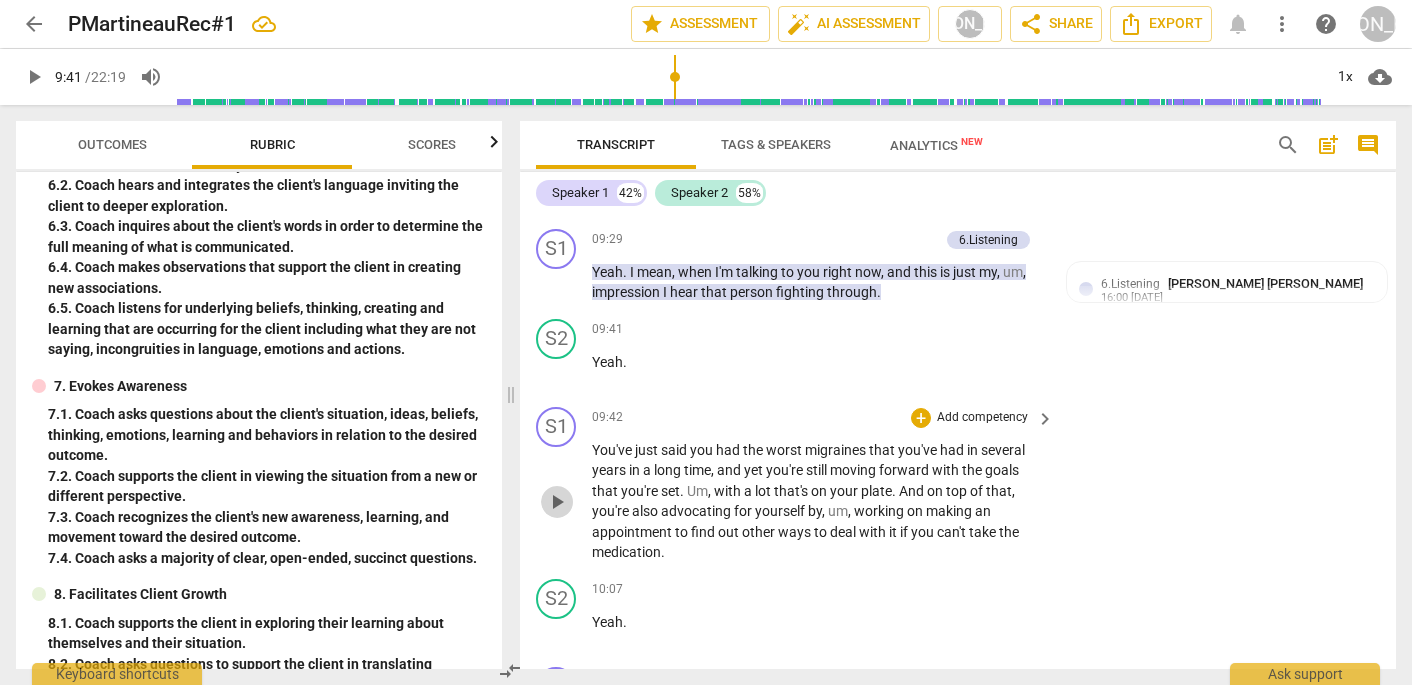 click on "play_arrow" at bounding box center [557, 502] 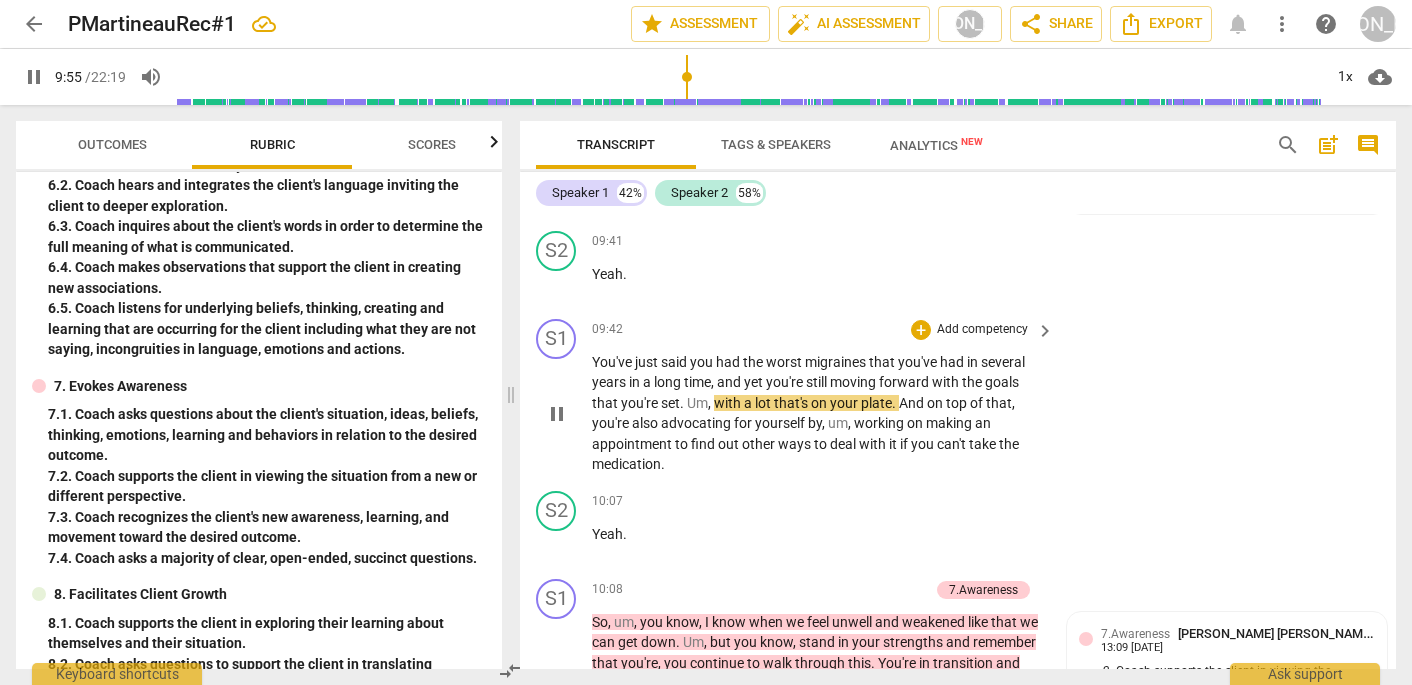 scroll, scrollTop: 6677, scrollLeft: 0, axis: vertical 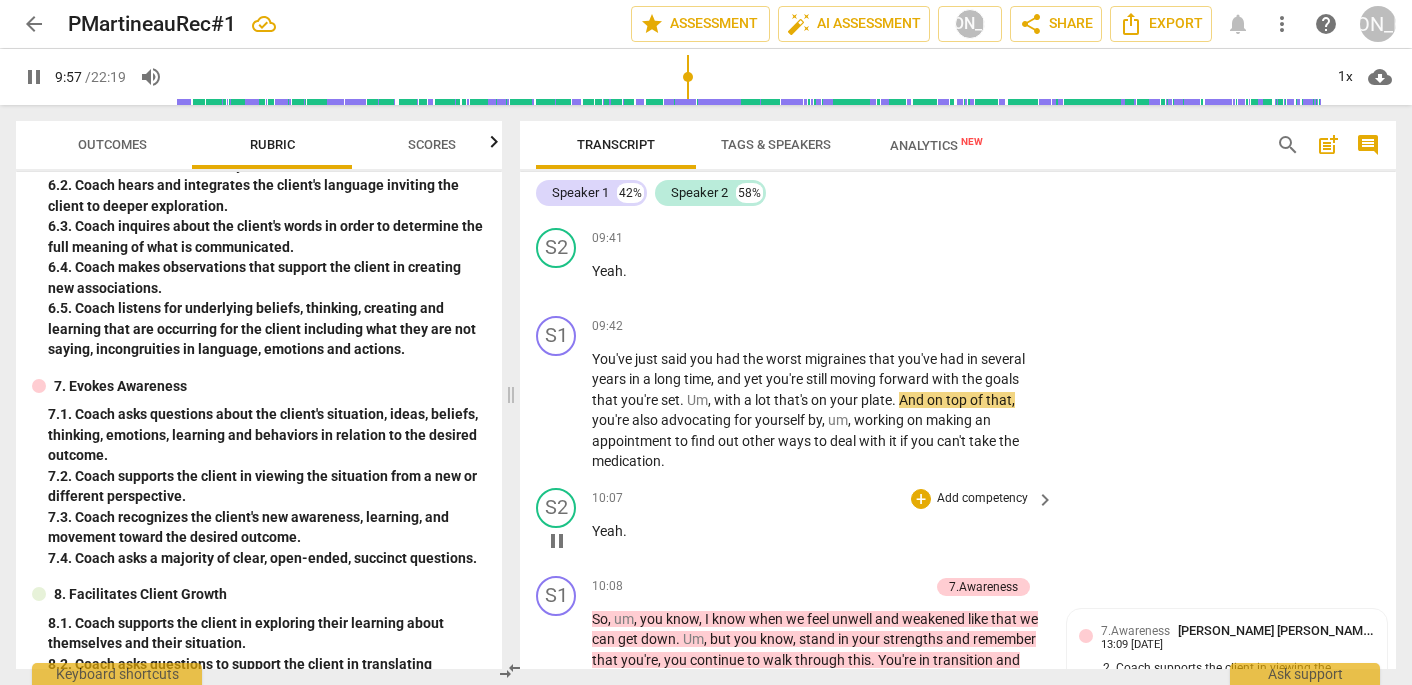 click on "S2 play_arrow pause 10:07 + Add competency keyboard_arrow_right Yeah ." at bounding box center (958, 524) 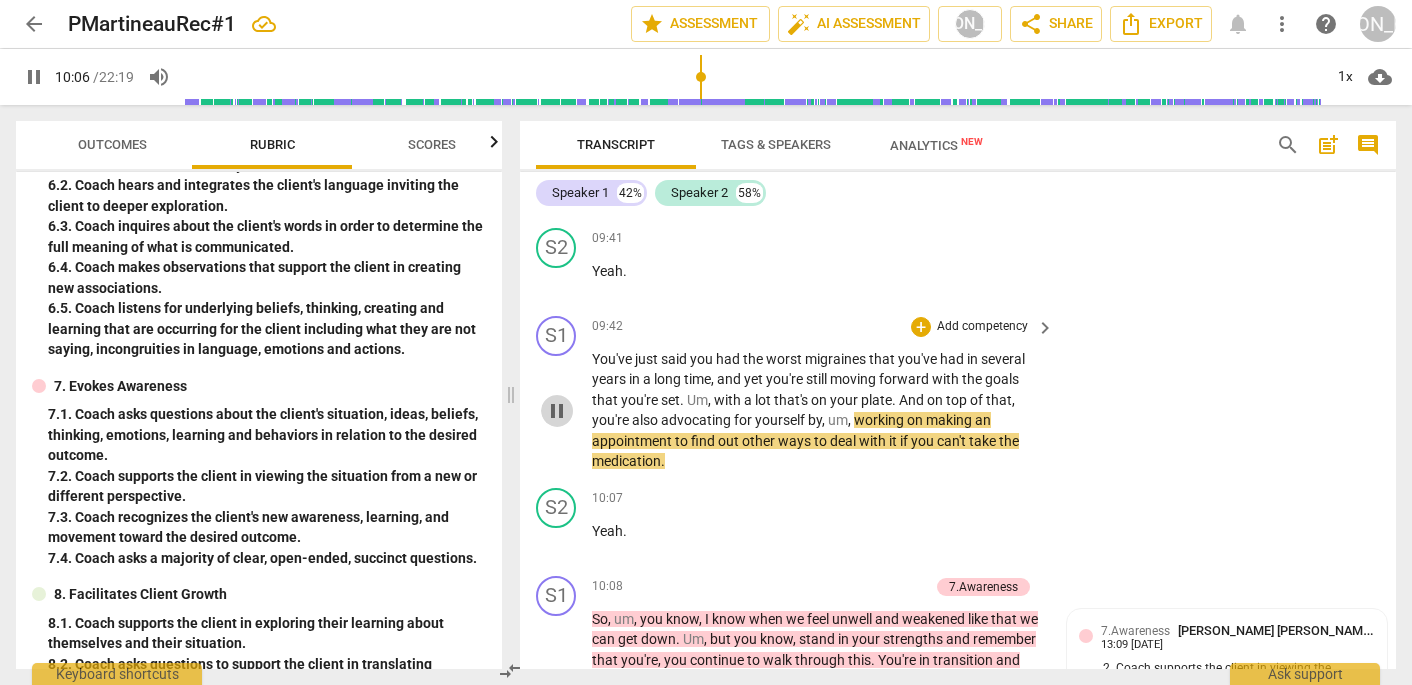click on "pause" at bounding box center (557, 411) 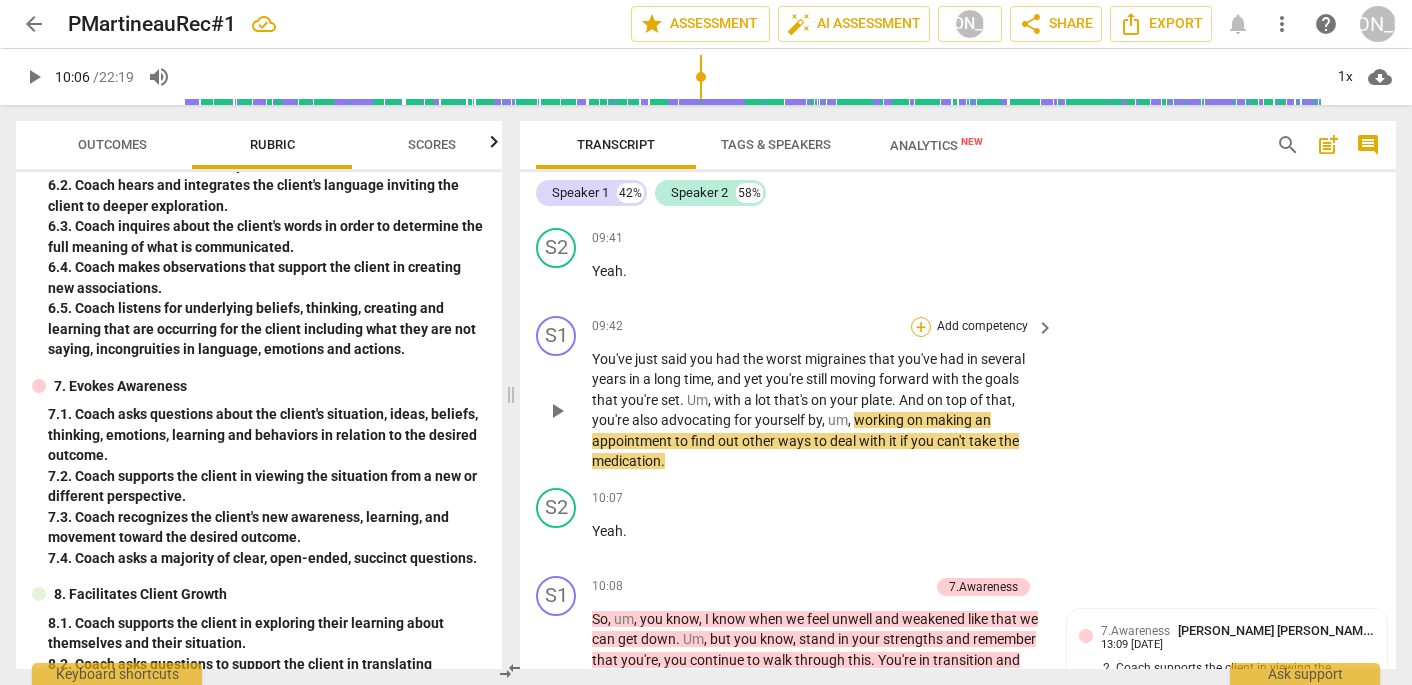 click on "+" at bounding box center (921, 327) 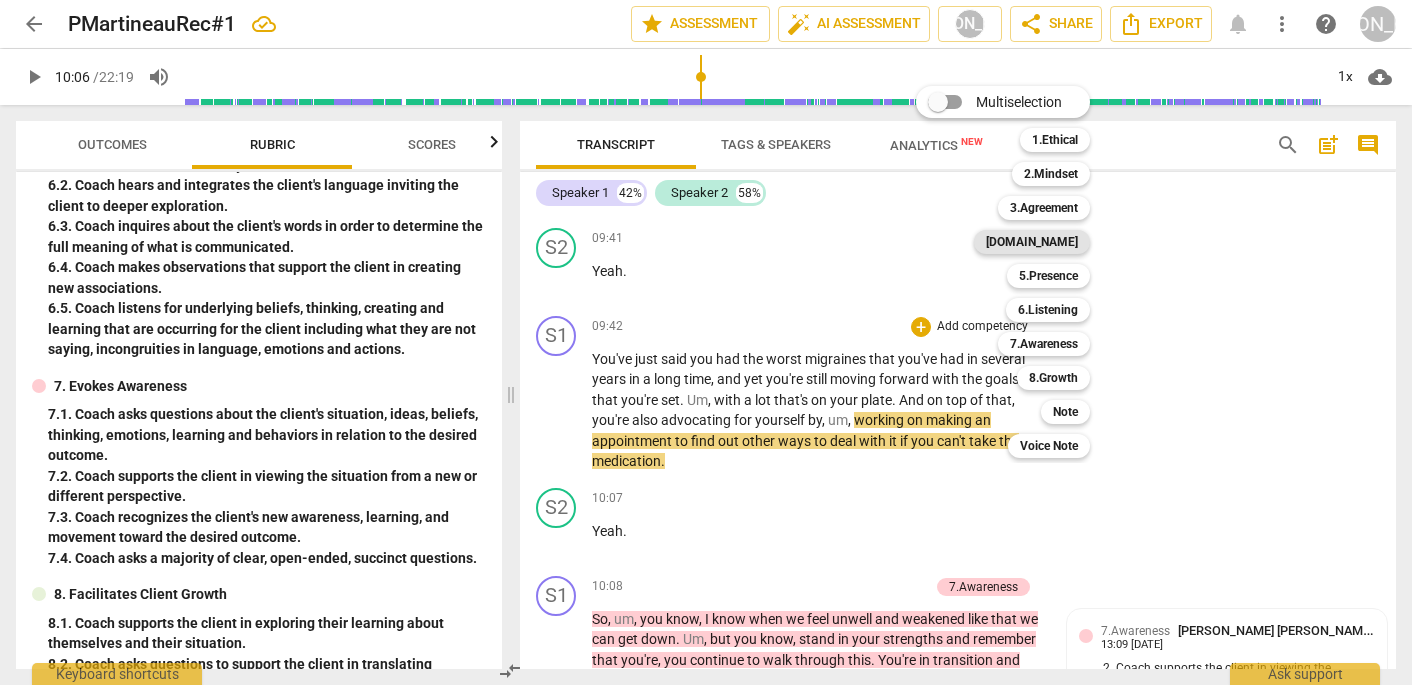click on "[DOMAIN_NAME]" at bounding box center [1032, 242] 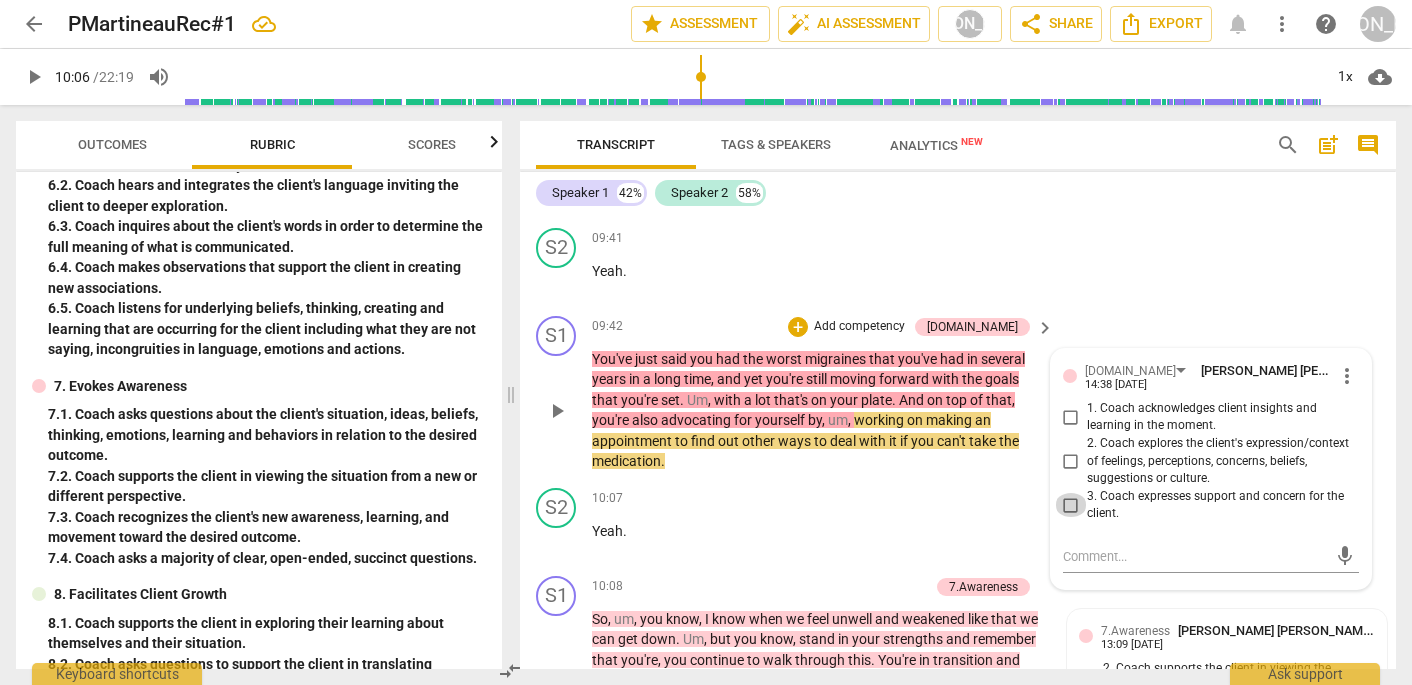 click on "3. Coach expresses support and concern for the client." at bounding box center [1071, 505] 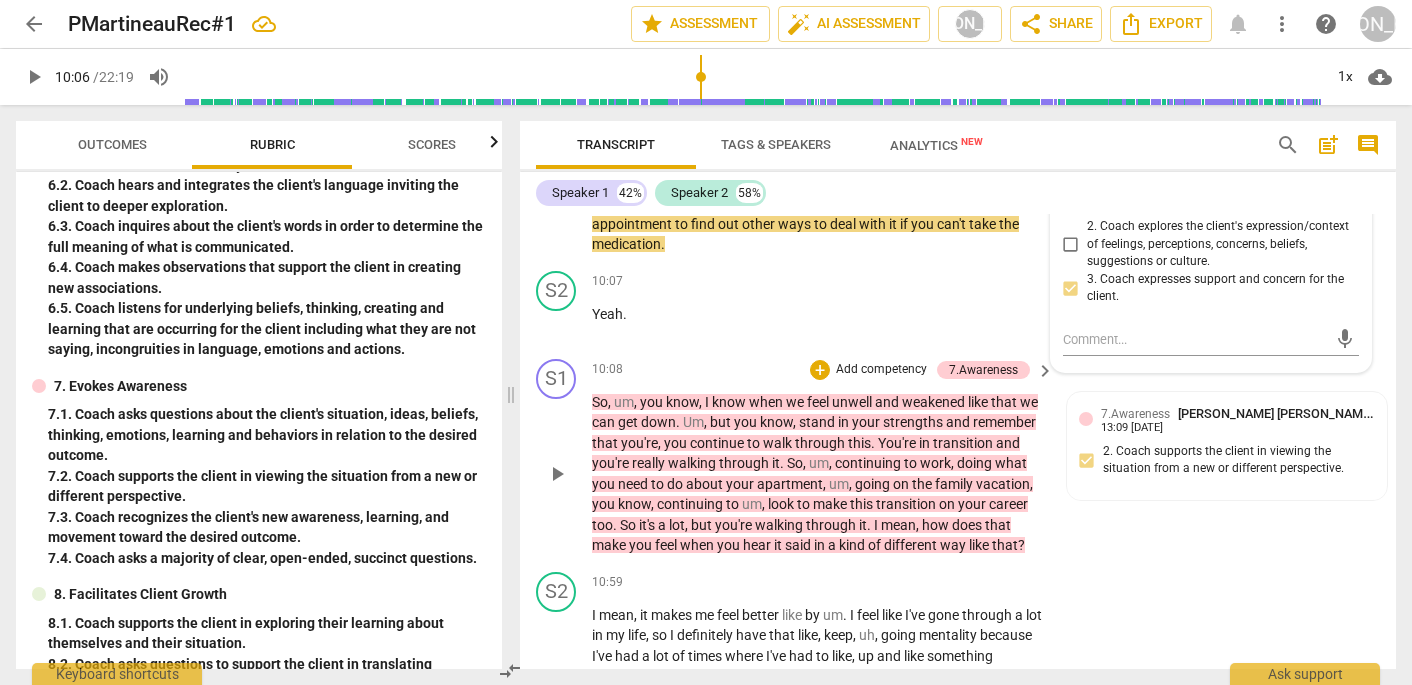 scroll, scrollTop: 6895, scrollLeft: 0, axis: vertical 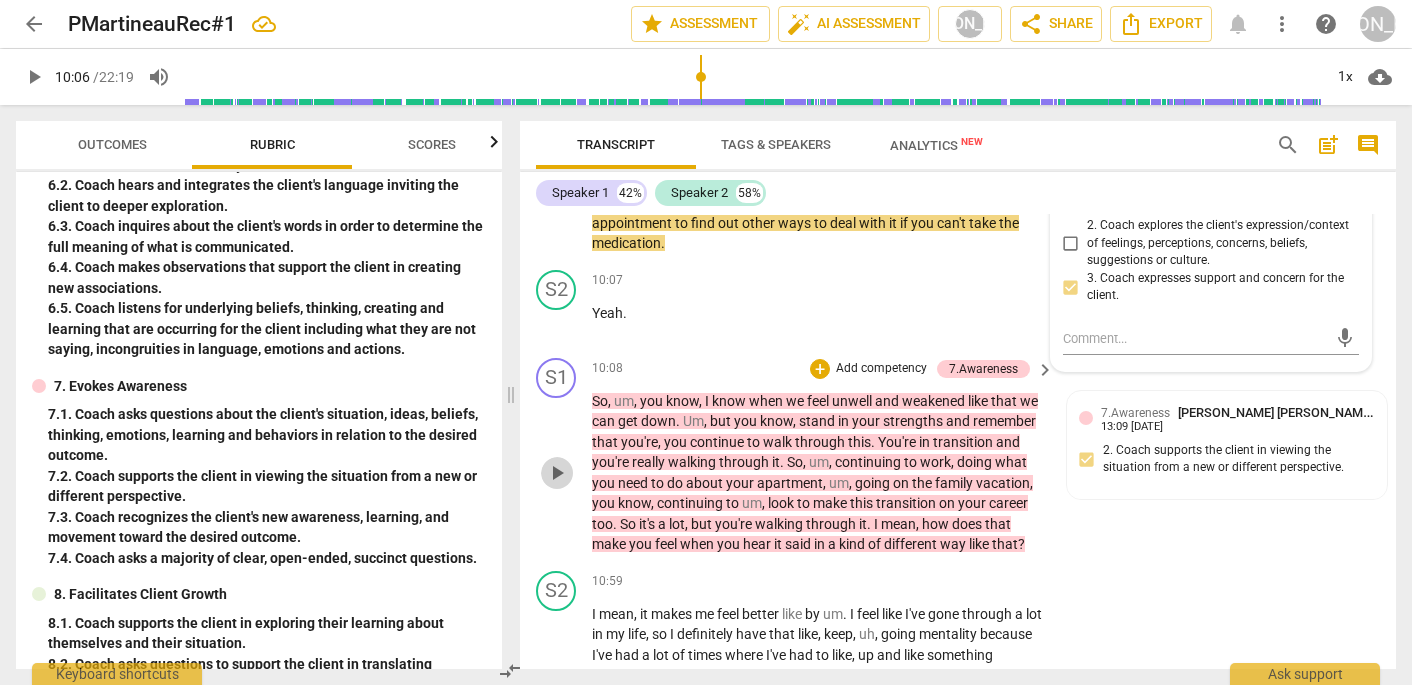 click on "play_arrow" at bounding box center [557, 473] 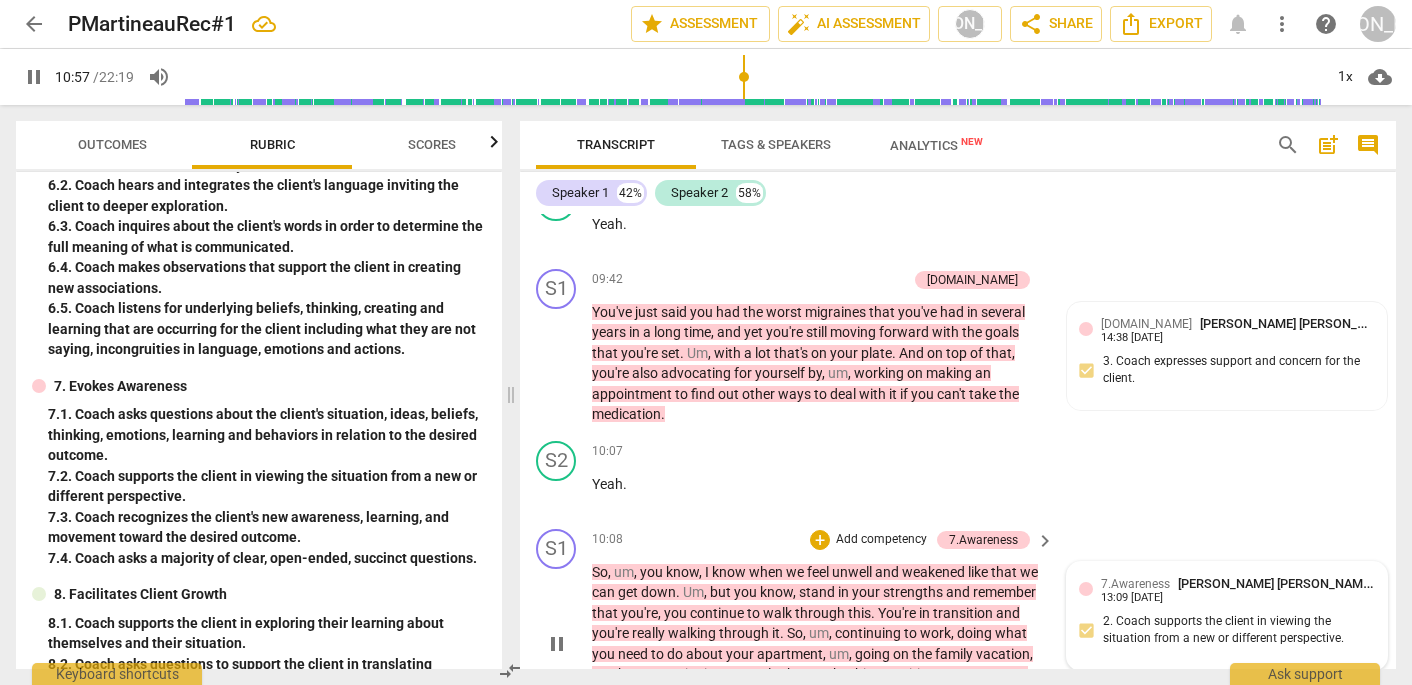 scroll, scrollTop: 6725, scrollLeft: 0, axis: vertical 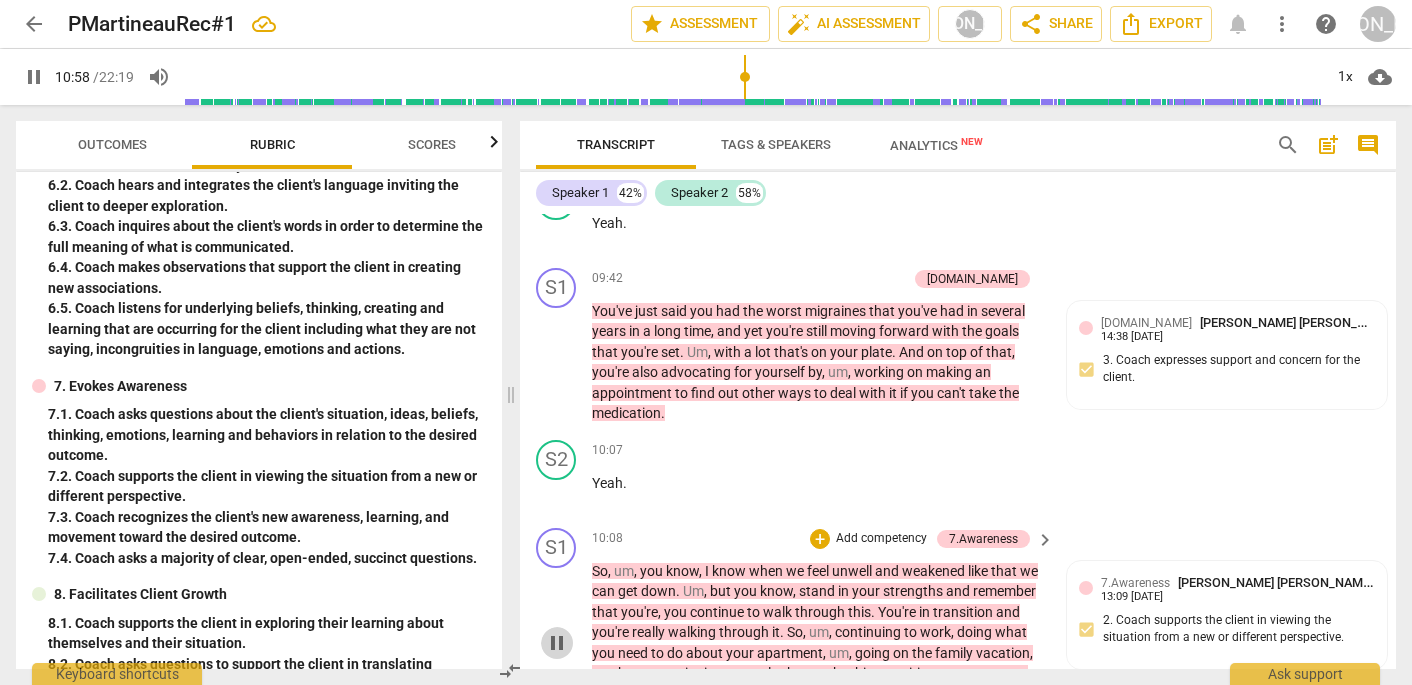 click on "pause" at bounding box center (557, 643) 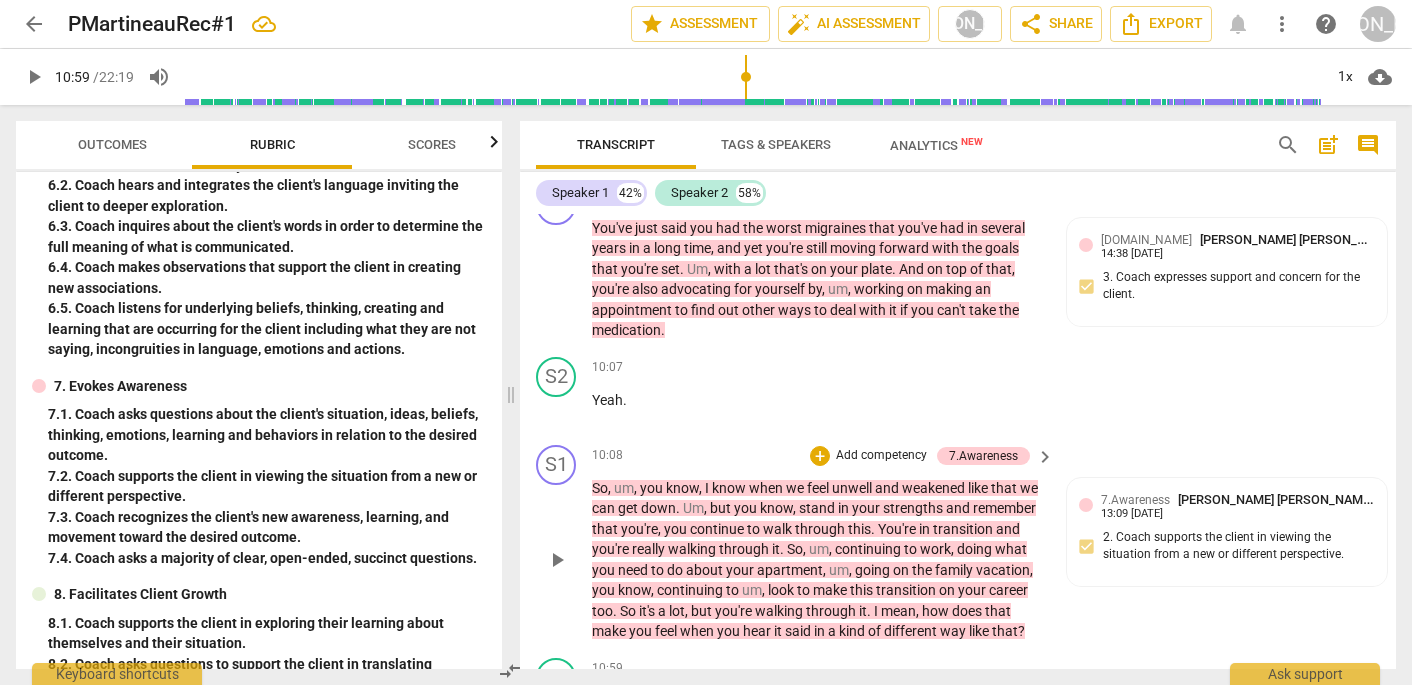 scroll, scrollTop: 6811, scrollLeft: 0, axis: vertical 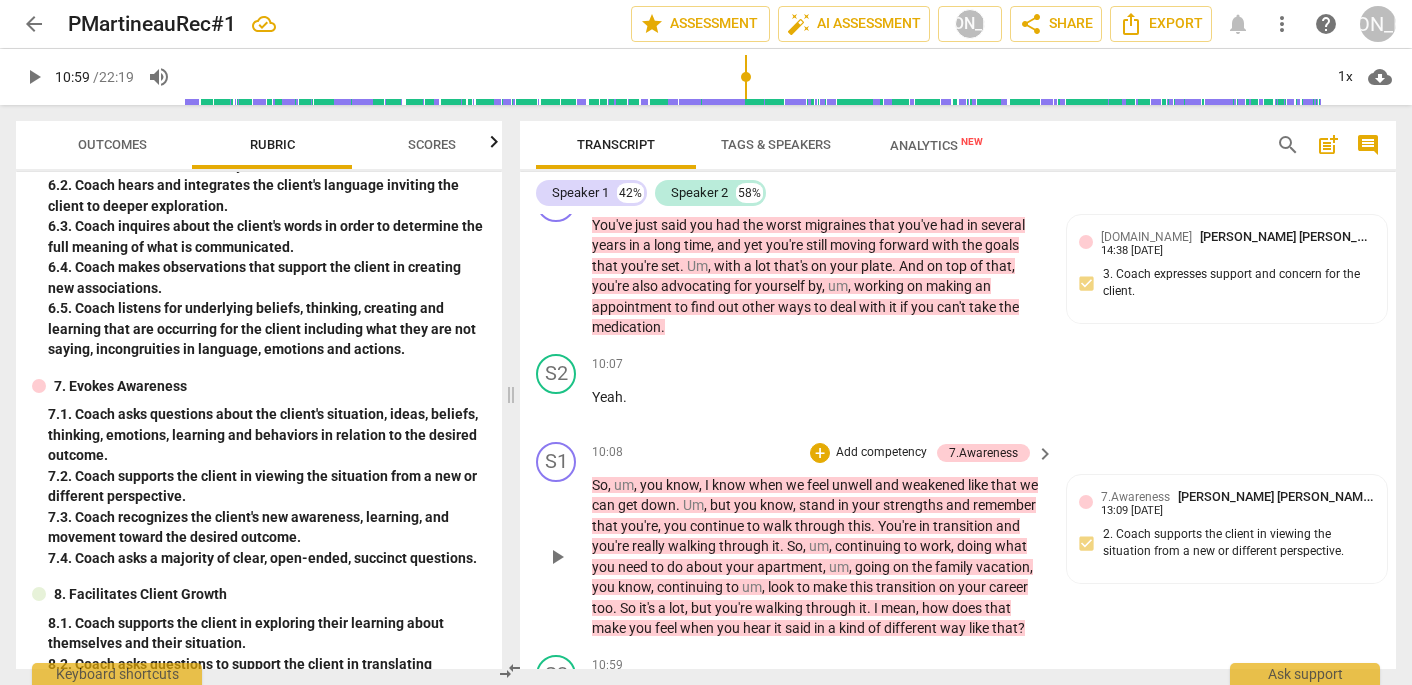 click on "S1 play_arrow pause 10:08 + Add competency 7.Awareness keyboard_arrow_right So ,   um ,   you   know ,   I   know   when   we   feel   unwell   and   weakened   like   that   we   can   get   down .   Um ,   but   you   know ,   stand   in   your   strengths   and   remember   that   you're ,   you   continue   to   walk   through   this .   You're   in   transition   and   you're   really   walking   through   it .   So ,   um ,   continuing   to   work ,   doing   what   you   need   to   do   about   your   apartment ,   um ,   going   on   the   family   vacation ,   you   know ,   continuing   to   um ,   look   to   make   this   transition   on   your   career   too .   So   it's   a   lot ,   but   you're   walking   through   it .   I   mean ,   how   does   that   make   you   feel   when   you   hear   it   said   in   a   kind   of   different   way   like   that ? 7.Awareness [PERSON_NAME] [PERSON_NAME] 13:09 [DATE] 2. Coach supports the client in viewing the situation from a new or different perspective." at bounding box center (958, 540) 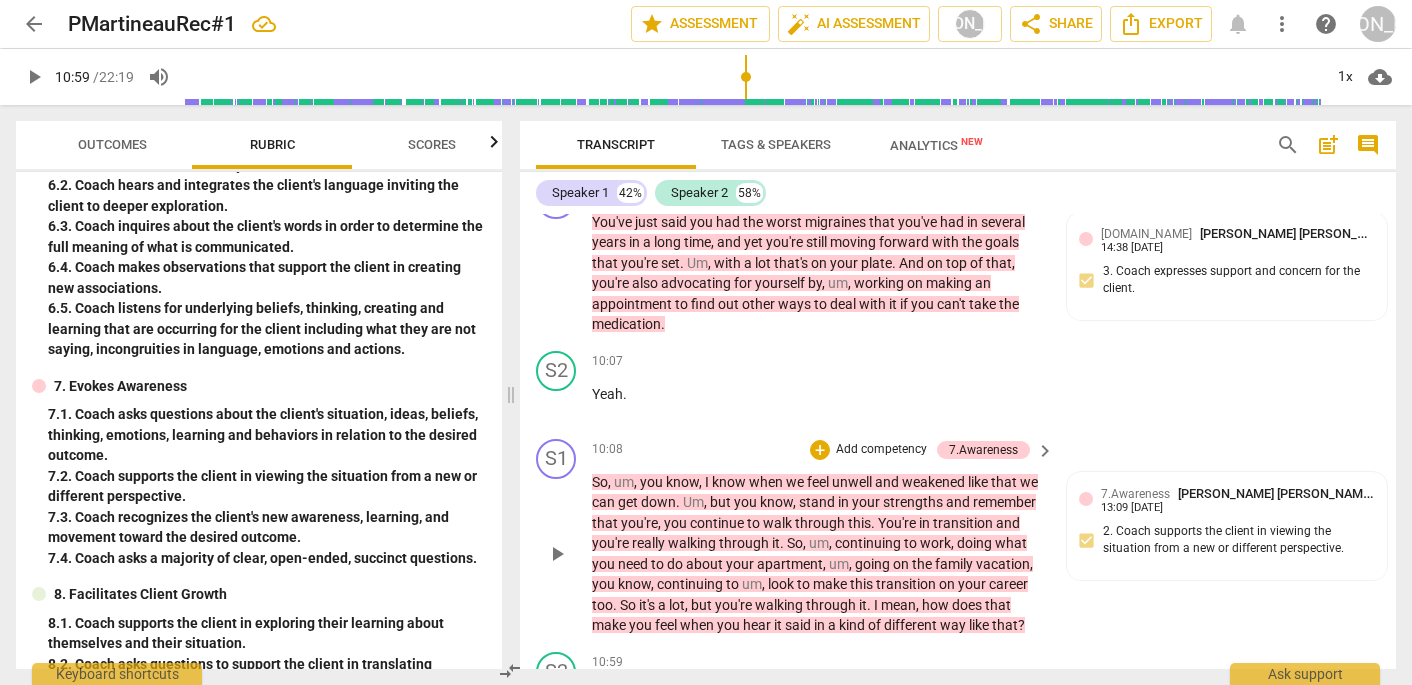 scroll, scrollTop: 6816, scrollLeft: 0, axis: vertical 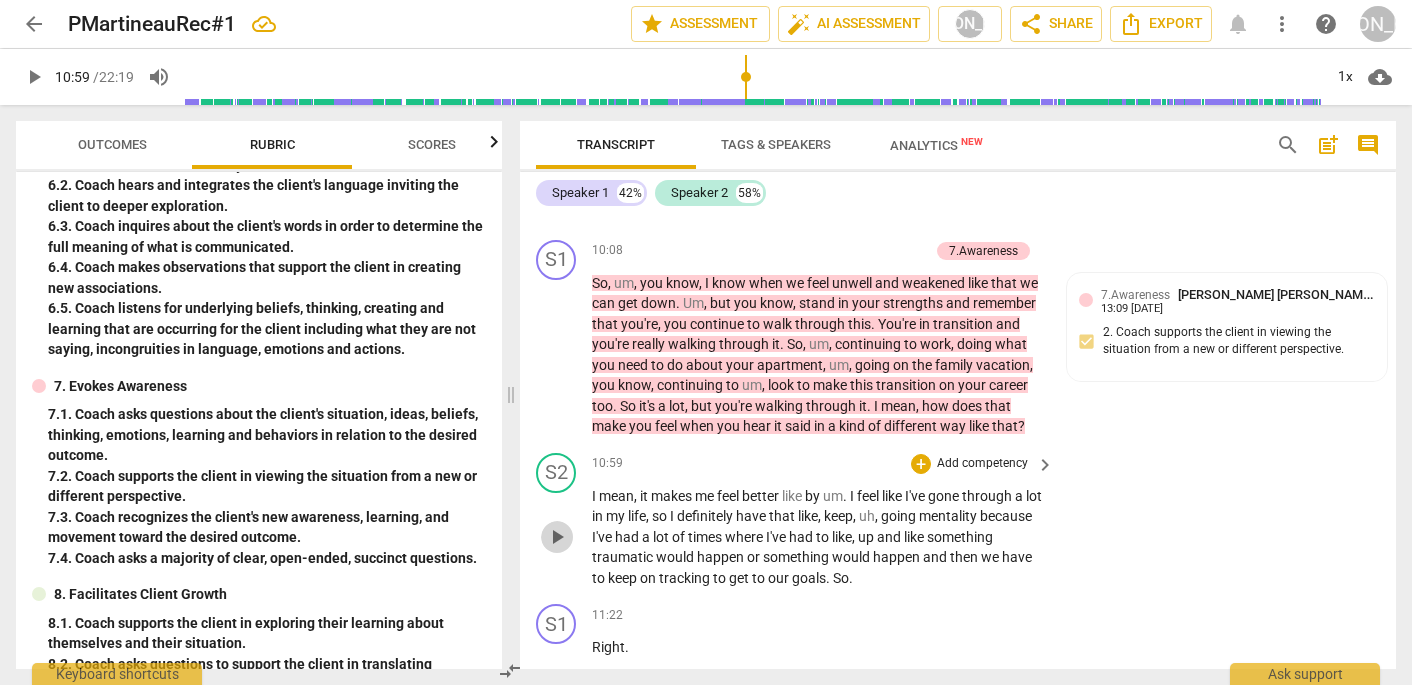 click on "play_arrow" at bounding box center [557, 537] 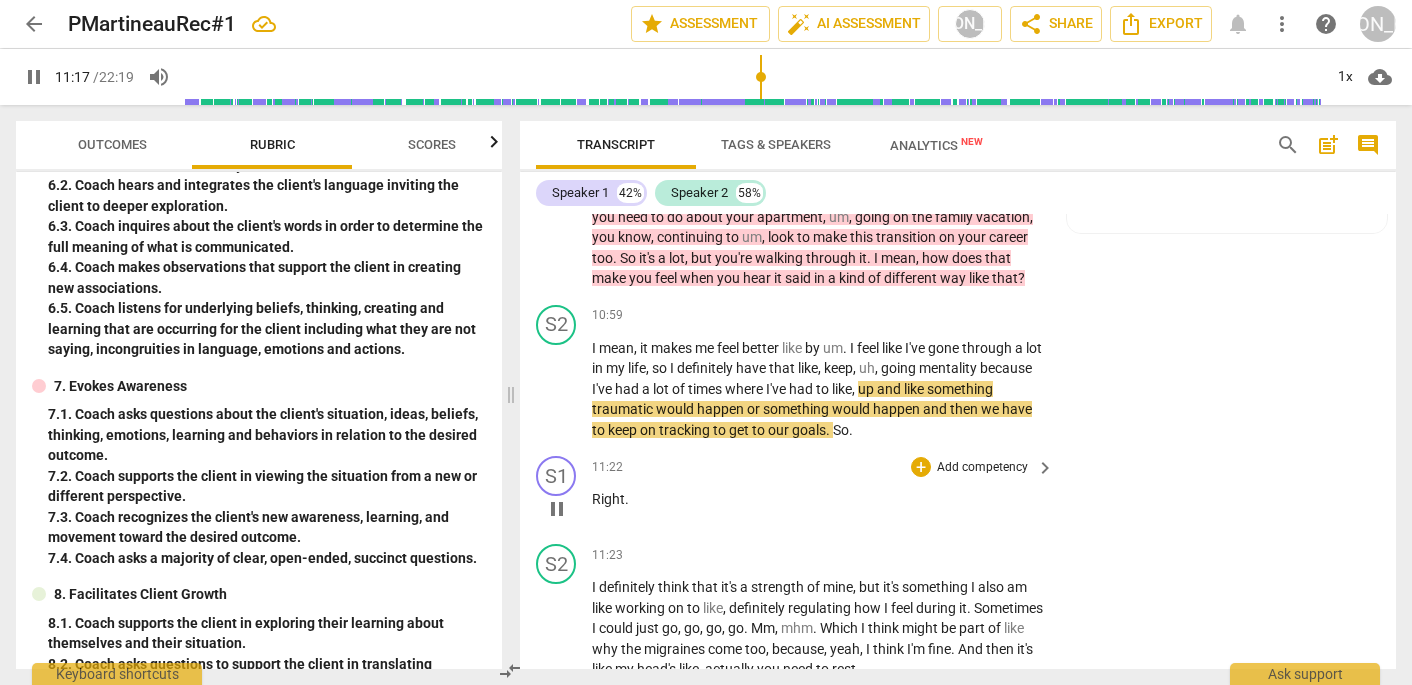 scroll, scrollTop: 7162, scrollLeft: 0, axis: vertical 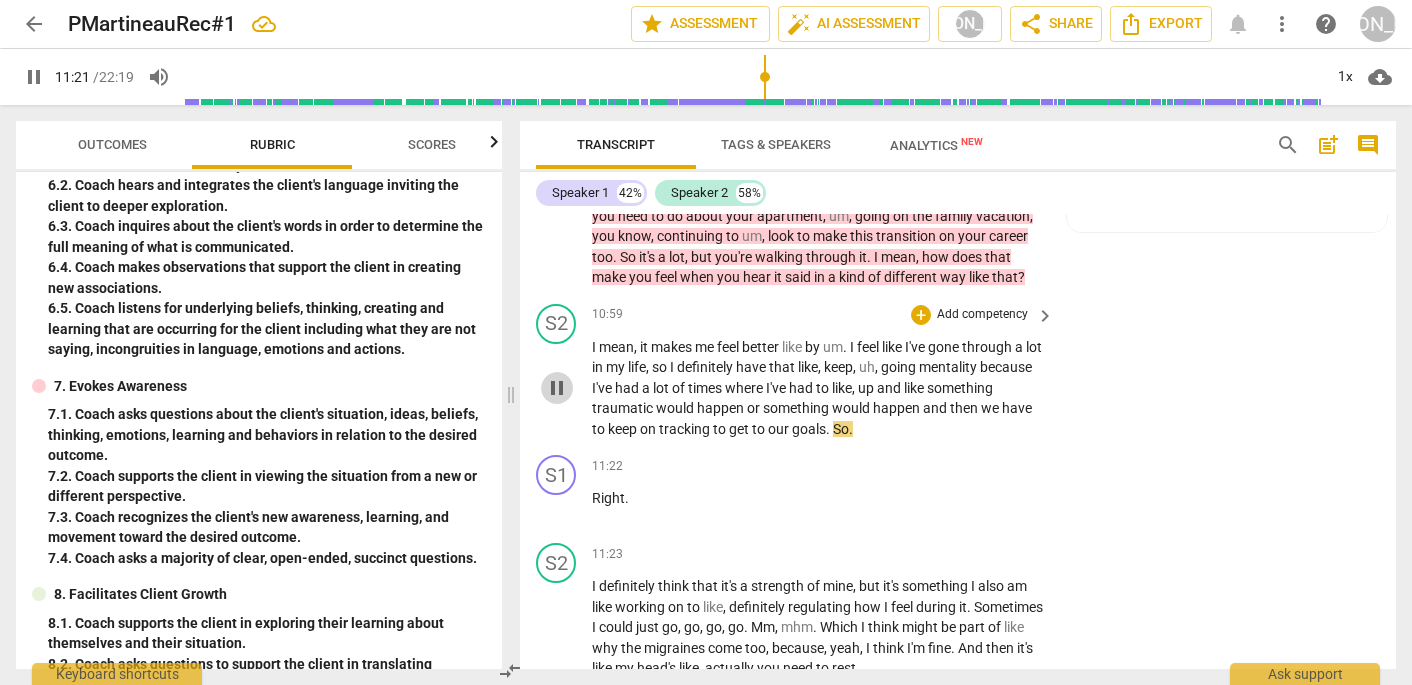 click on "pause" at bounding box center [557, 388] 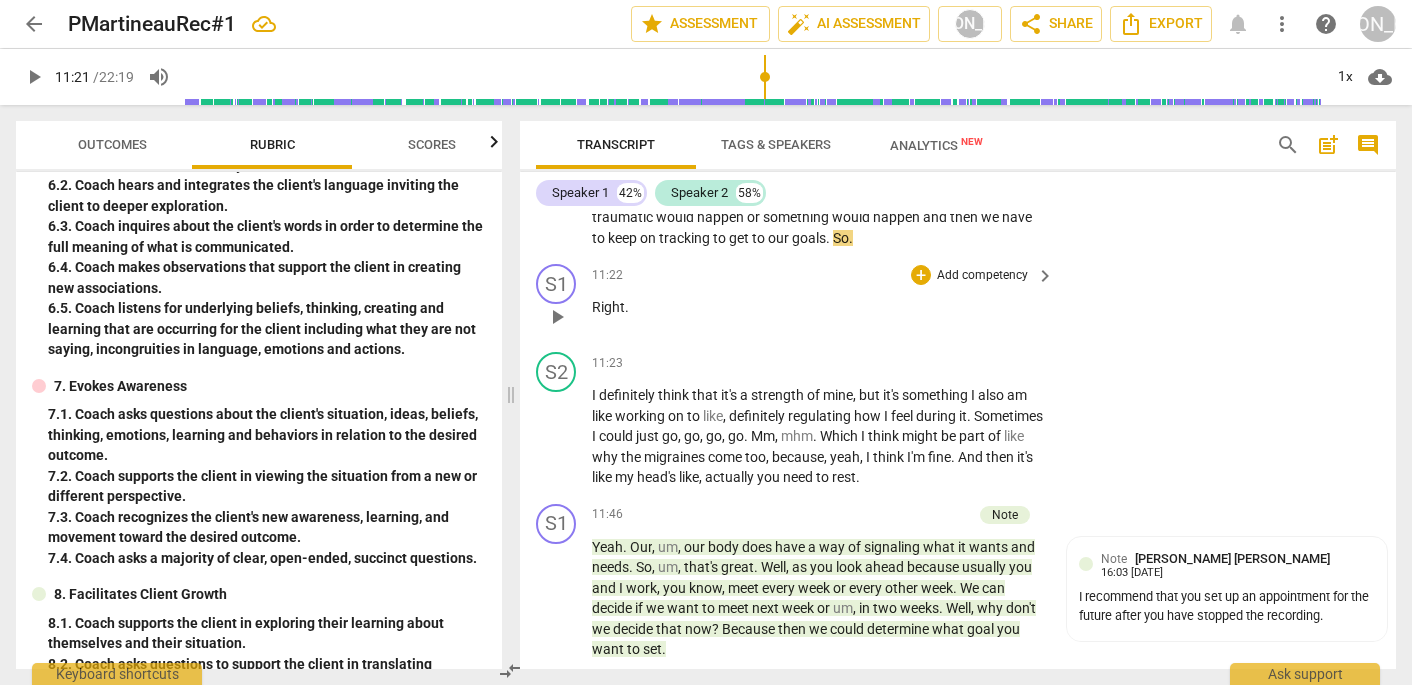scroll, scrollTop: 7354, scrollLeft: 0, axis: vertical 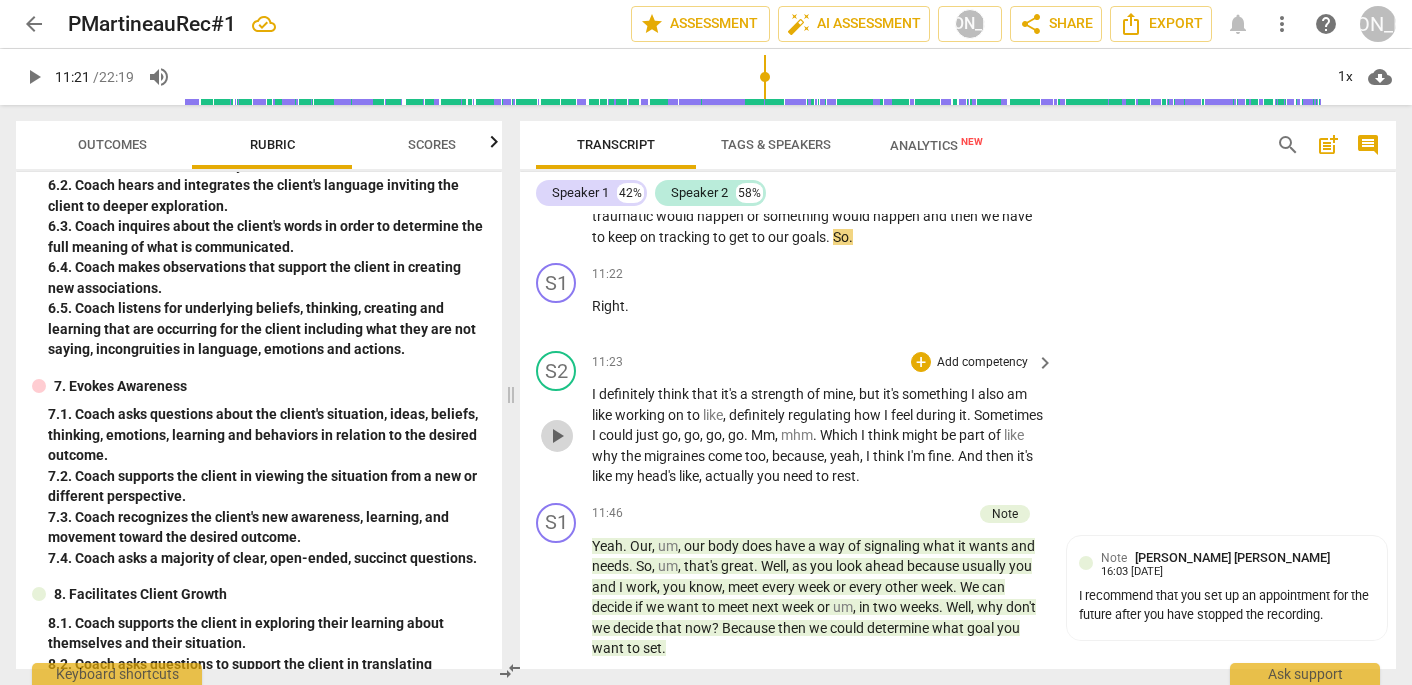 click on "play_arrow" at bounding box center (557, 436) 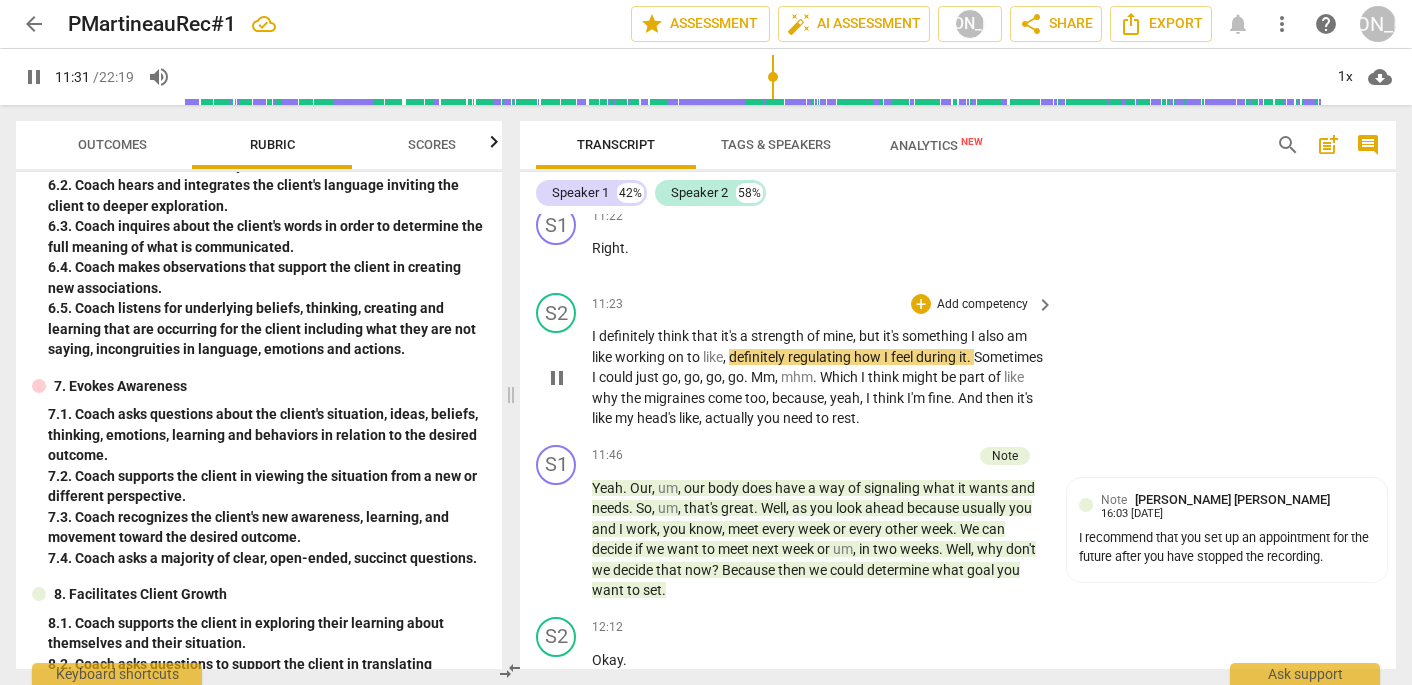 scroll, scrollTop: 7427, scrollLeft: 0, axis: vertical 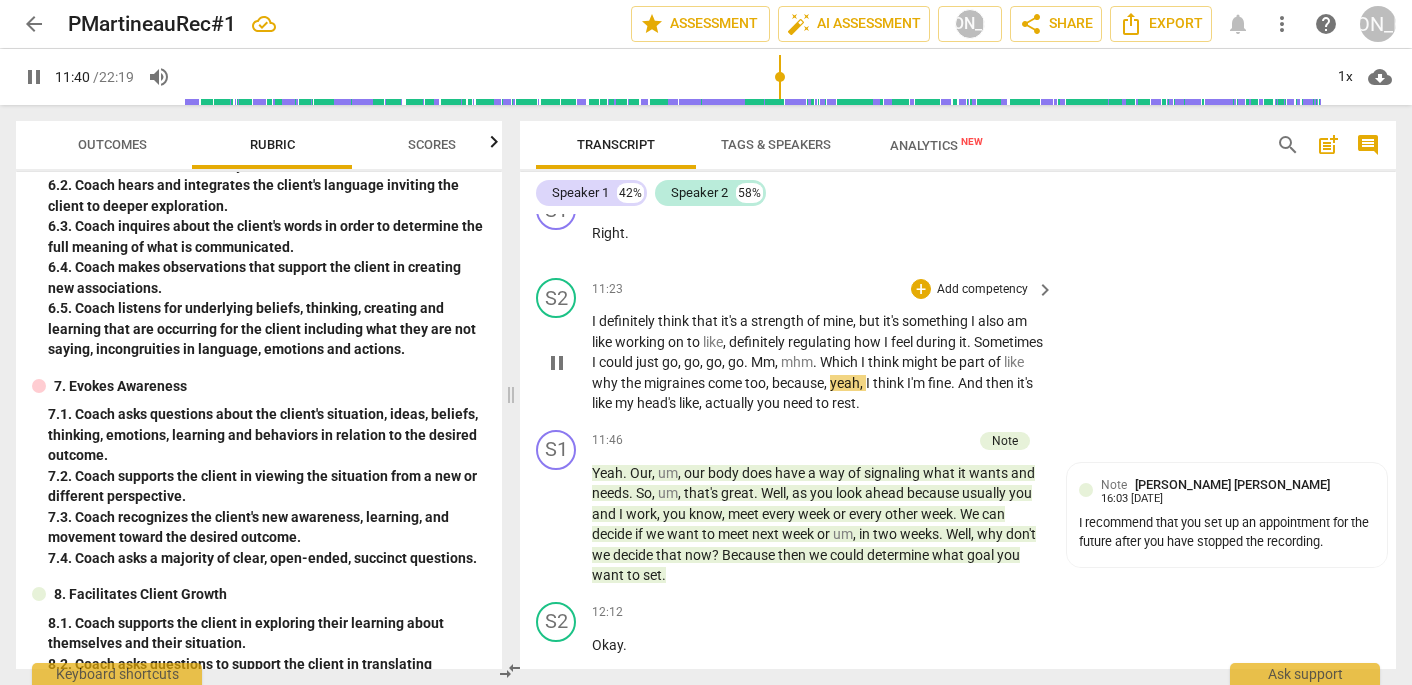 click on "pause" at bounding box center (557, 363) 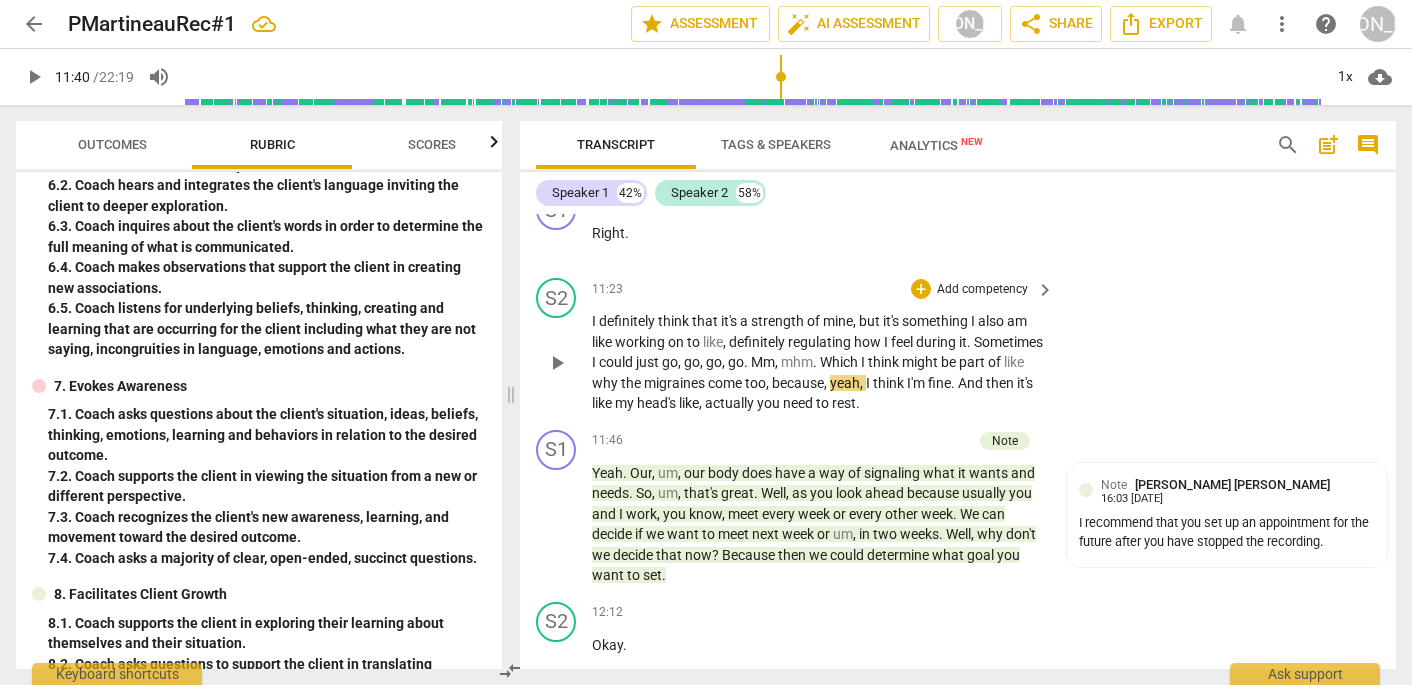 scroll, scrollTop: 0, scrollLeft: 0, axis: both 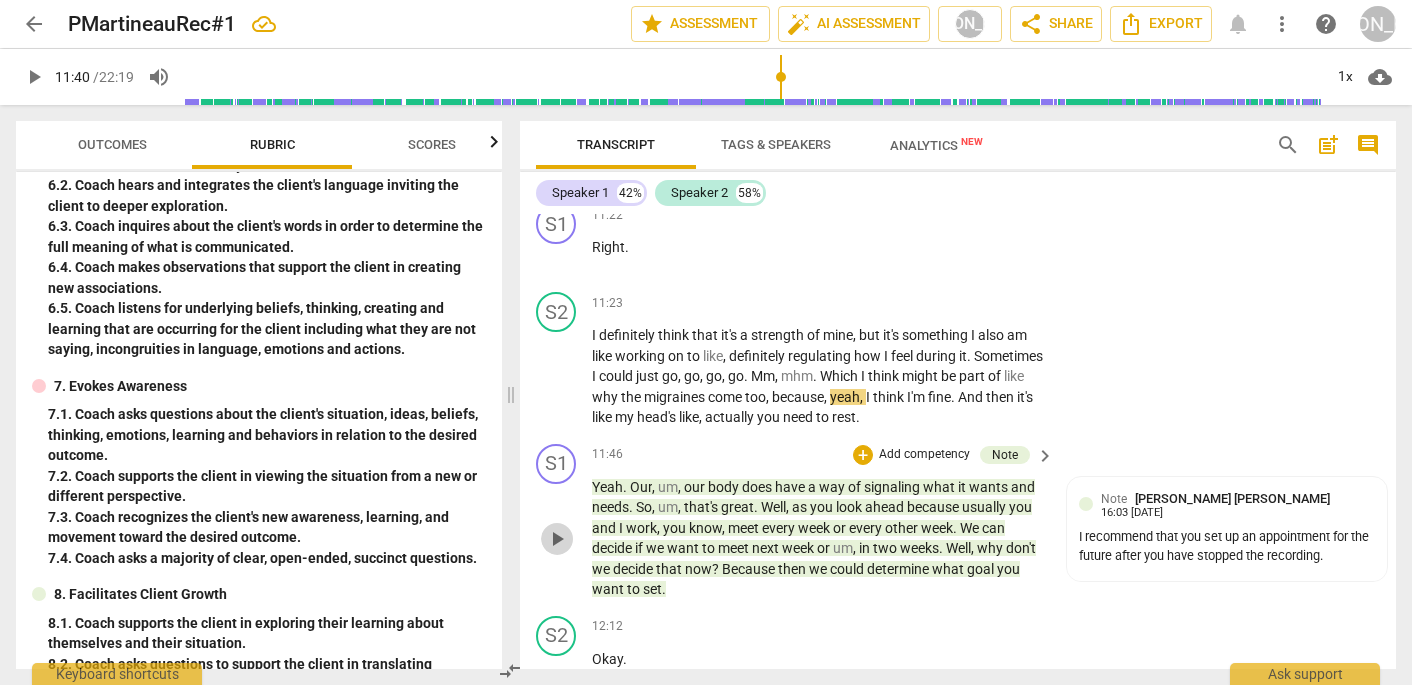 click on "play_arrow" at bounding box center [557, 539] 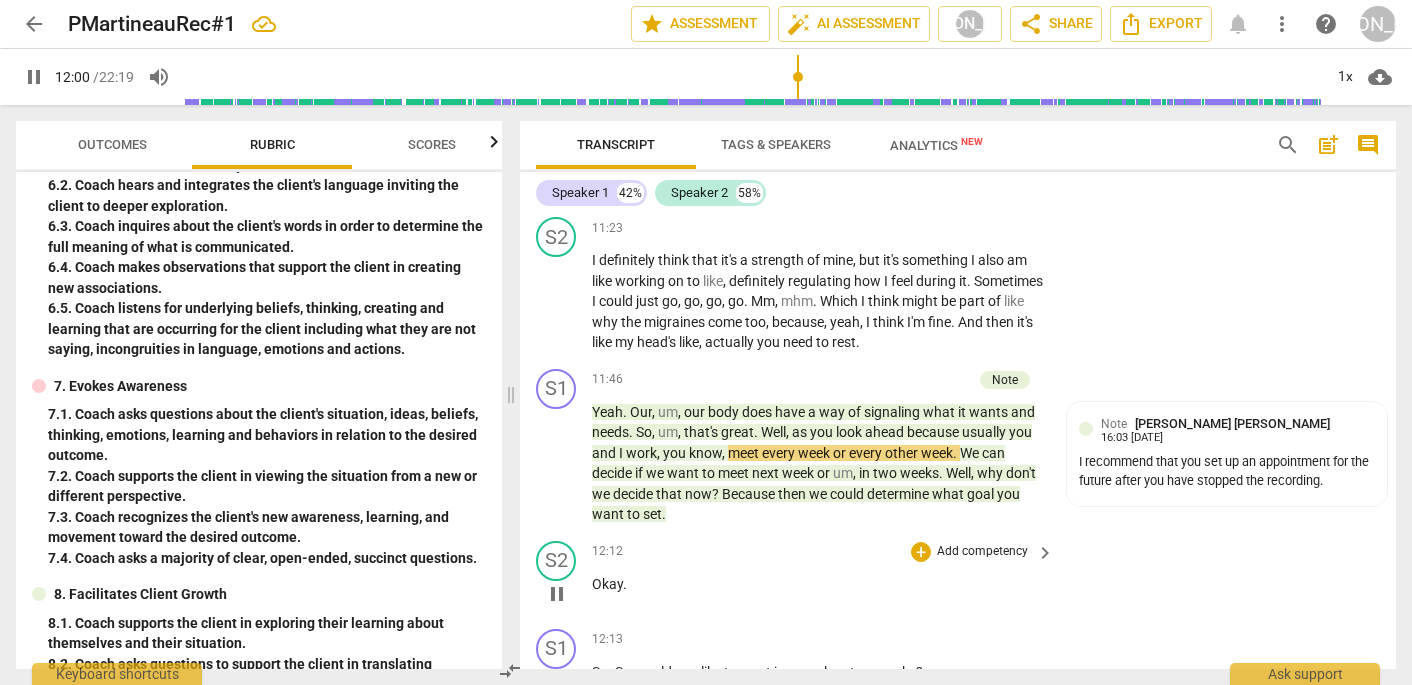 scroll, scrollTop: 7492, scrollLeft: 0, axis: vertical 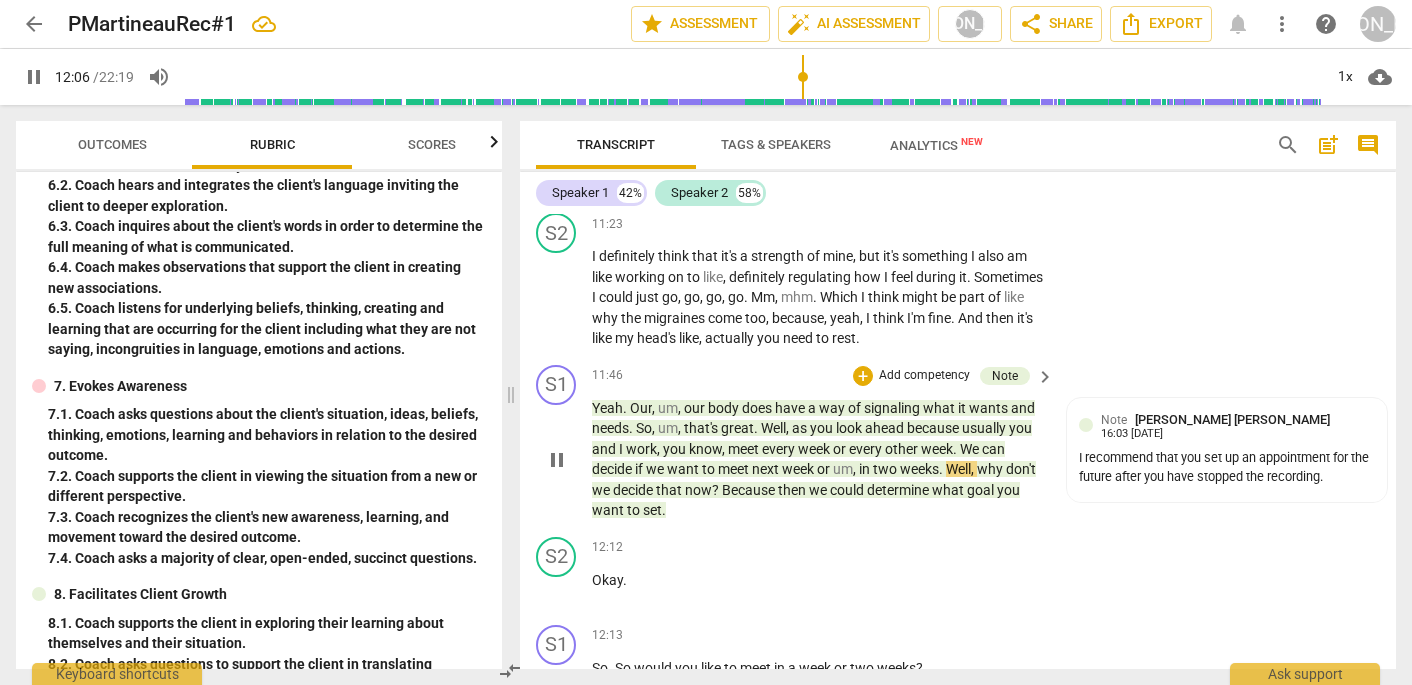 click on "pause" at bounding box center (557, 460) 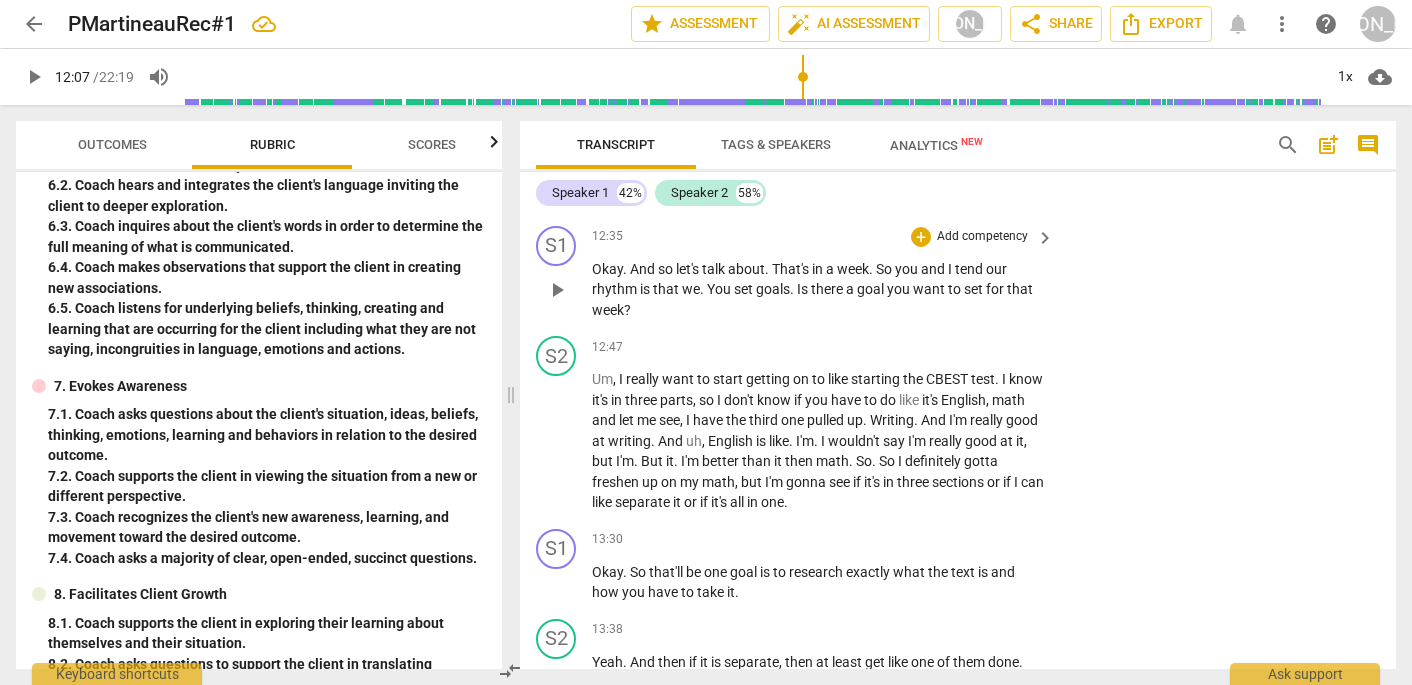 scroll, scrollTop: 8425, scrollLeft: 0, axis: vertical 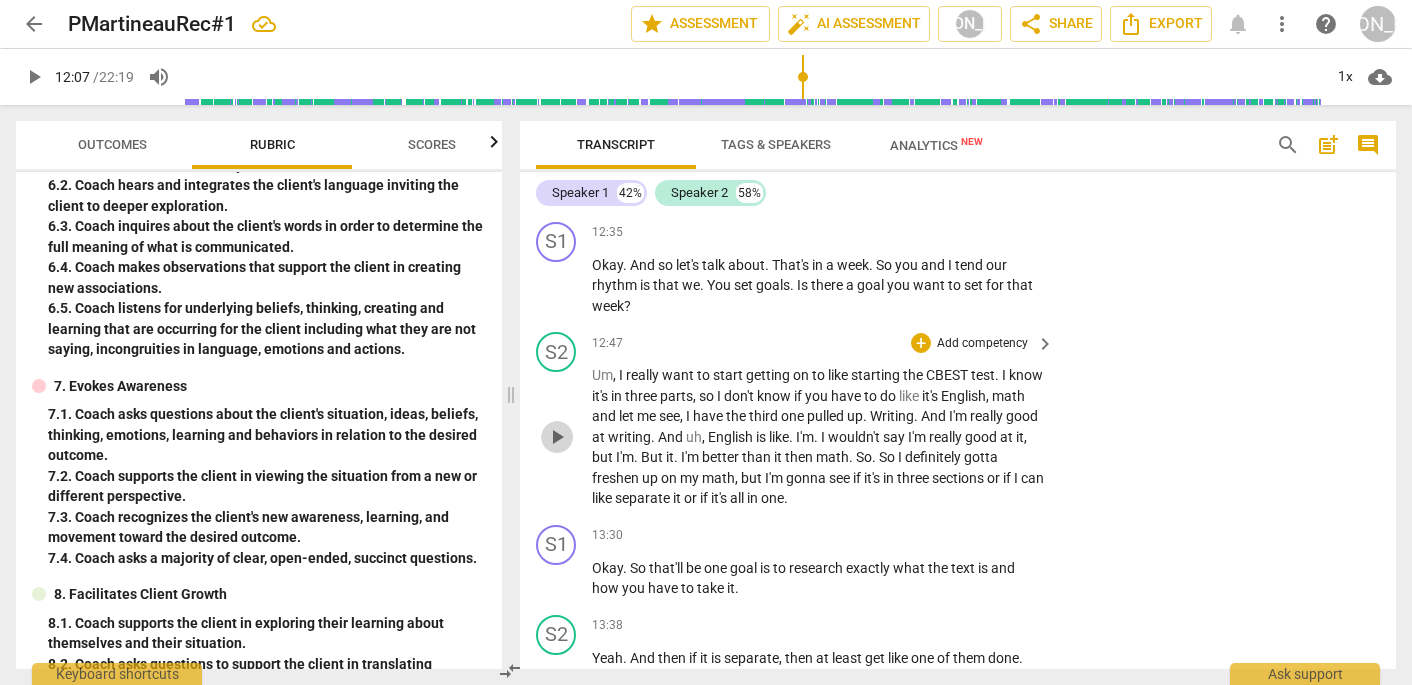 click on "play_arrow" at bounding box center (557, 437) 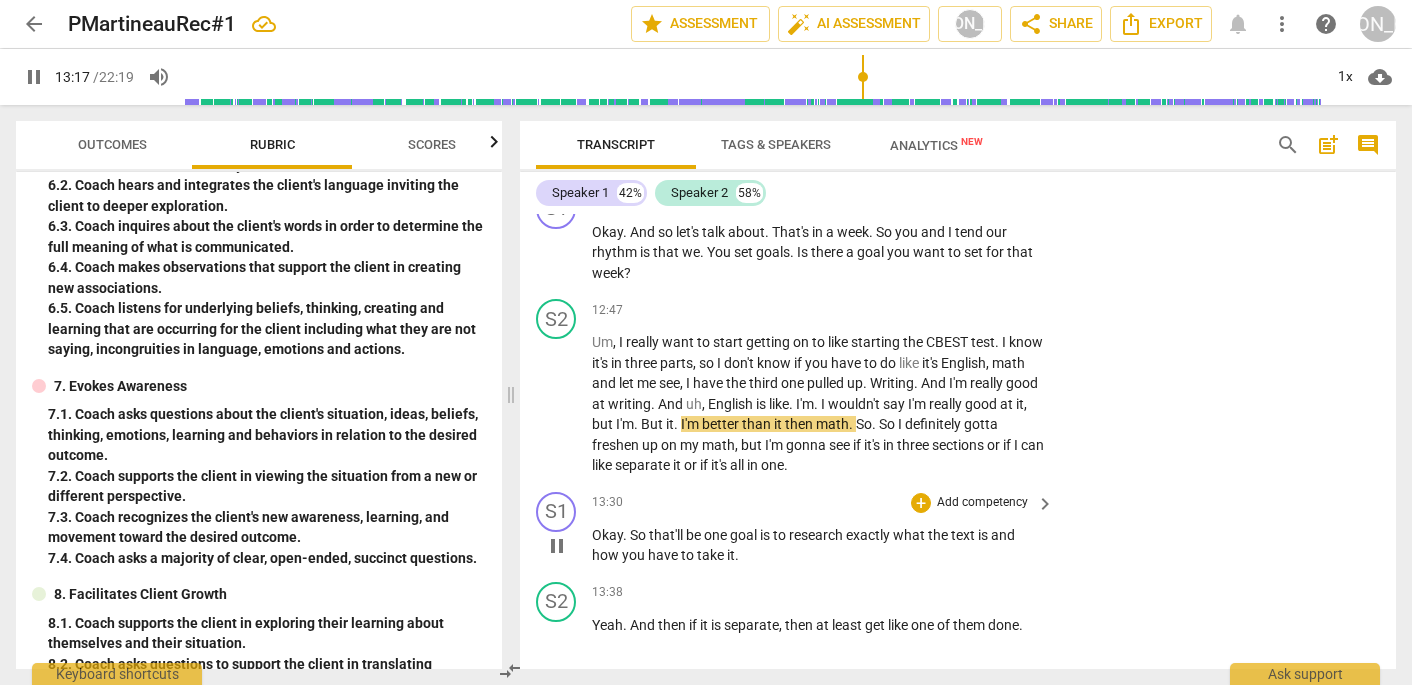 scroll, scrollTop: 8444, scrollLeft: 0, axis: vertical 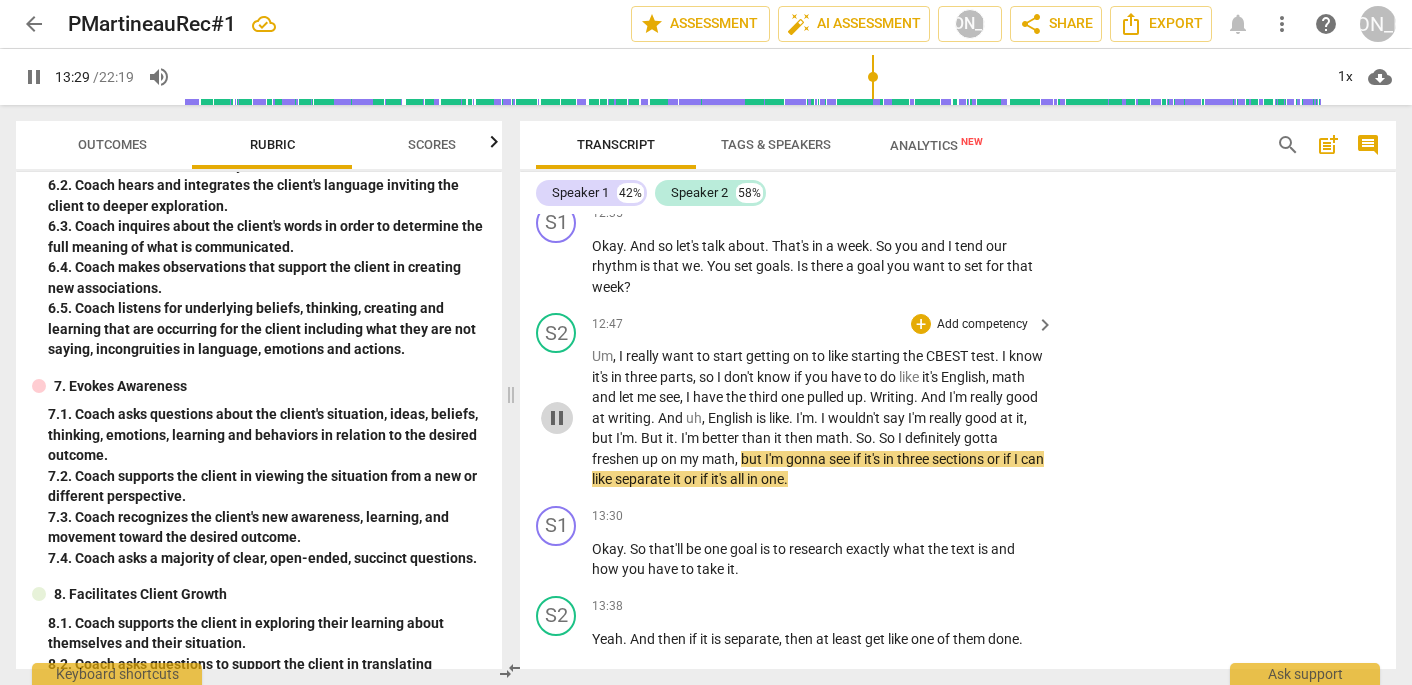 click on "pause" at bounding box center [557, 418] 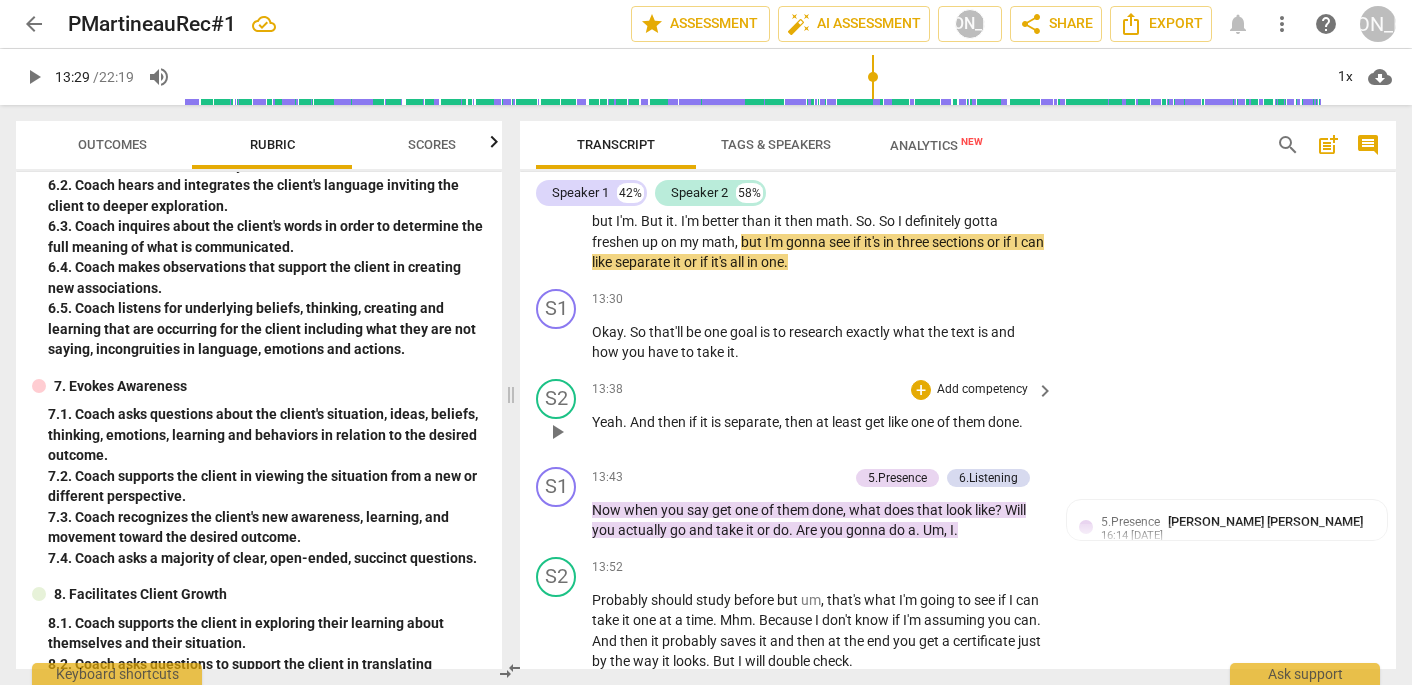 scroll, scrollTop: 8662, scrollLeft: 0, axis: vertical 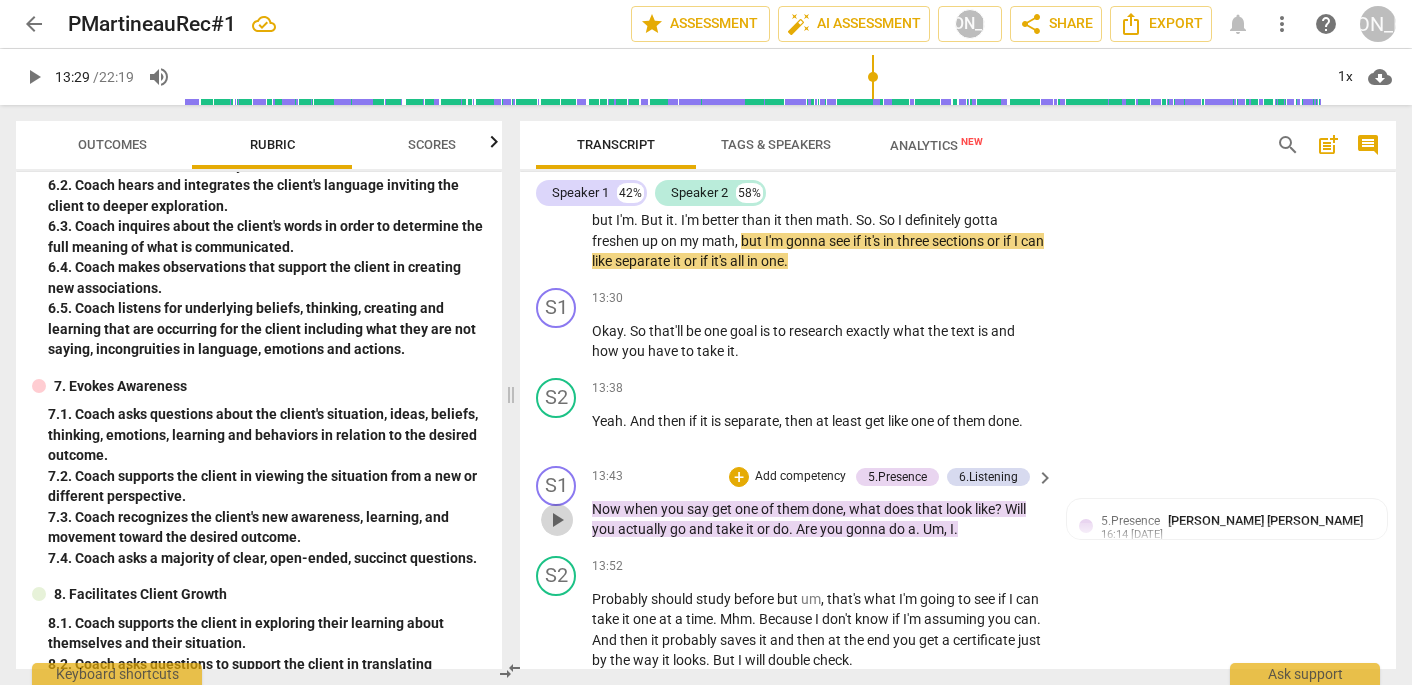 click on "play_arrow" at bounding box center [557, 520] 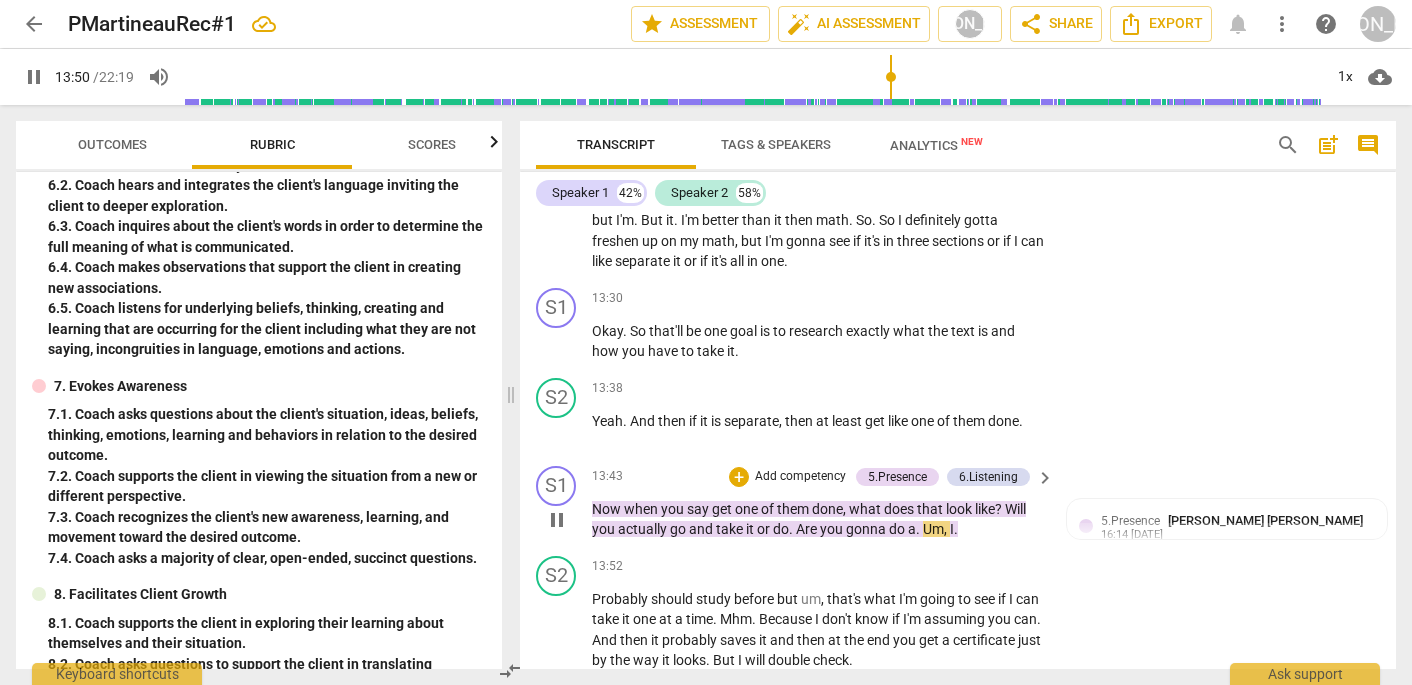 click on "pause" at bounding box center [557, 520] 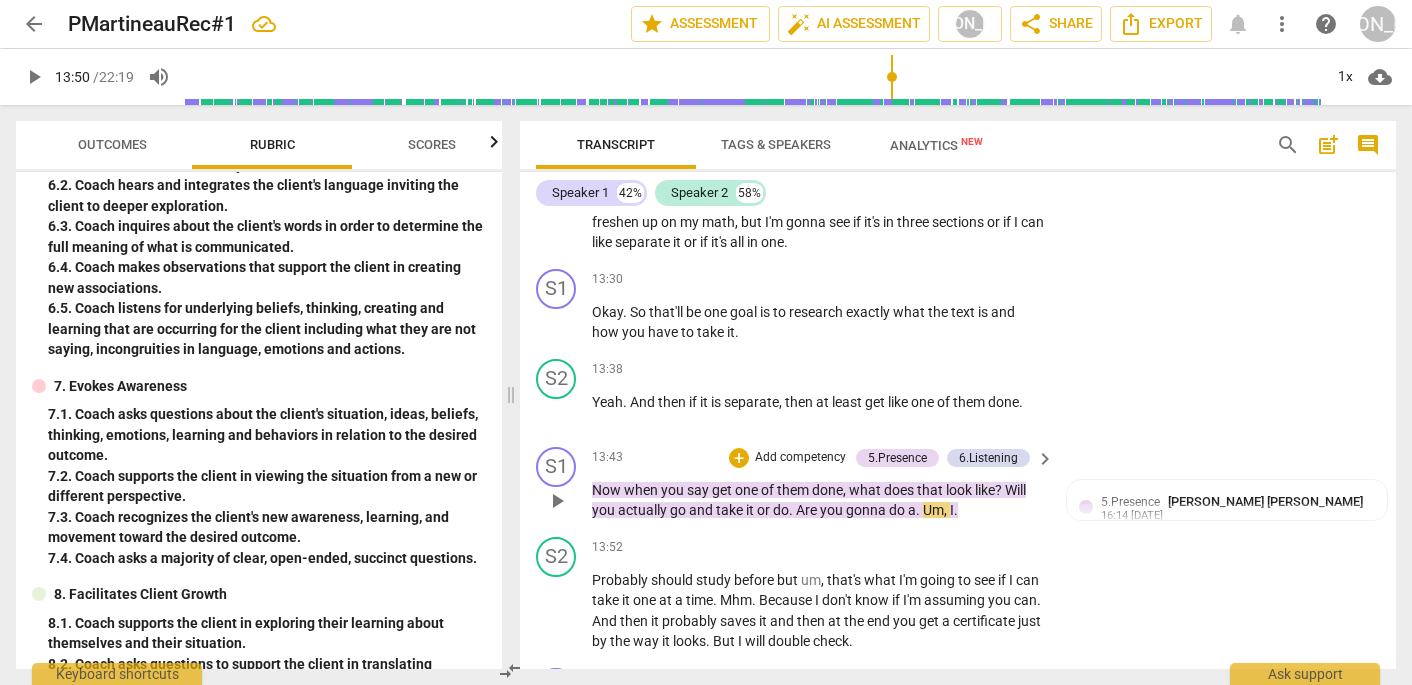 scroll, scrollTop: 8700, scrollLeft: 0, axis: vertical 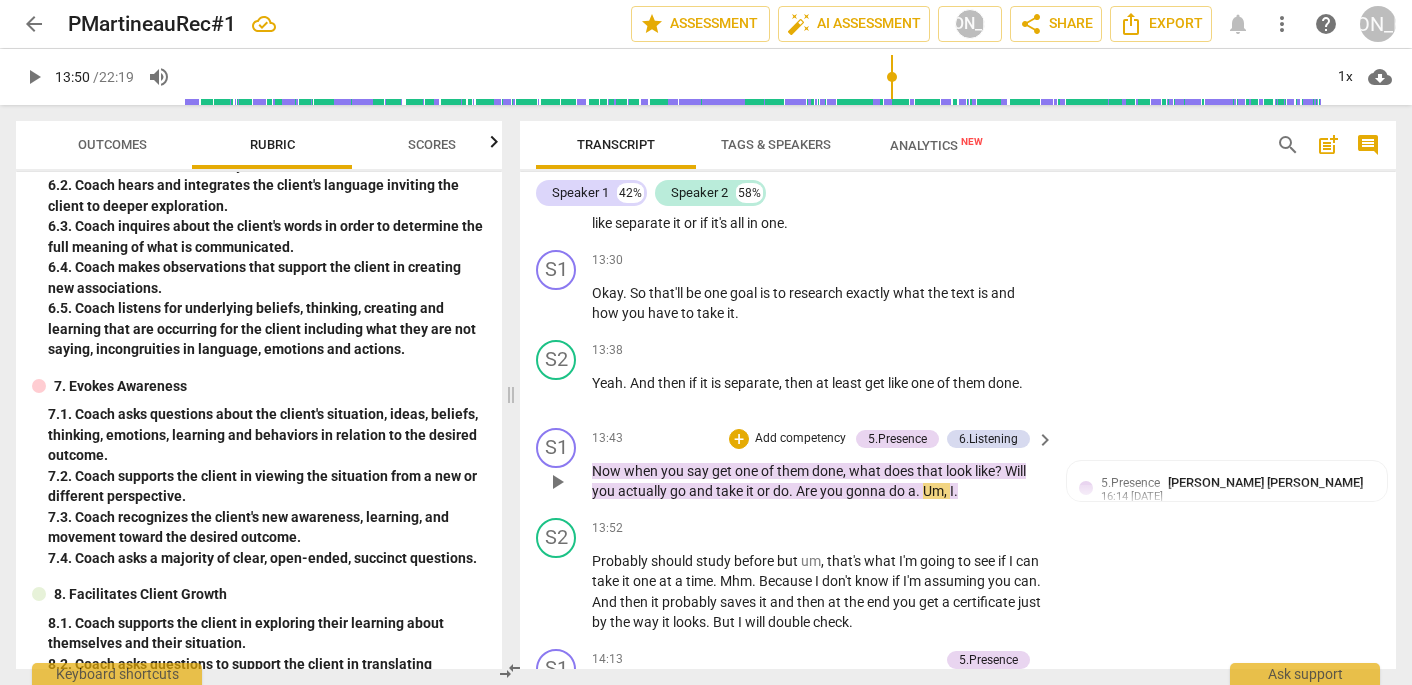 click on "S2 play_arrow pause 13:52 + Add competency keyboard_arrow_right Probably   should   study   before   but   um ,   that's   what   I'm   going   to   see   if   I   can   take   it   one   at   a   time .   Mhm .   Because   I   don't   know   if   I'm   assuming   you   can .   And   then   it   probably   saves   it   and   then   at   the   end   you   get   a   certificate   just   by   the   way   it   looks .   But   I   will   double   check ." at bounding box center [958, 575] 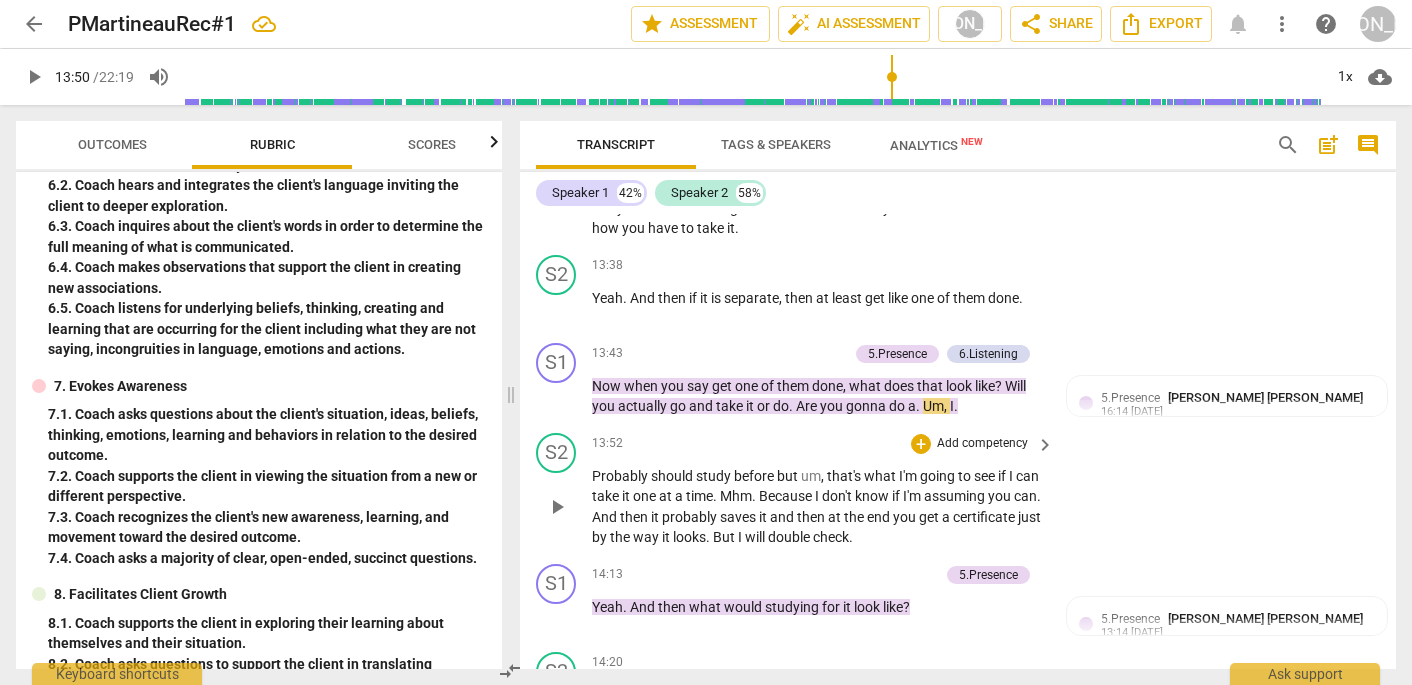 scroll, scrollTop: 8804, scrollLeft: 0, axis: vertical 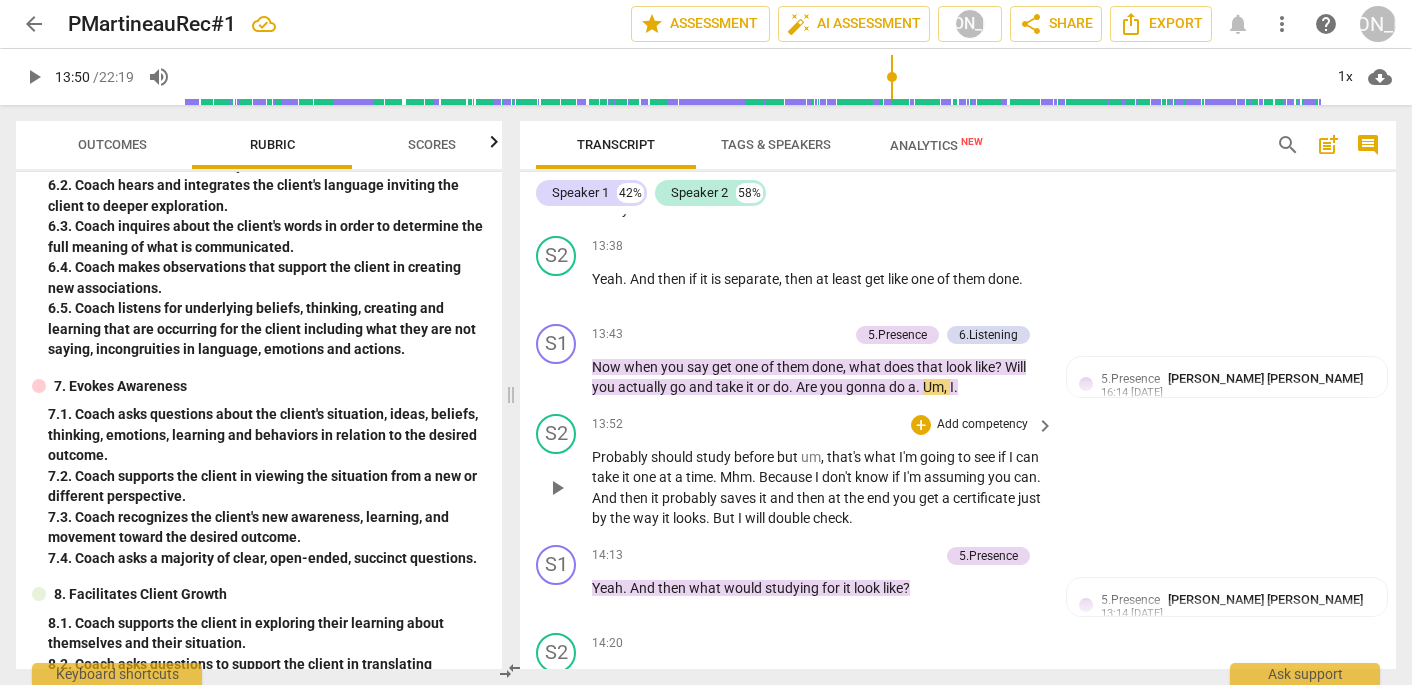 click on "play_arrow" at bounding box center [557, 488] 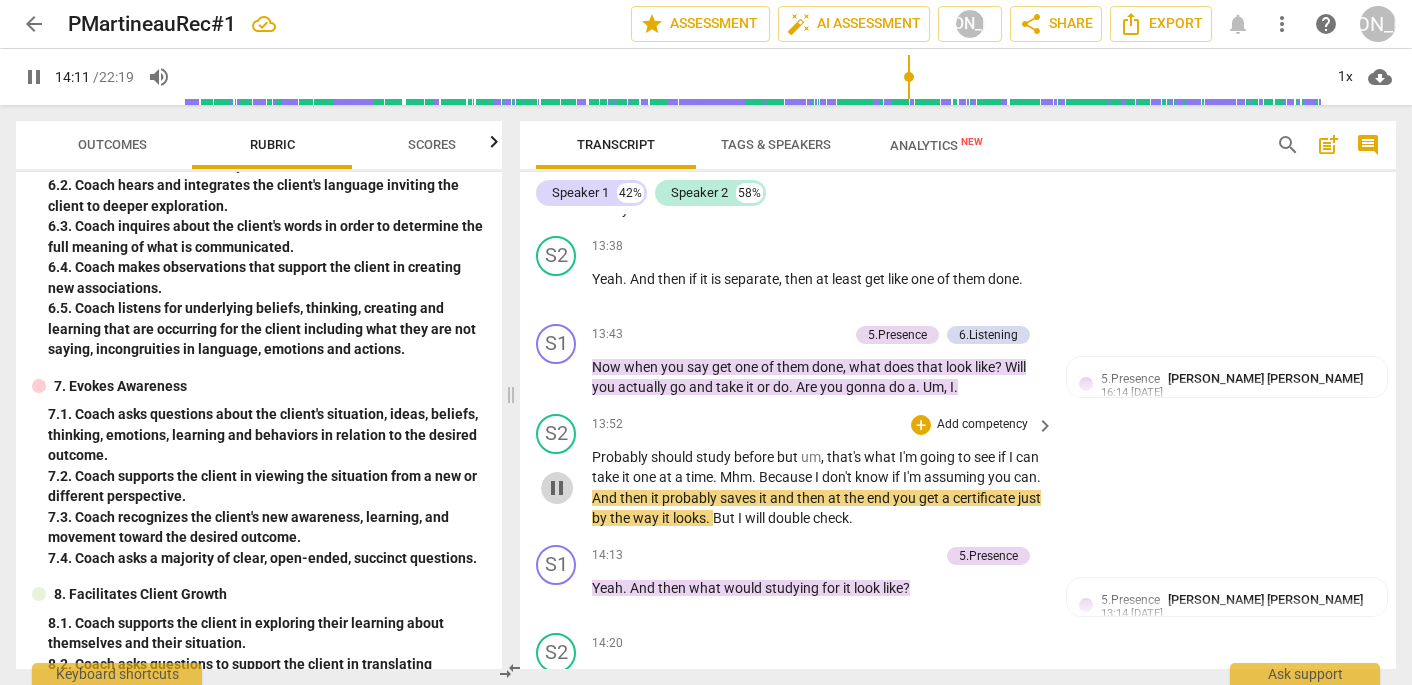 click on "pause" at bounding box center [557, 488] 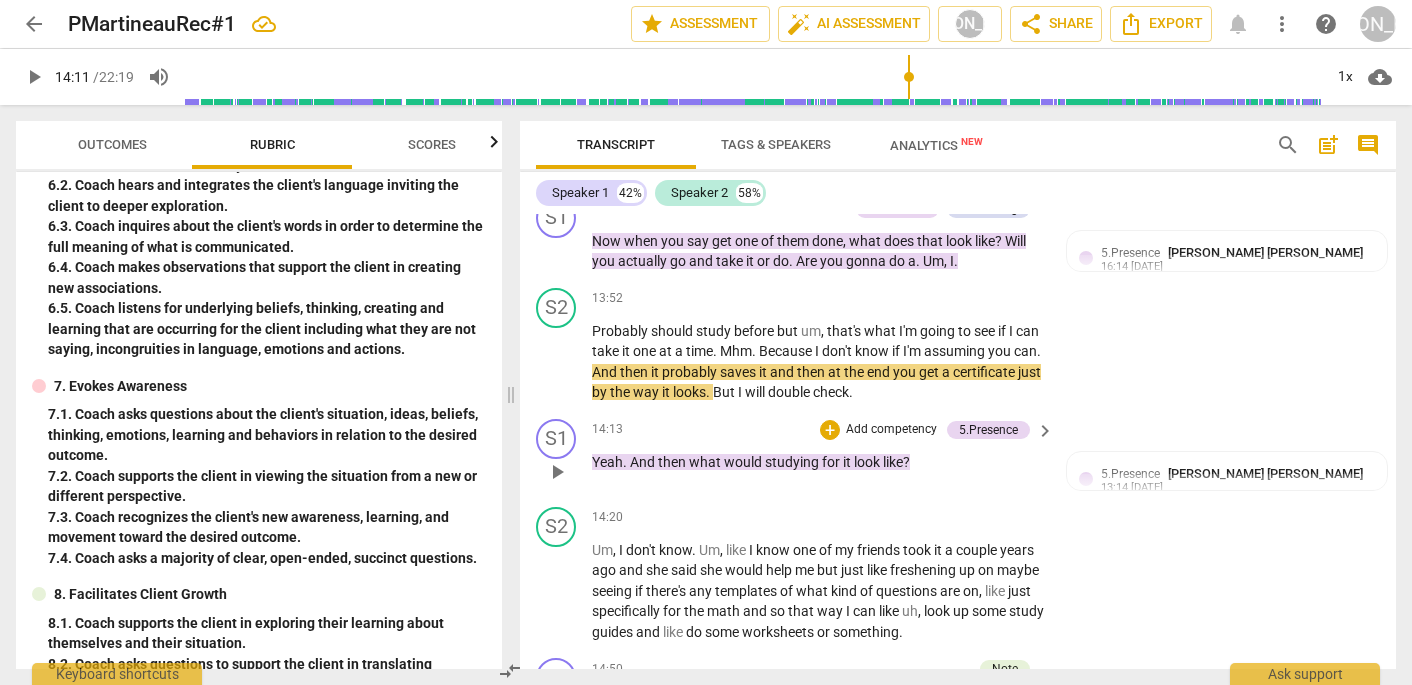 scroll, scrollTop: 8931, scrollLeft: 0, axis: vertical 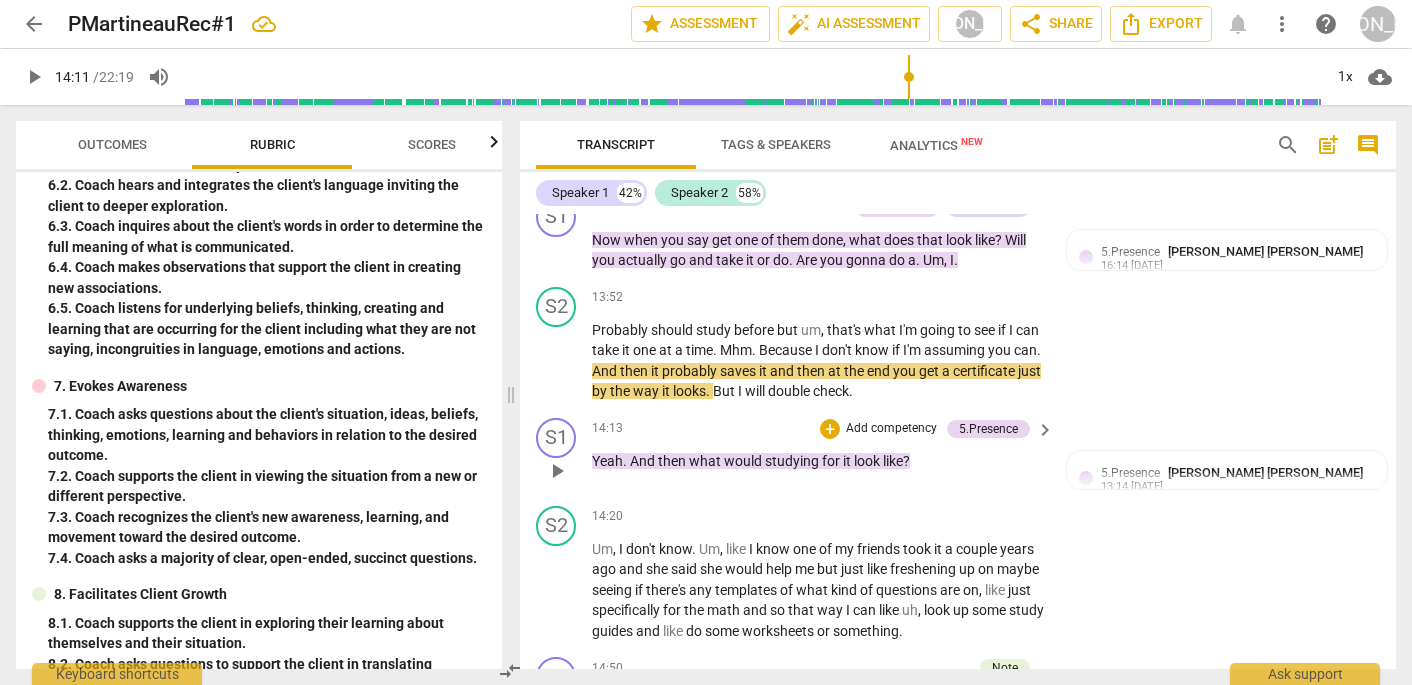 click on "play_arrow" at bounding box center (557, 471) 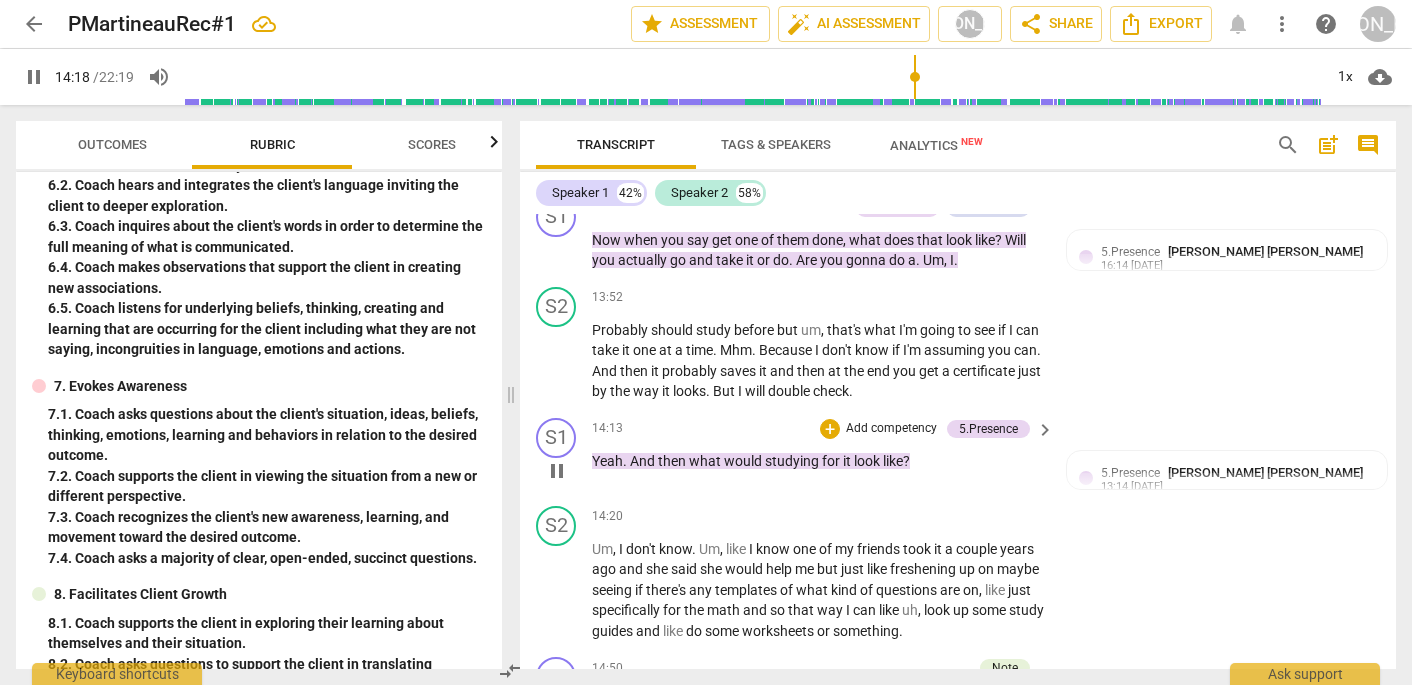 click on "pause" at bounding box center [557, 471] 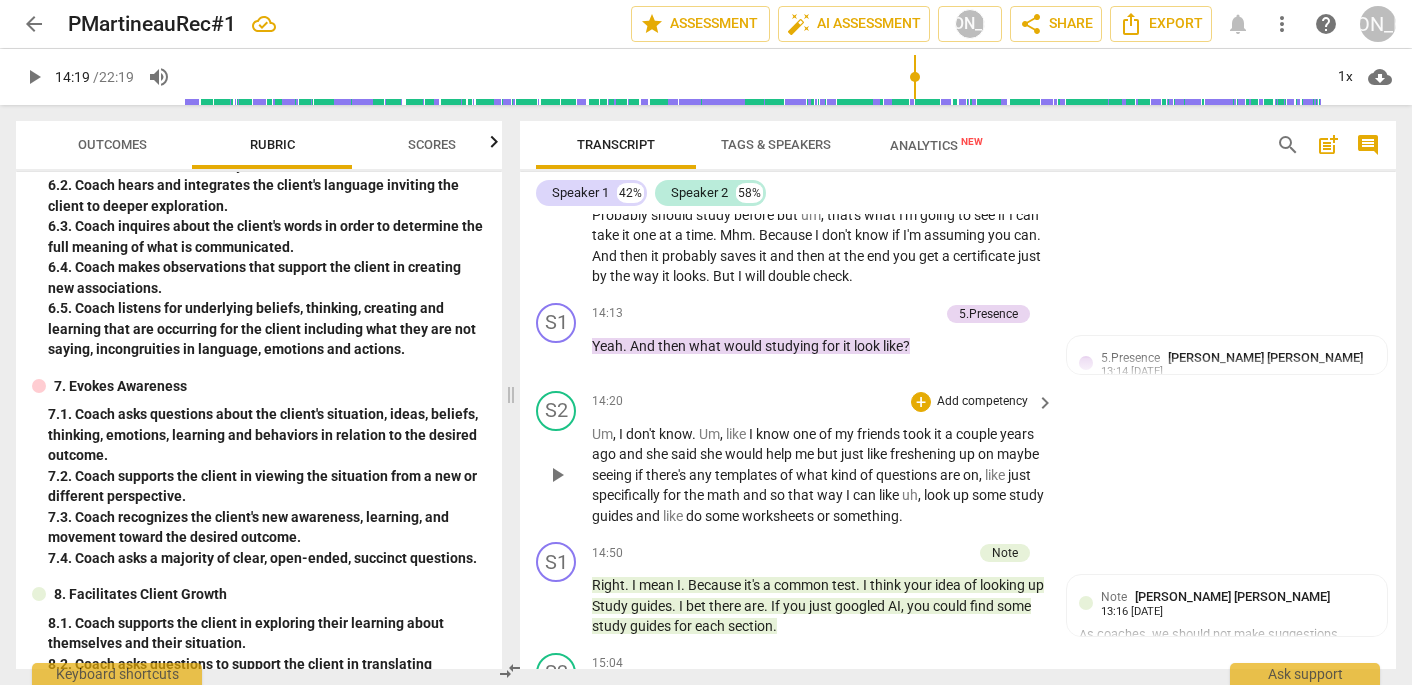scroll, scrollTop: 9048, scrollLeft: 0, axis: vertical 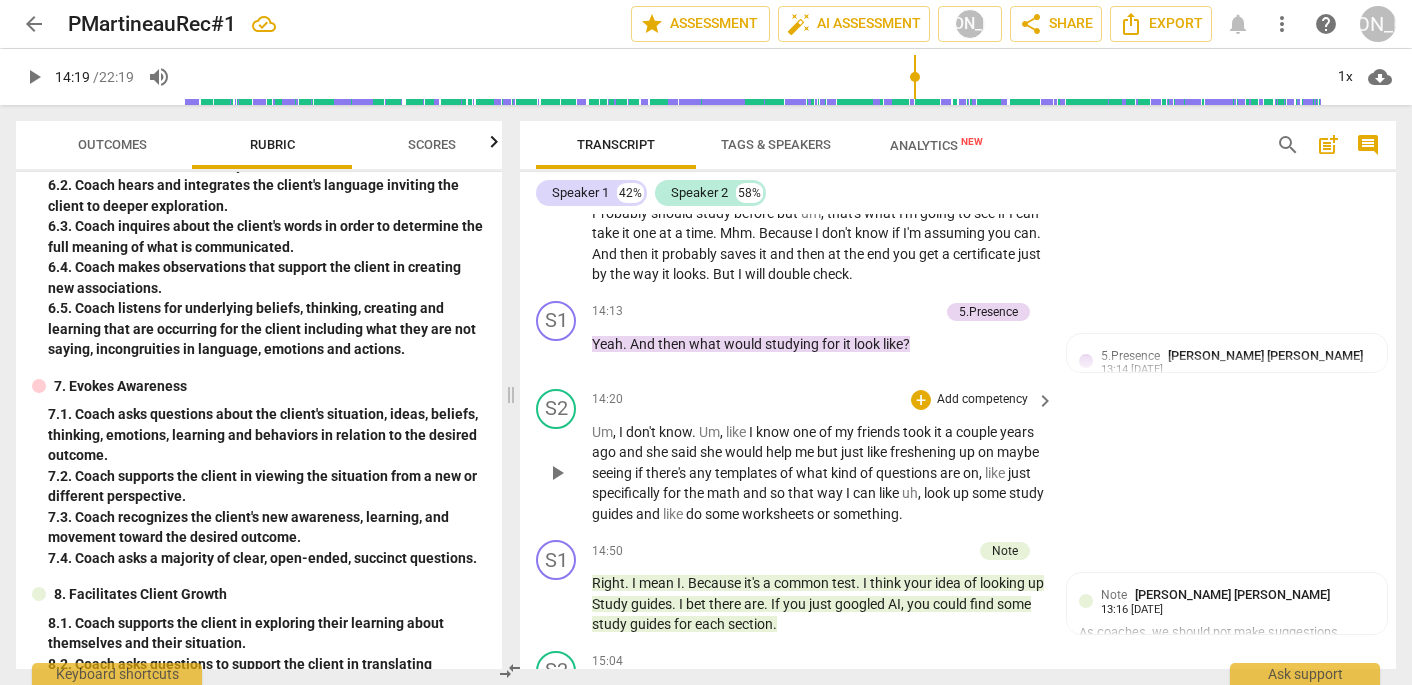 click on "play_arrow" at bounding box center (557, 473) 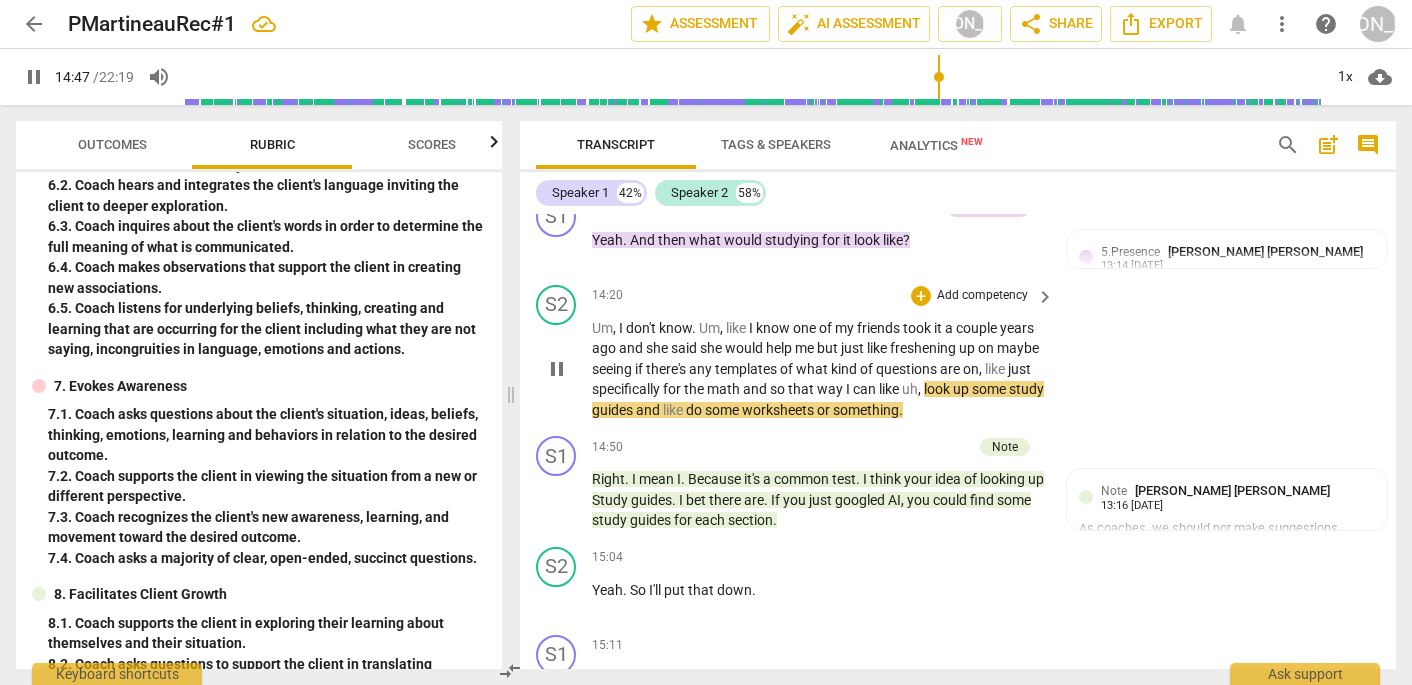 scroll, scrollTop: 9154, scrollLeft: 0, axis: vertical 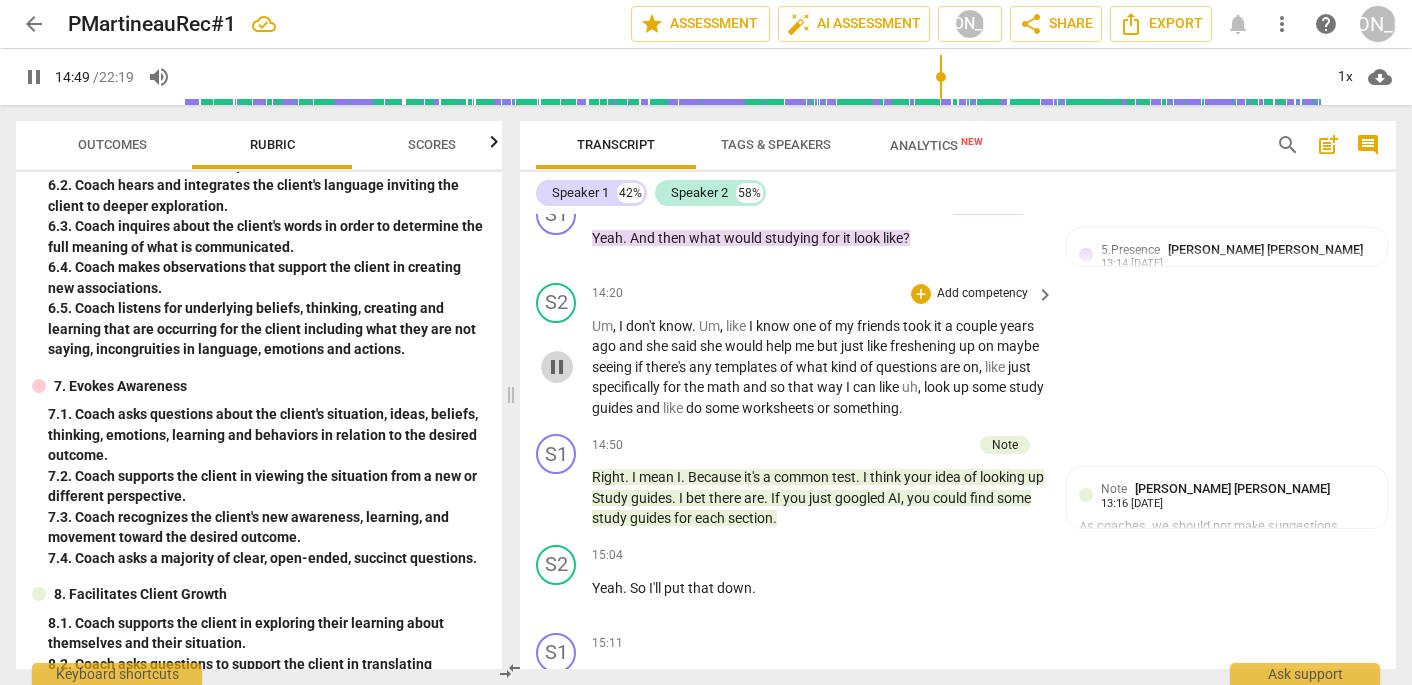 click on "pause" at bounding box center [557, 367] 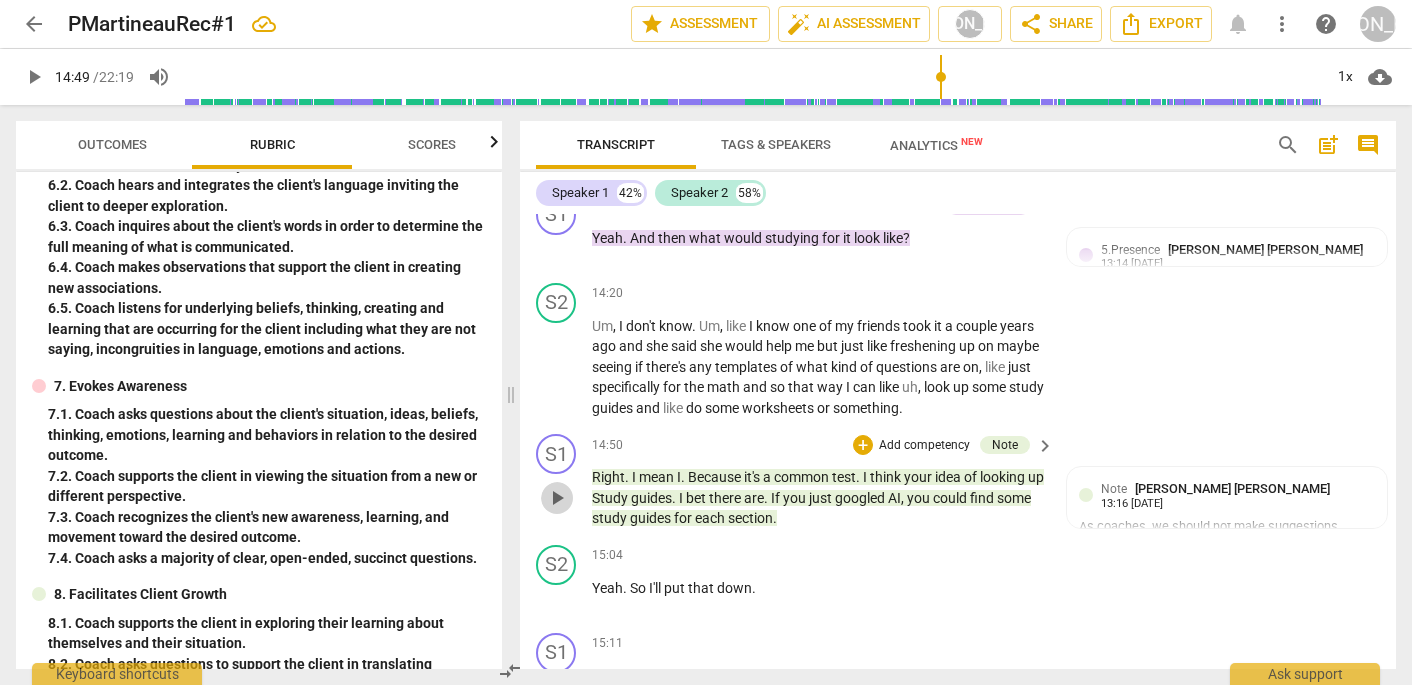 click on "play_arrow" at bounding box center (557, 498) 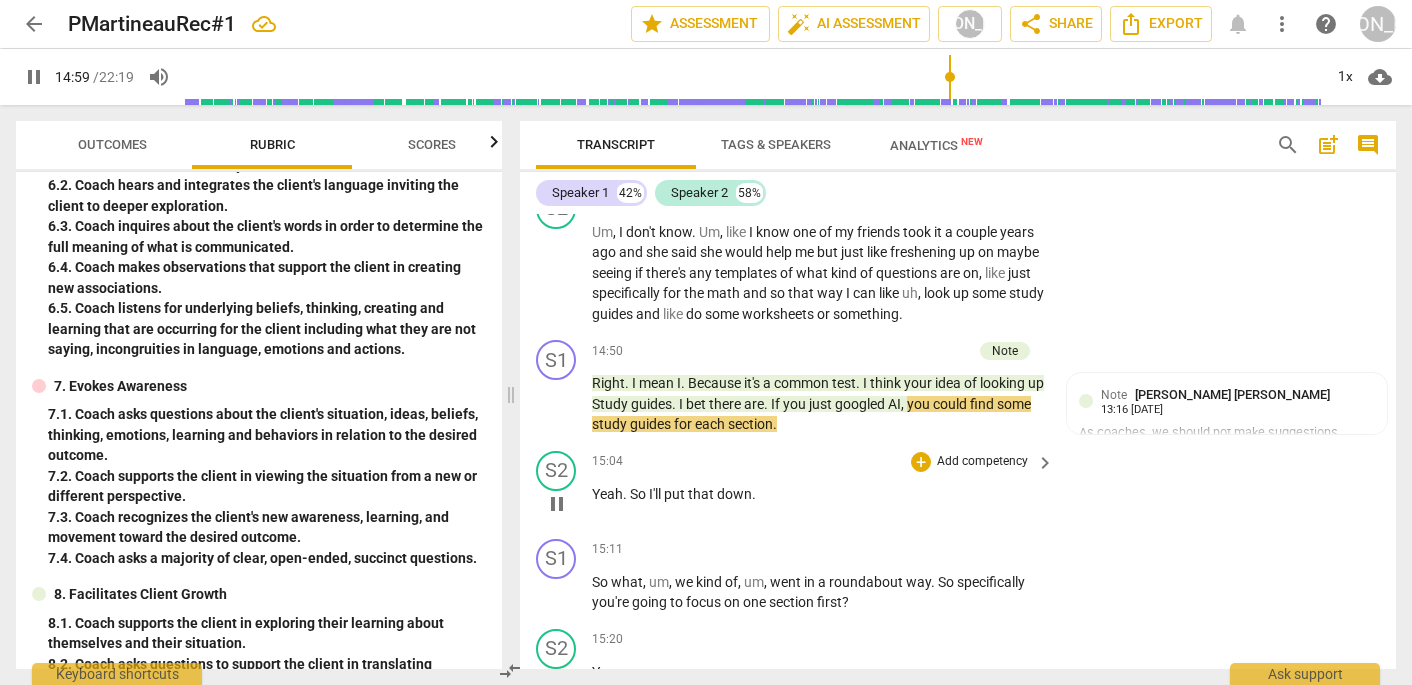scroll, scrollTop: 9207, scrollLeft: 0, axis: vertical 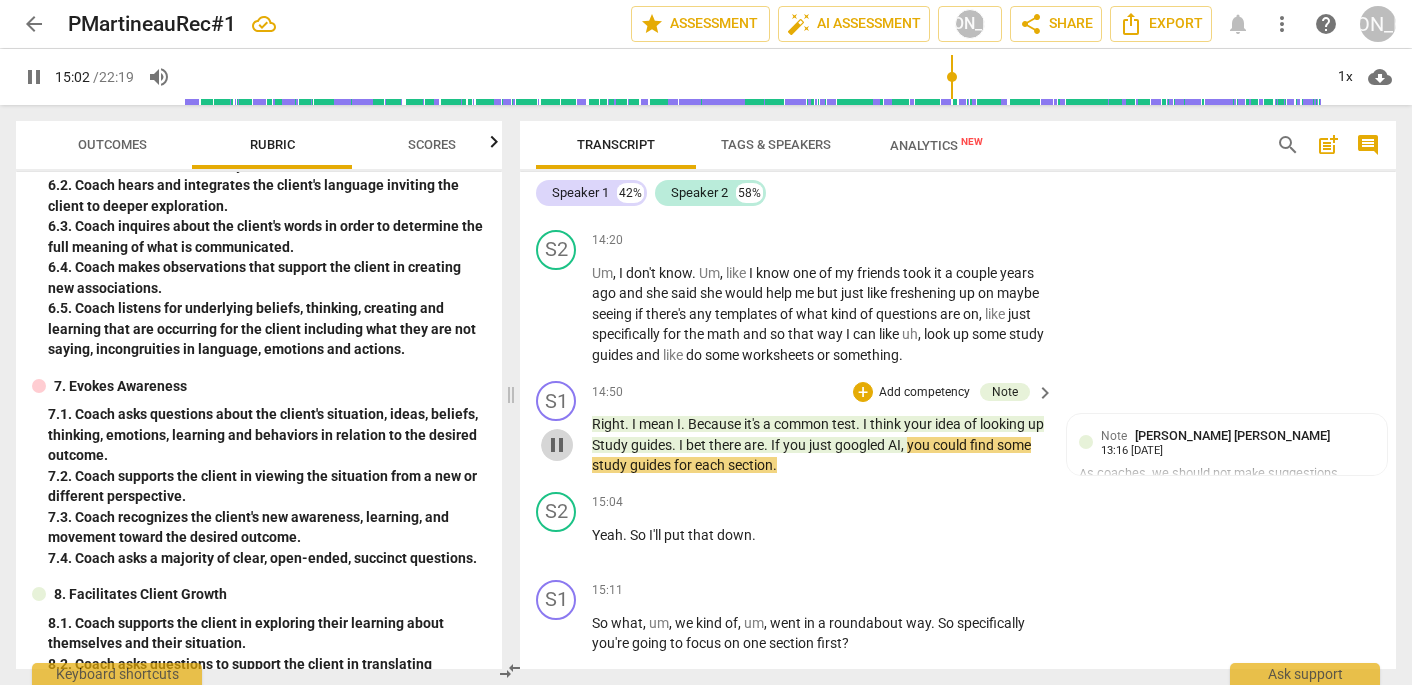 click on "pause" at bounding box center (557, 445) 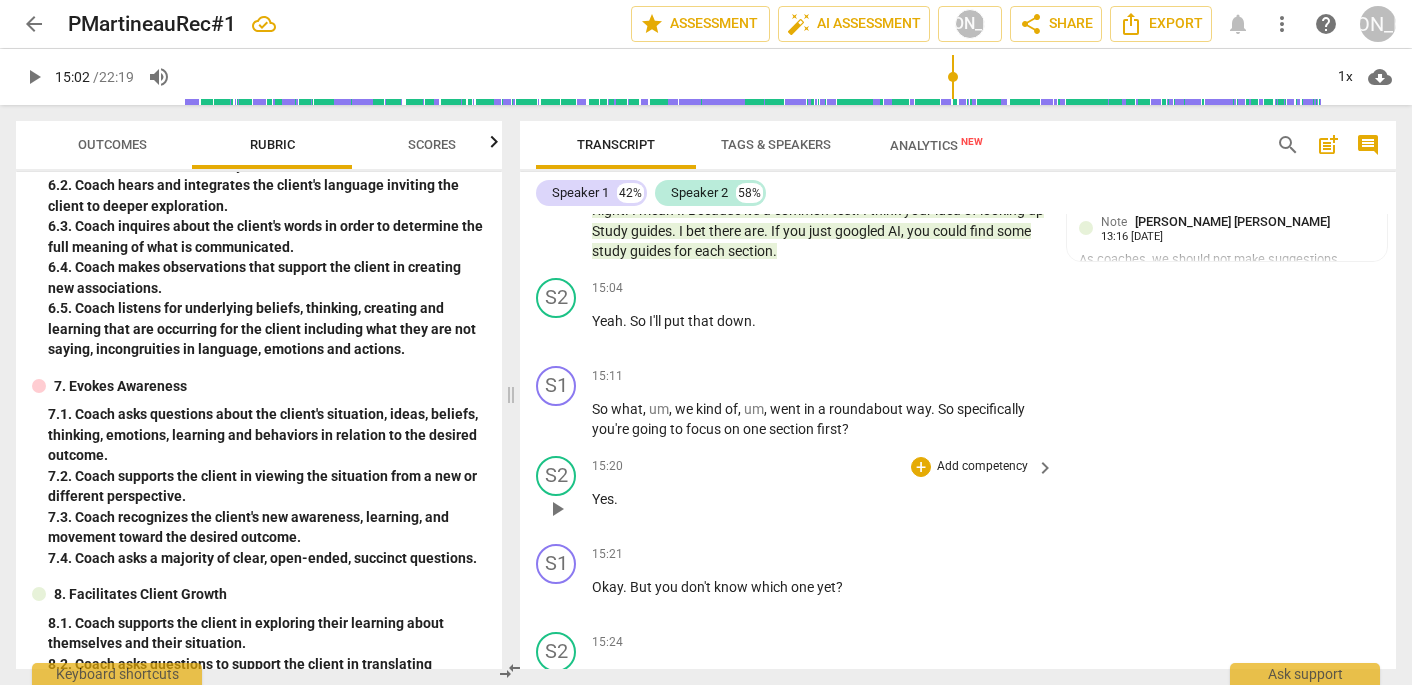 scroll, scrollTop: 9432, scrollLeft: 0, axis: vertical 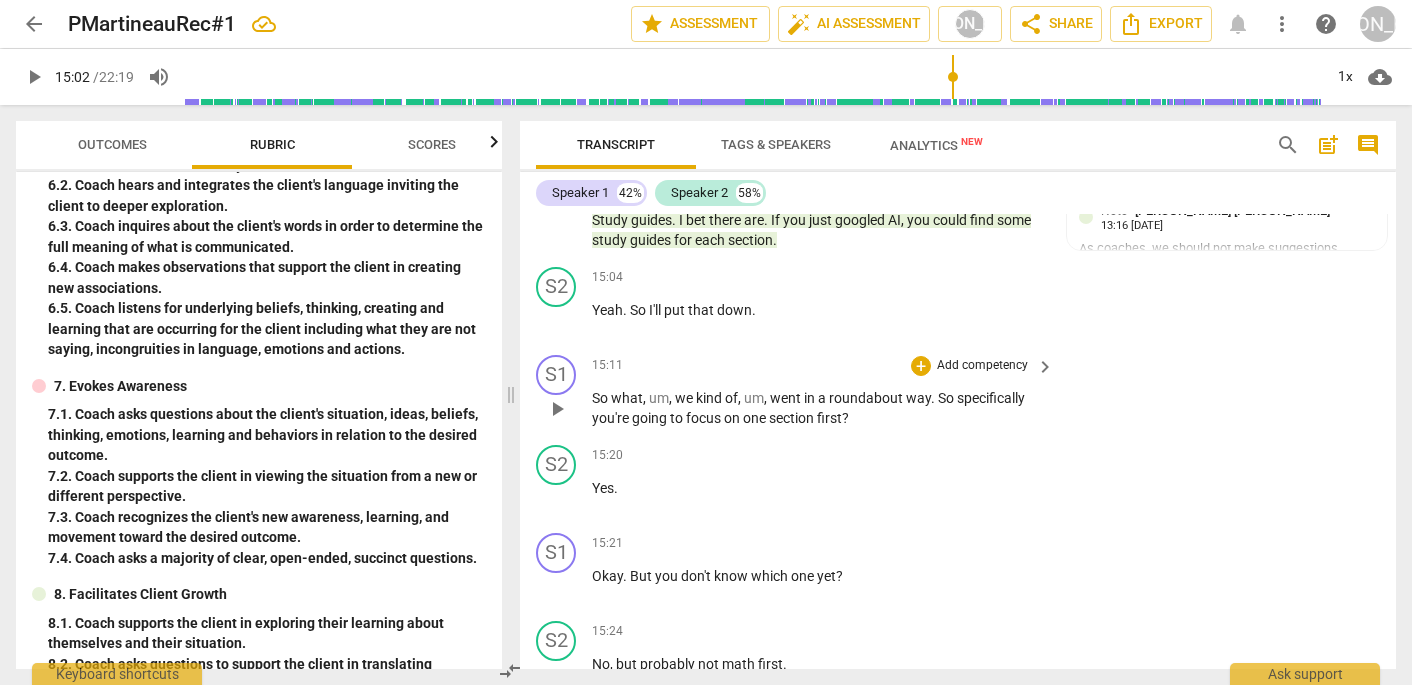 click on "play_arrow" at bounding box center [557, 409] 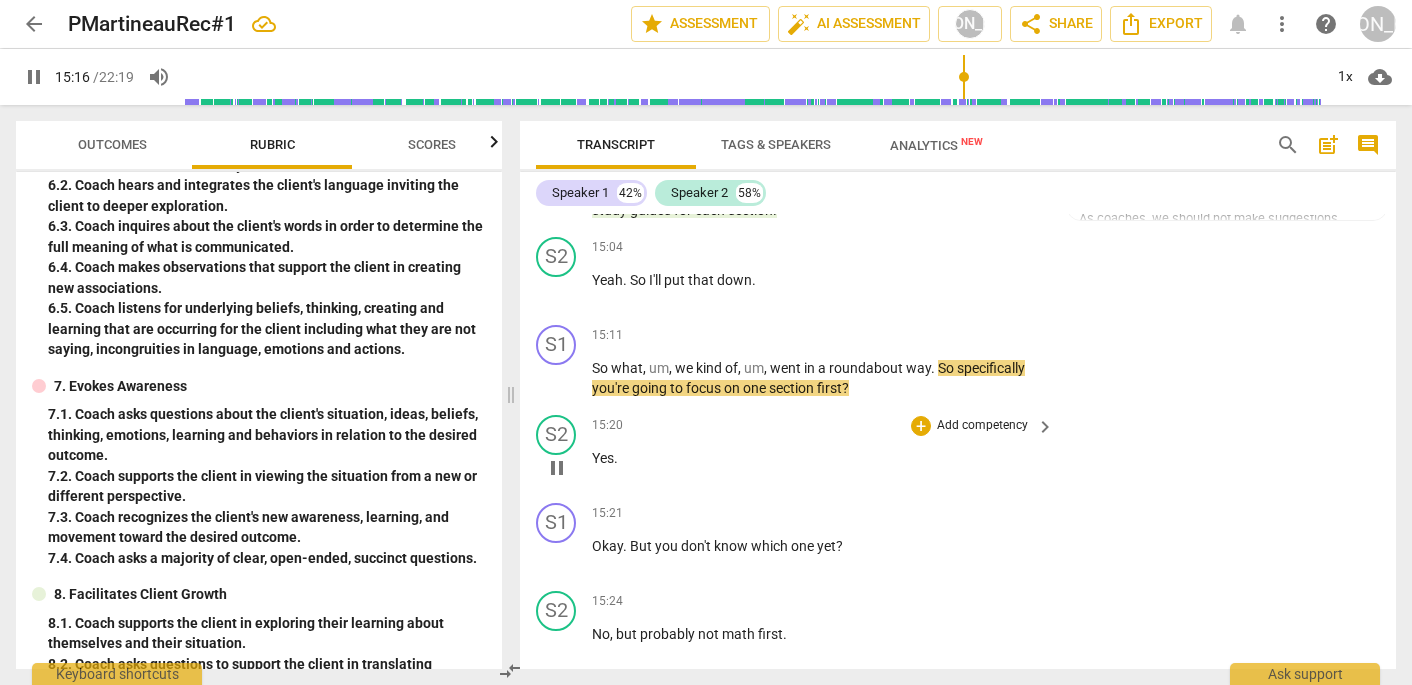 scroll, scrollTop: 9469, scrollLeft: 0, axis: vertical 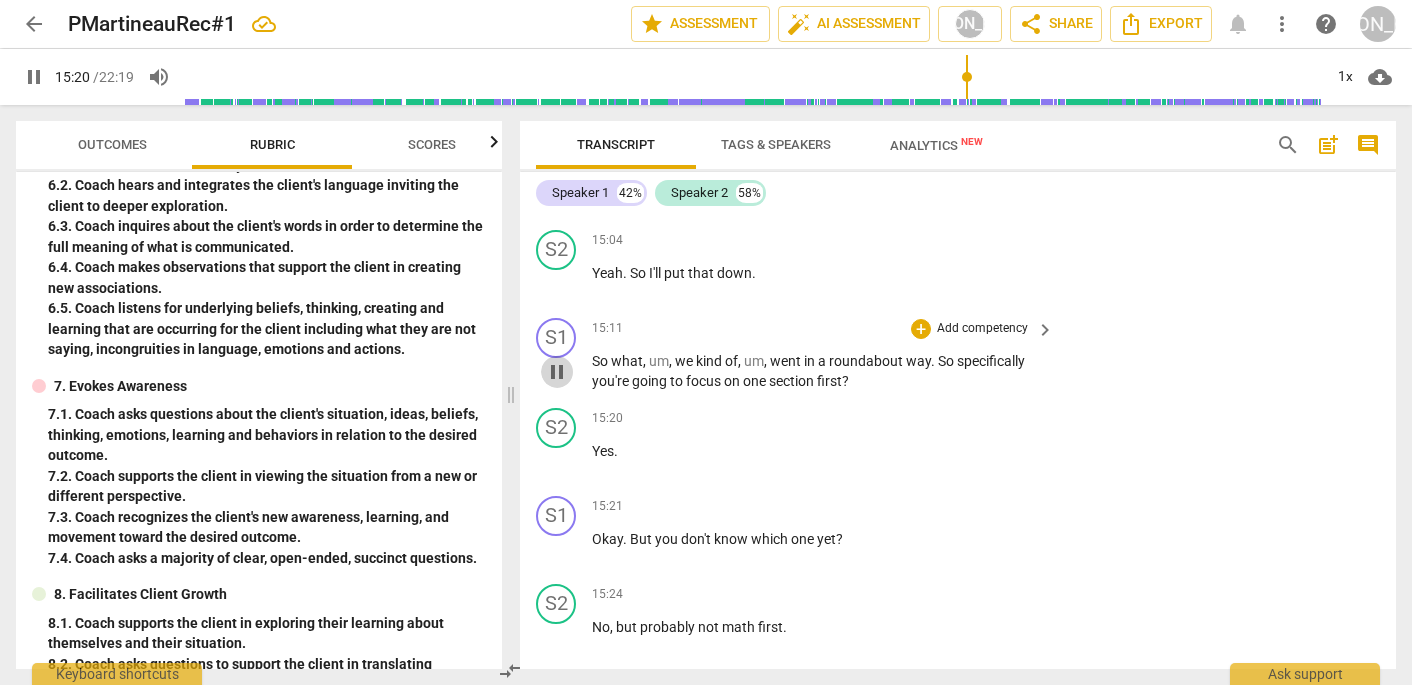 click on "pause" at bounding box center [557, 372] 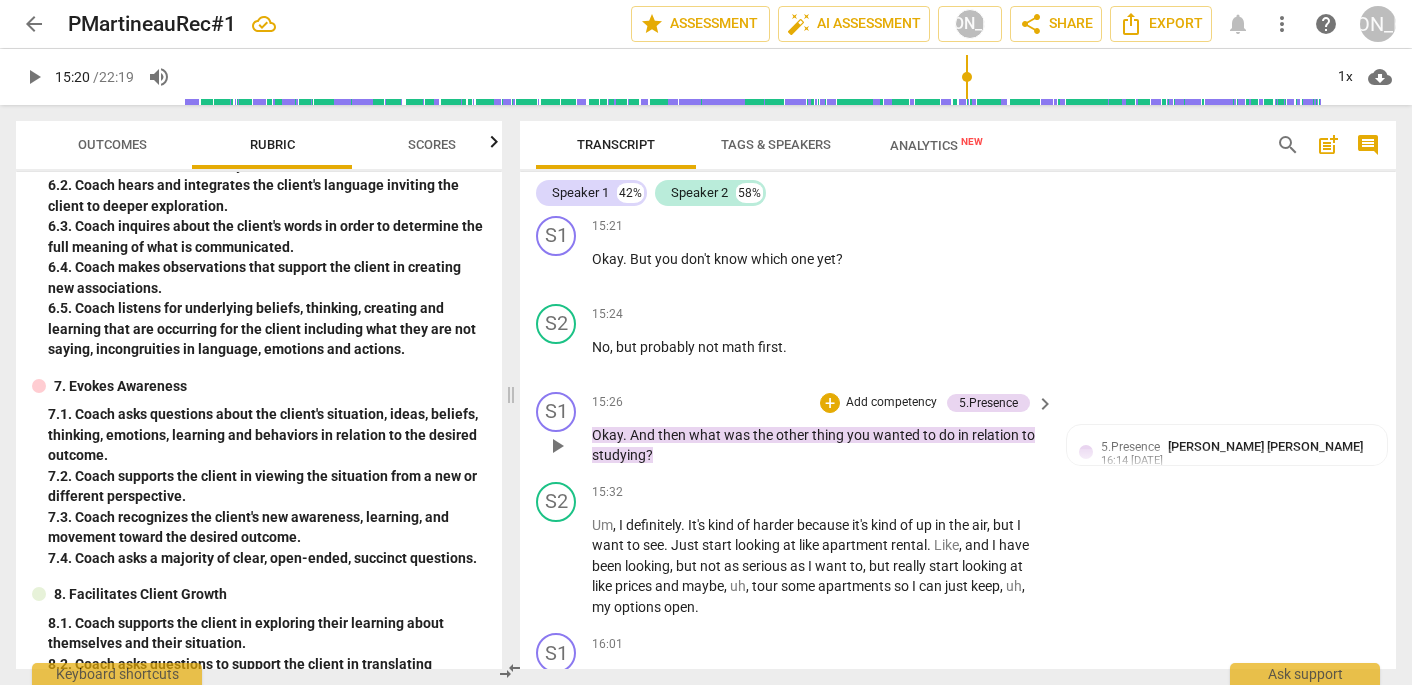 scroll, scrollTop: 9754, scrollLeft: 0, axis: vertical 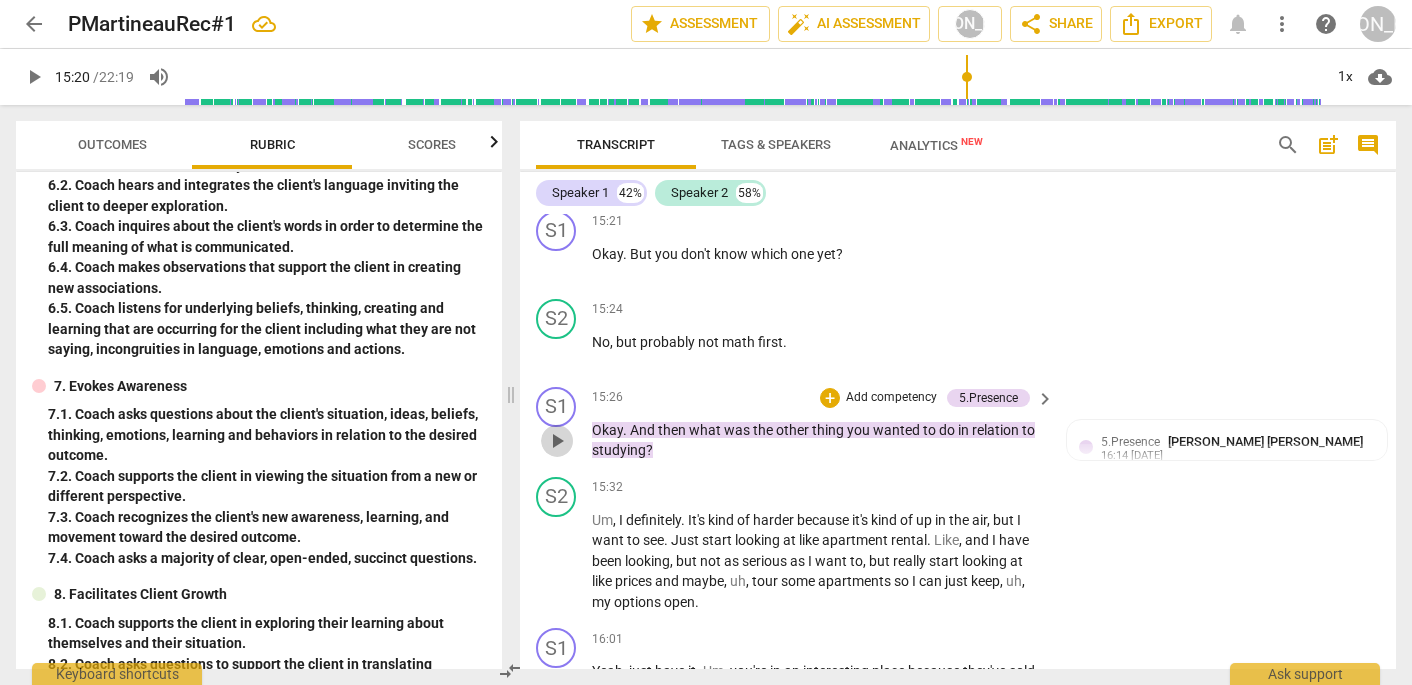 click on "play_arrow" at bounding box center (557, 441) 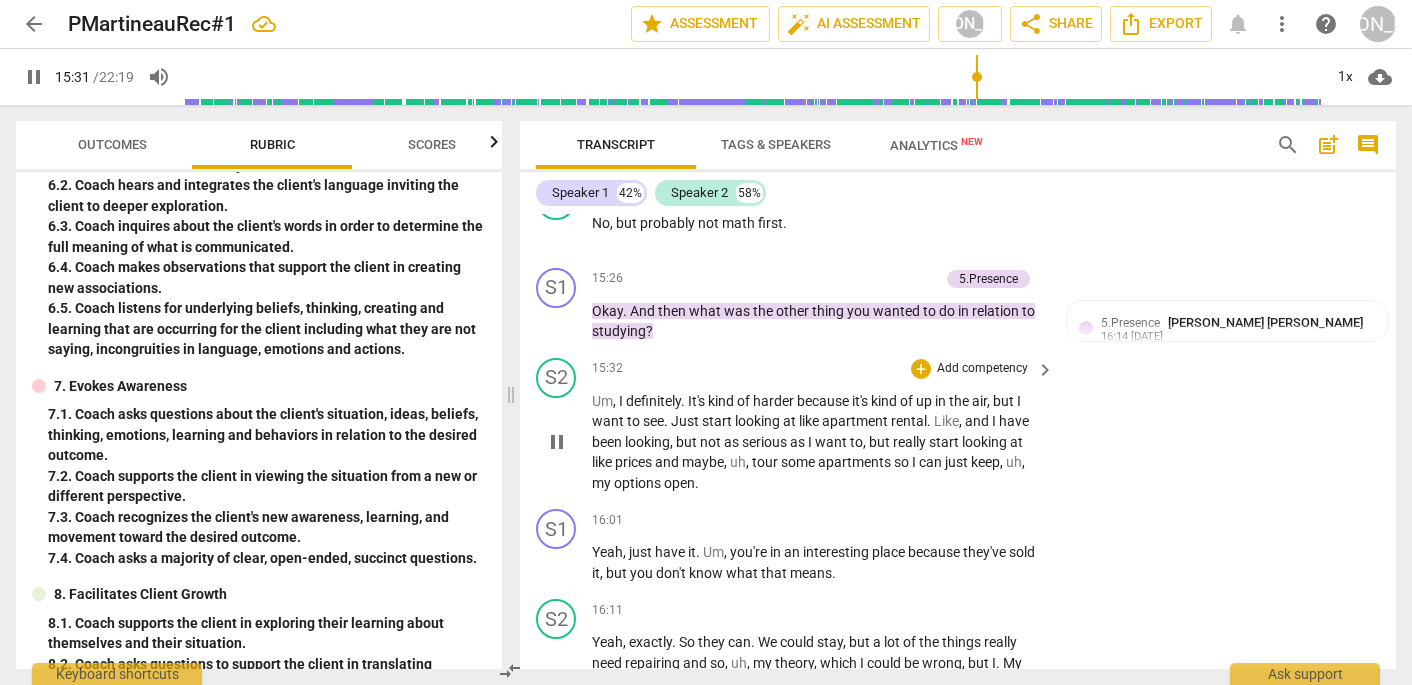 scroll, scrollTop: 9876, scrollLeft: 0, axis: vertical 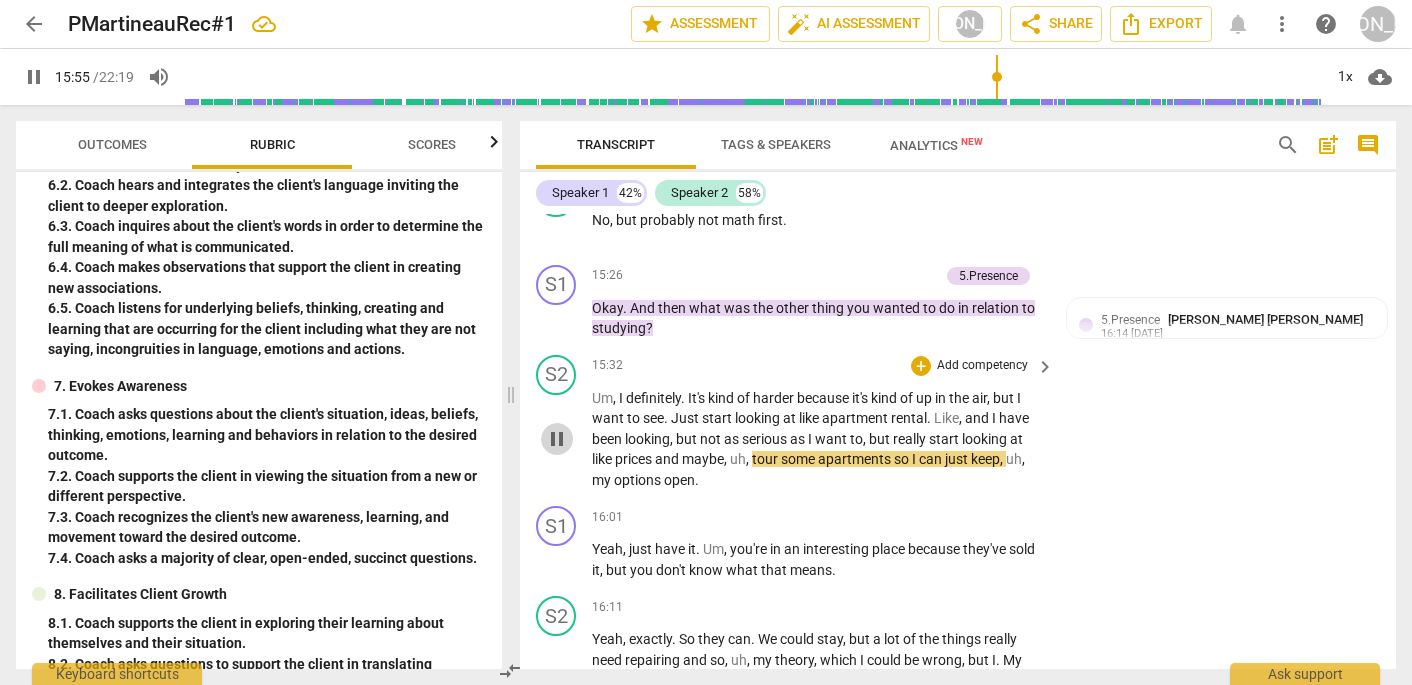 click on "pause" at bounding box center (557, 439) 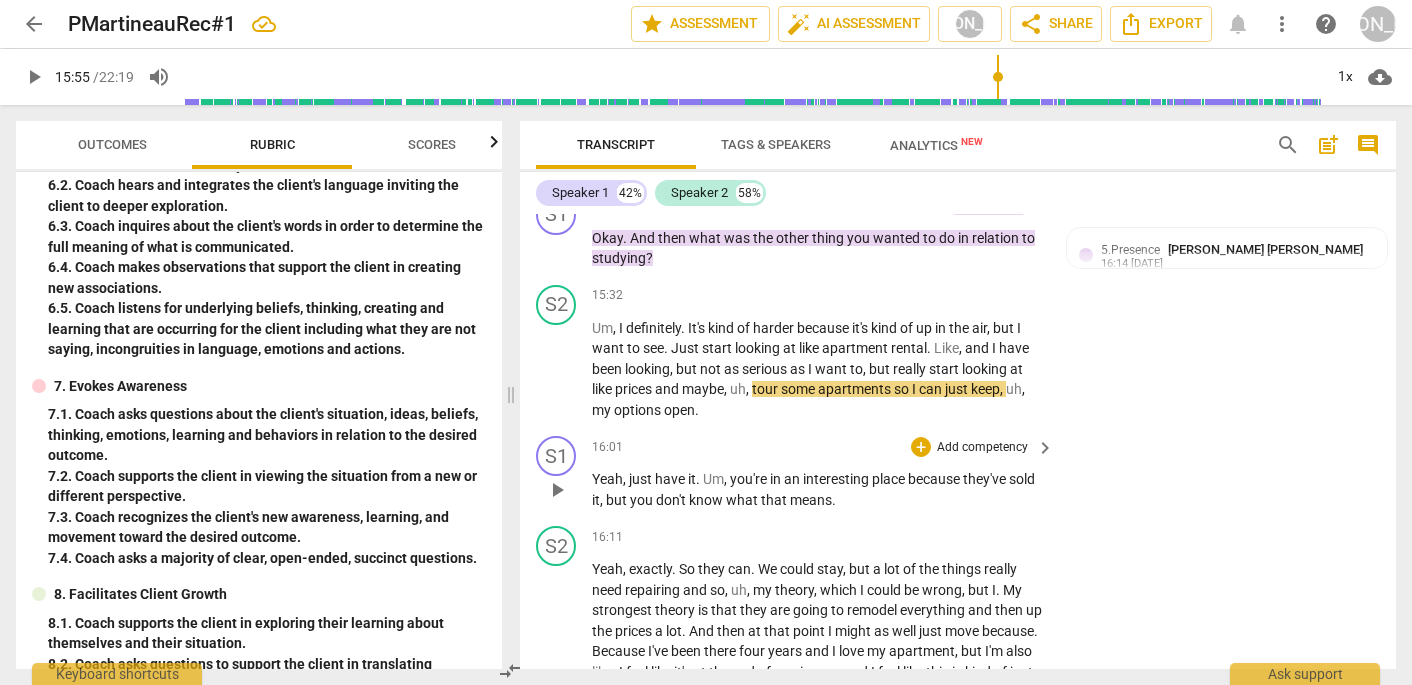 scroll, scrollTop: 9959, scrollLeft: 0, axis: vertical 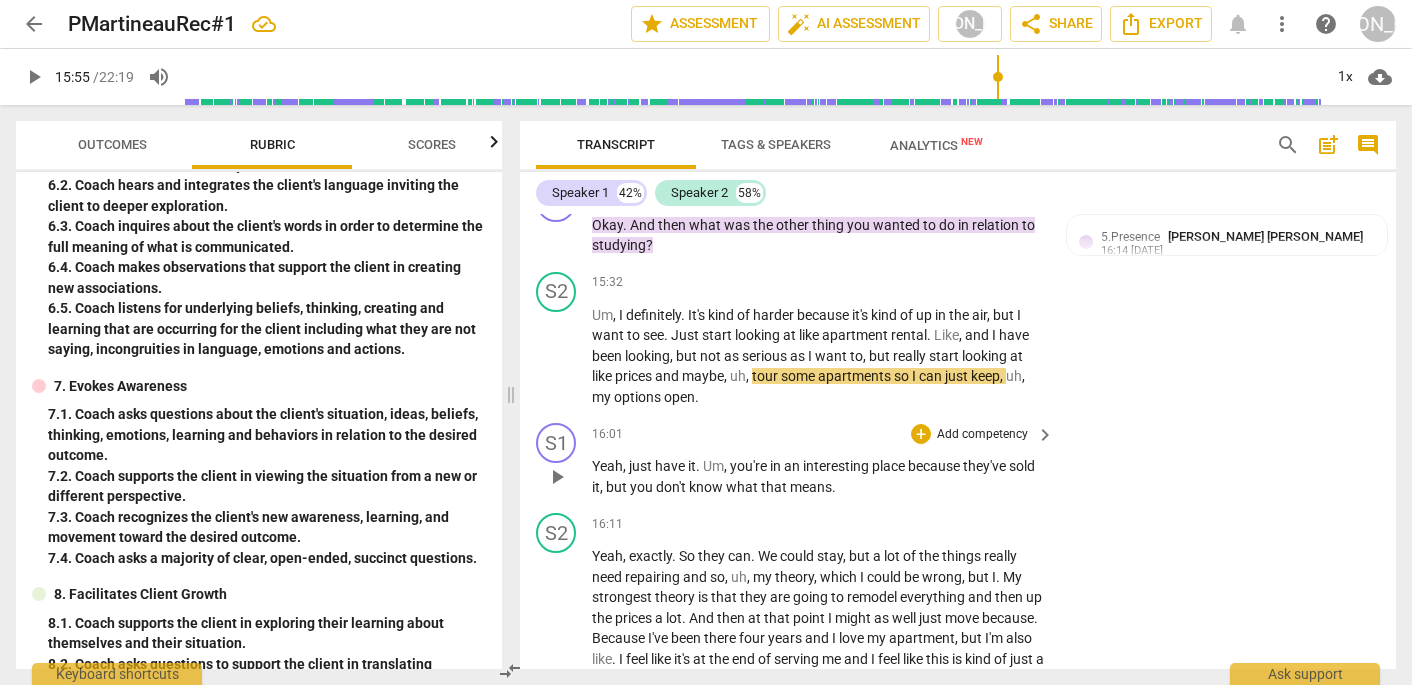 click on "play_arrow" at bounding box center (557, 477) 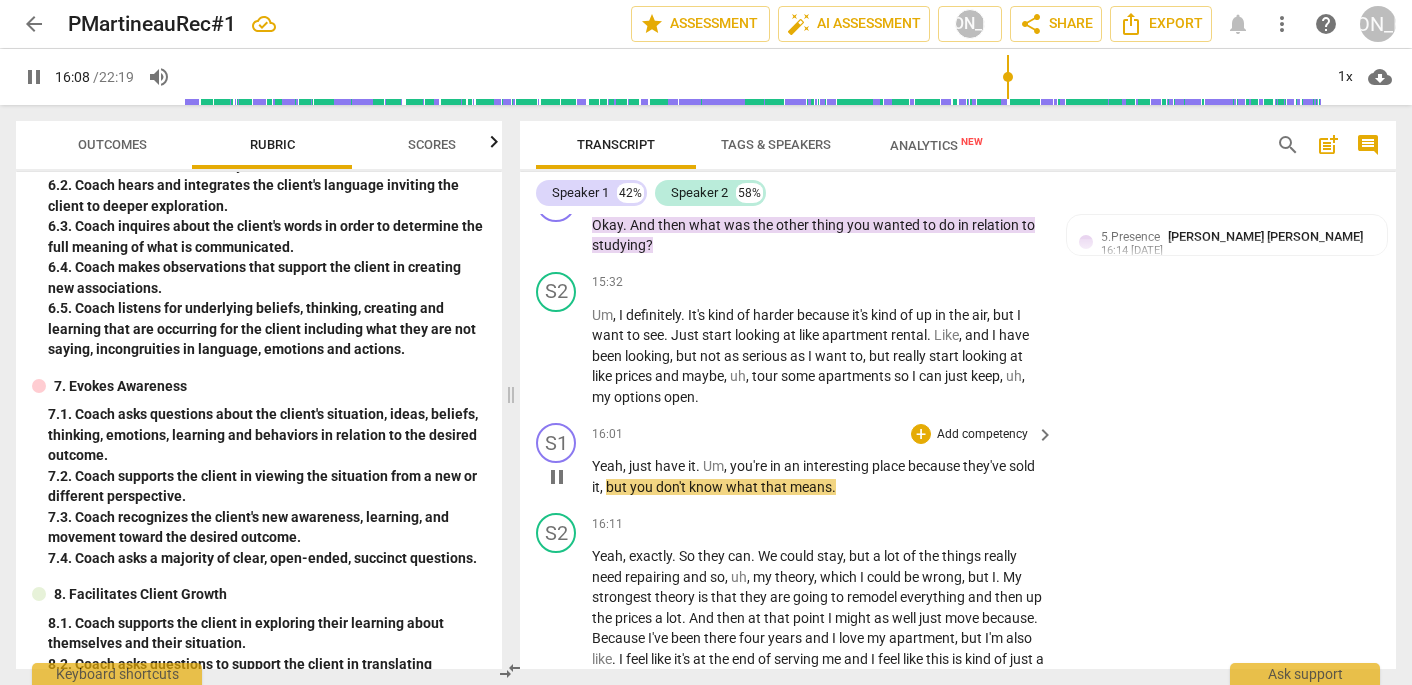click on "pause" at bounding box center (557, 477) 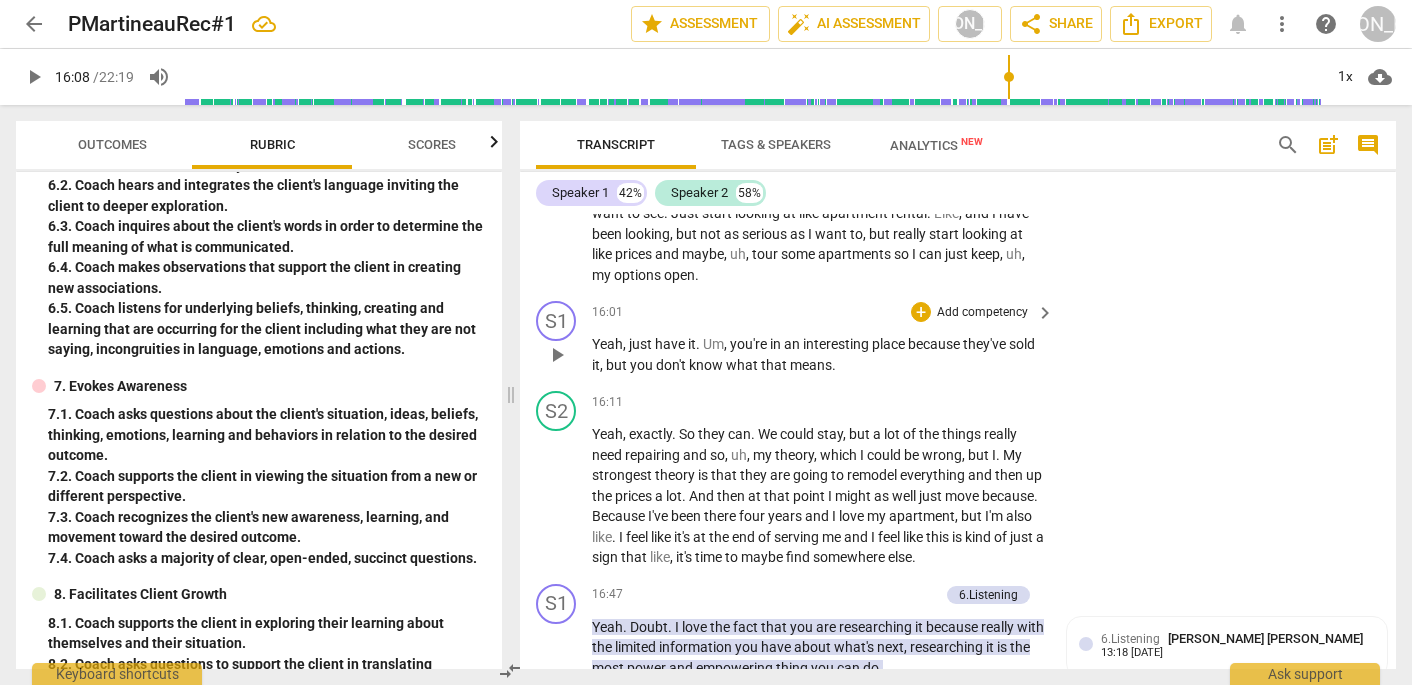 scroll, scrollTop: 10081, scrollLeft: 0, axis: vertical 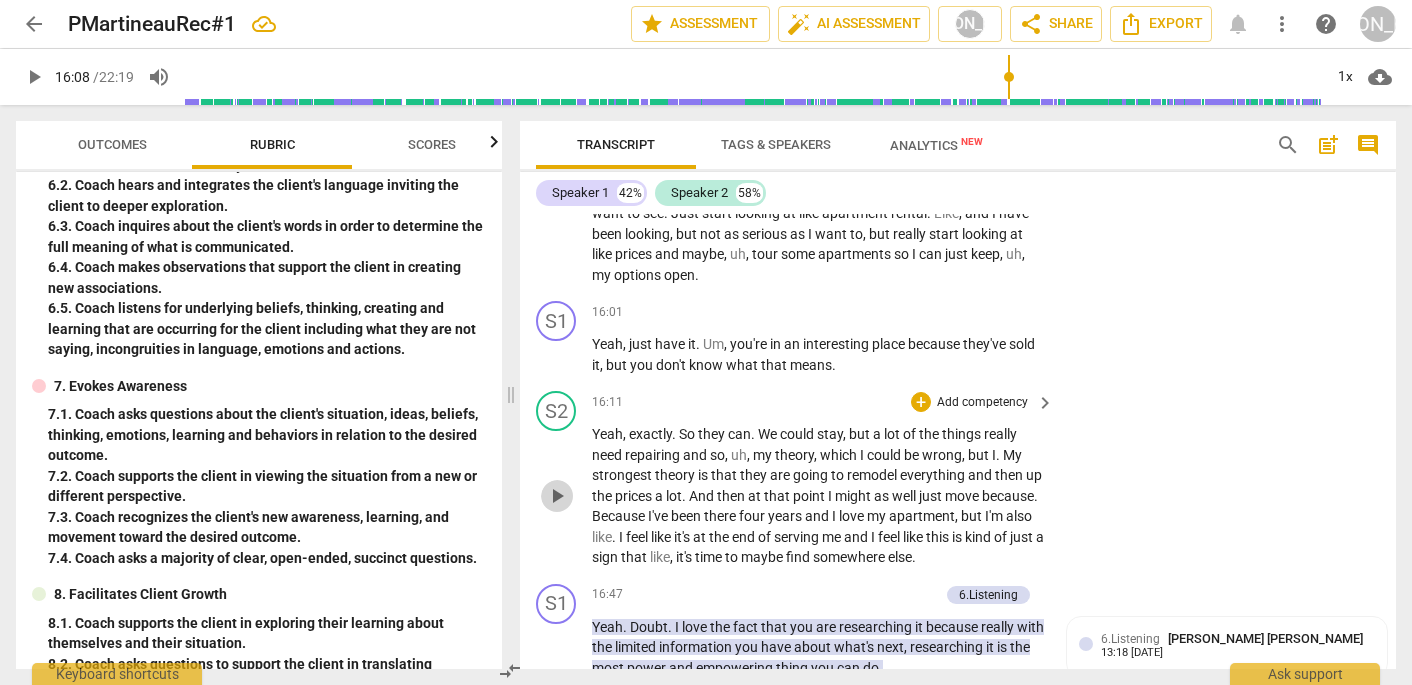 click on "play_arrow" at bounding box center (557, 496) 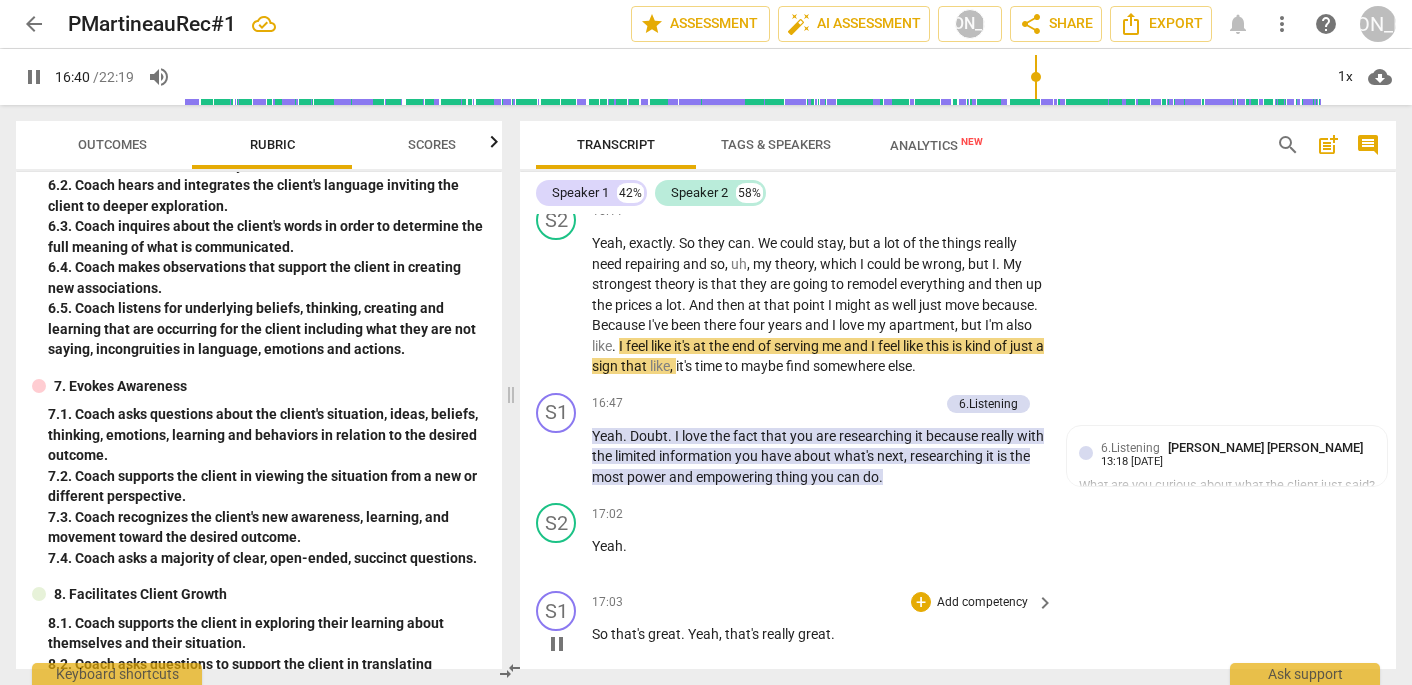 scroll, scrollTop: 10271, scrollLeft: 0, axis: vertical 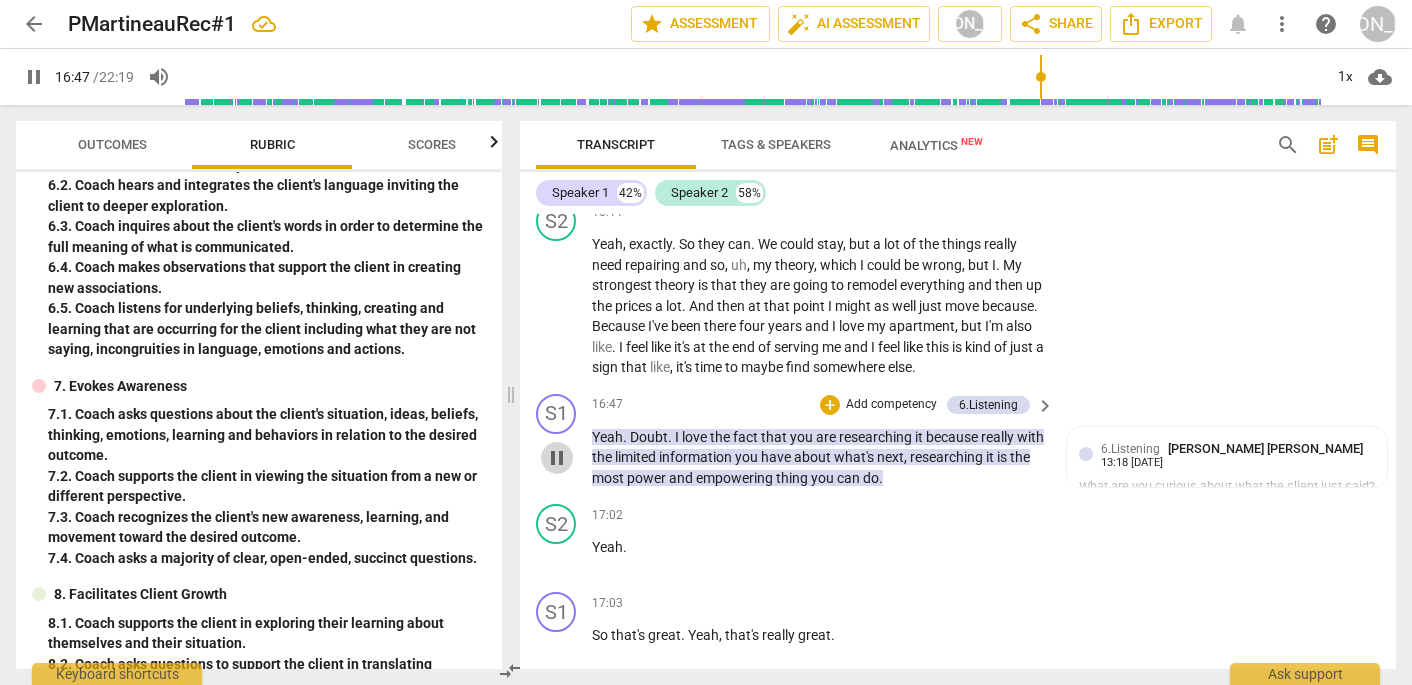 click on "pause" at bounding box center [557, 458] 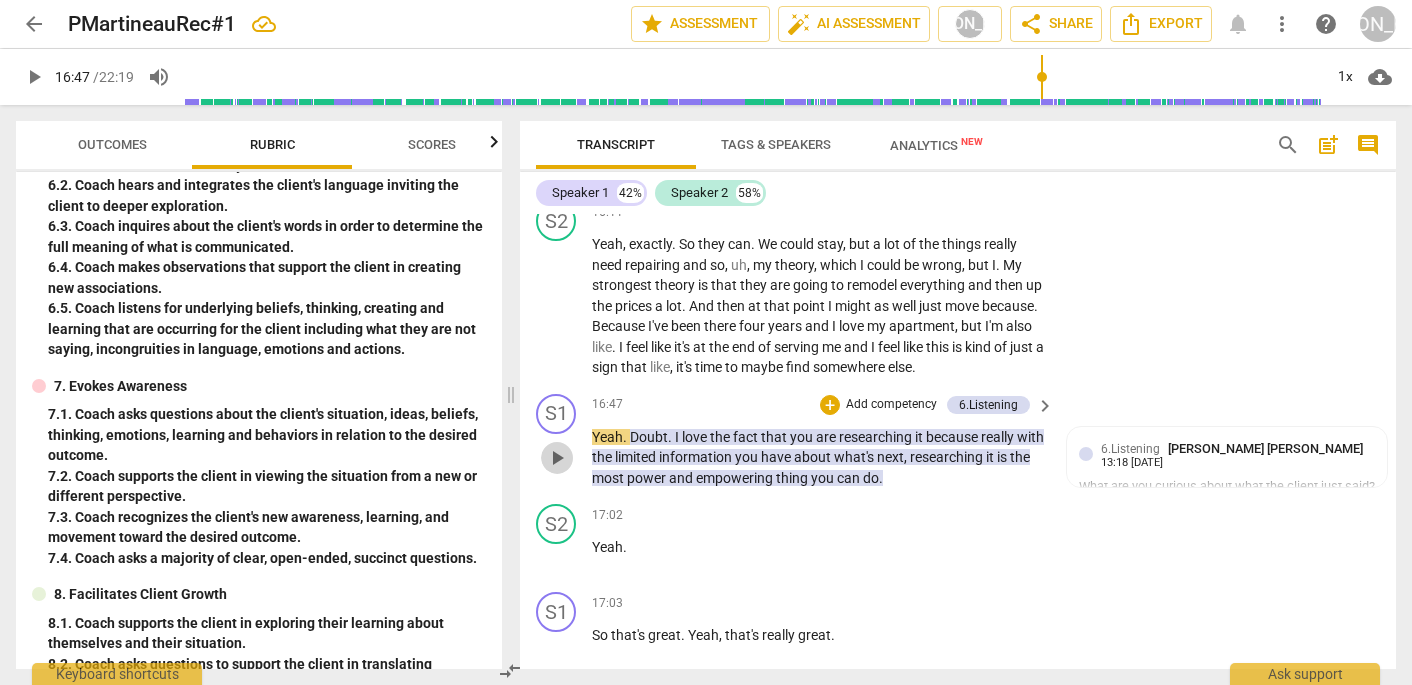 click on "play_arrow" at bounding box center (557, 458) 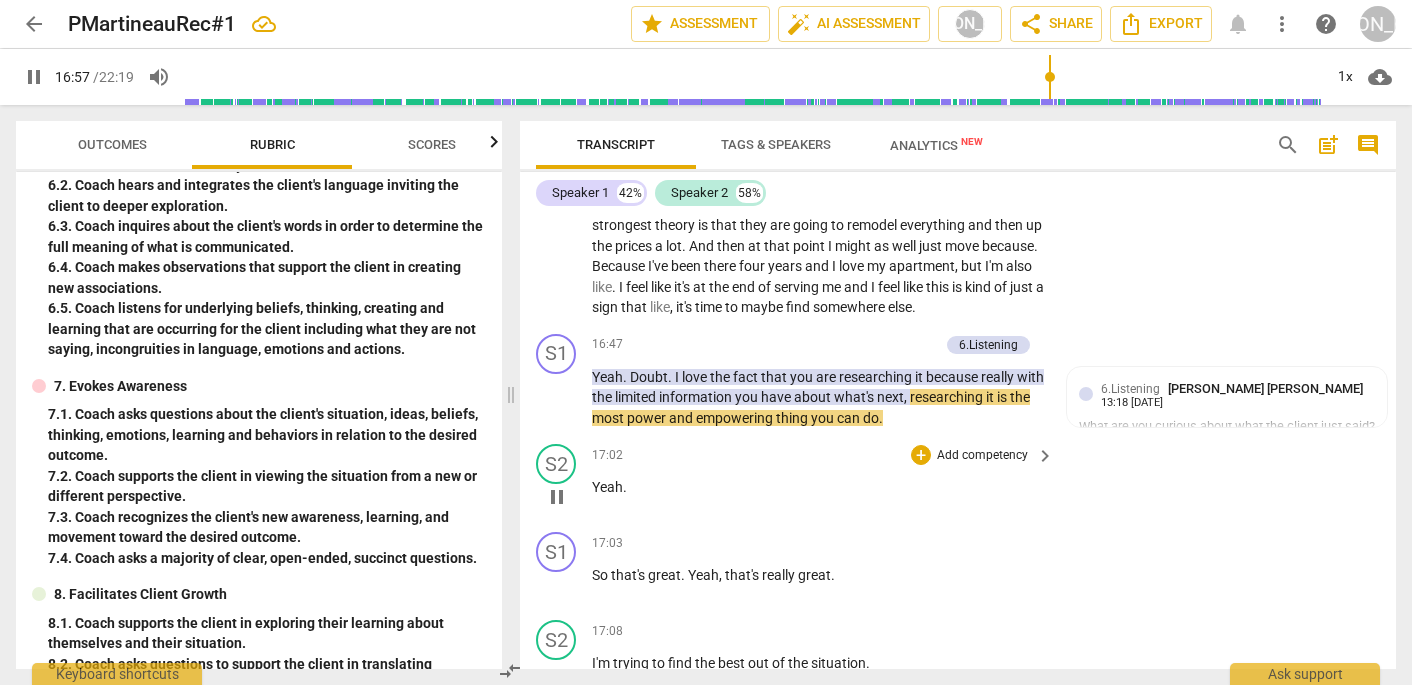 scroll, scrollTop: 10334, scrollLeft: 0, axis: vertical 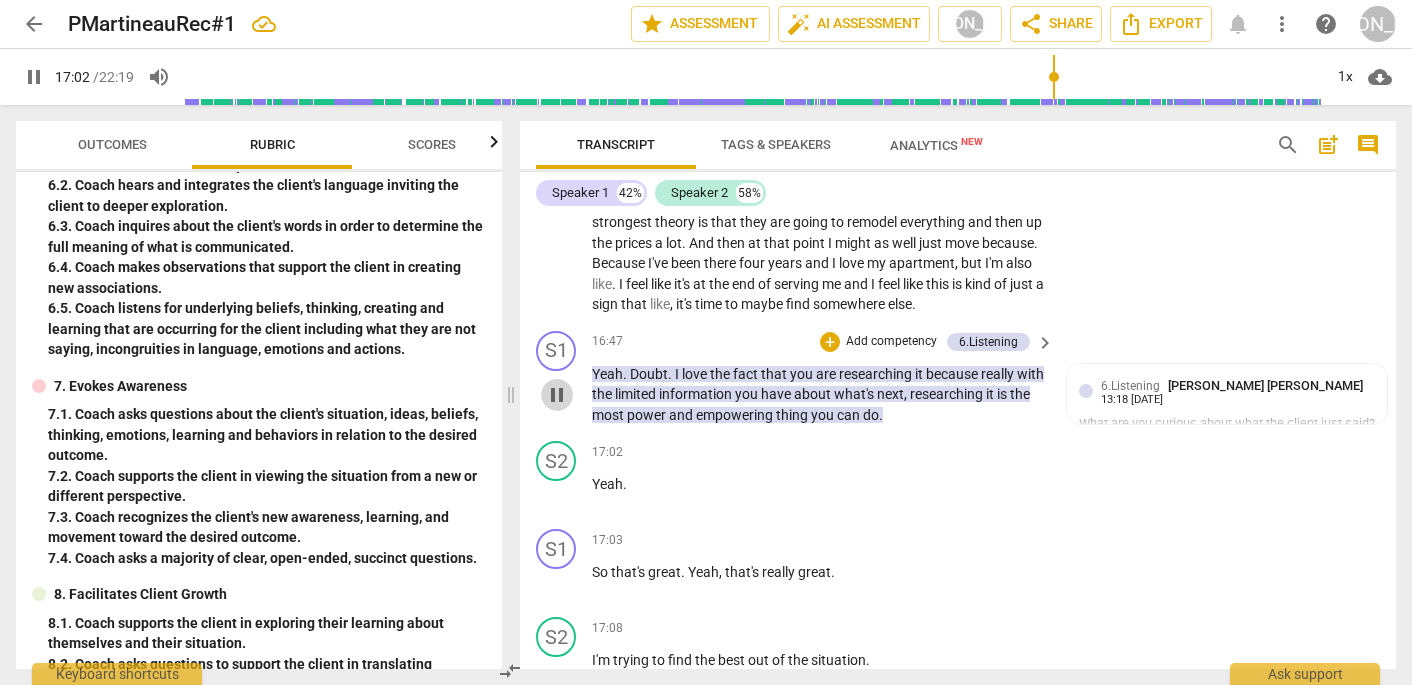 click on "pause" at bounding box center (557, 395) 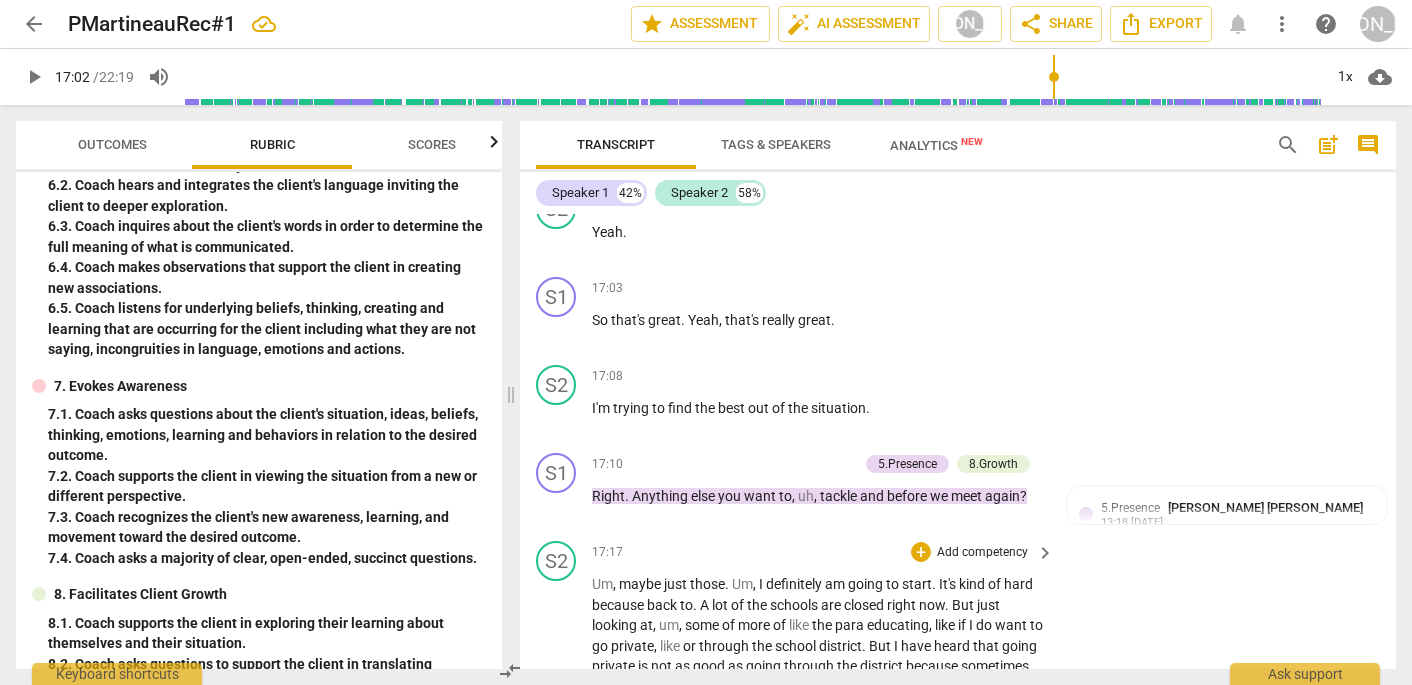 scroll, scrollTop: 10575, scrollLeft: 0, axis: vertical 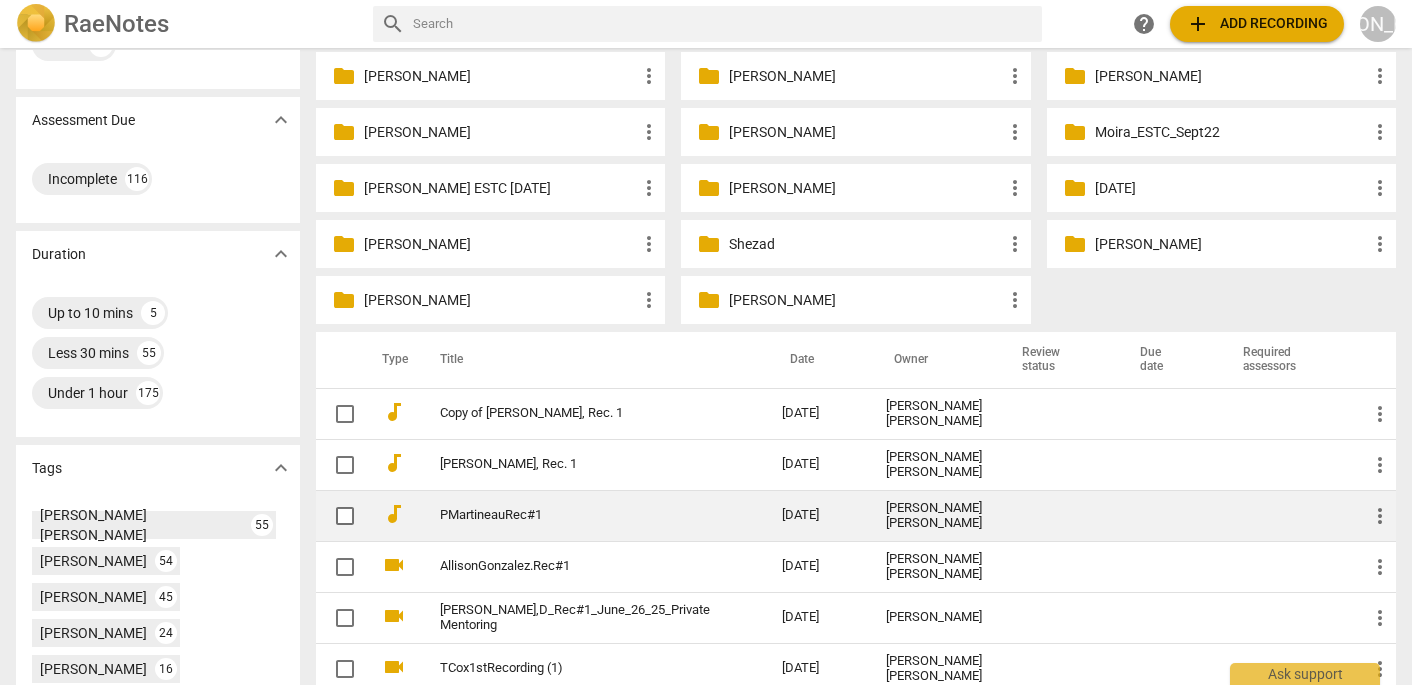 click on "PMartineauRec#1" at bounding box center (575, 515) 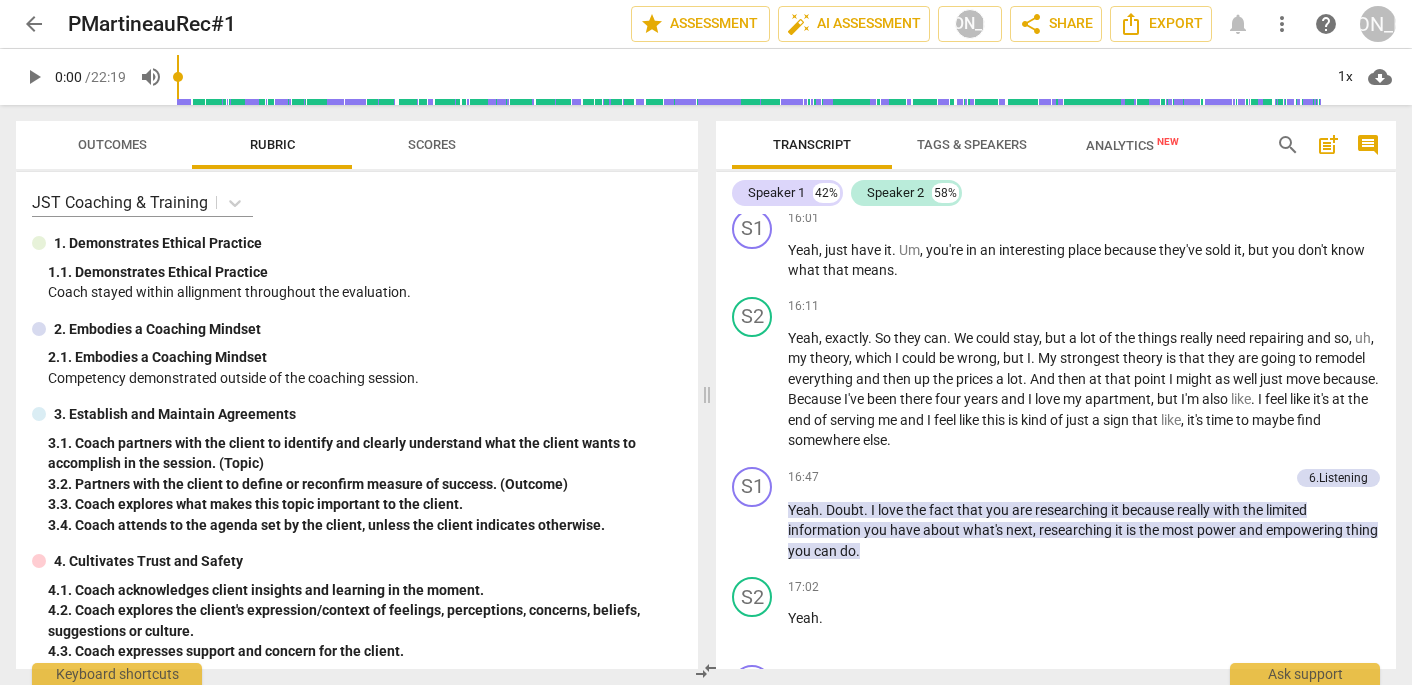 scroll, scrollTop: 9451, scrollLeft: 0, axis: vertical 